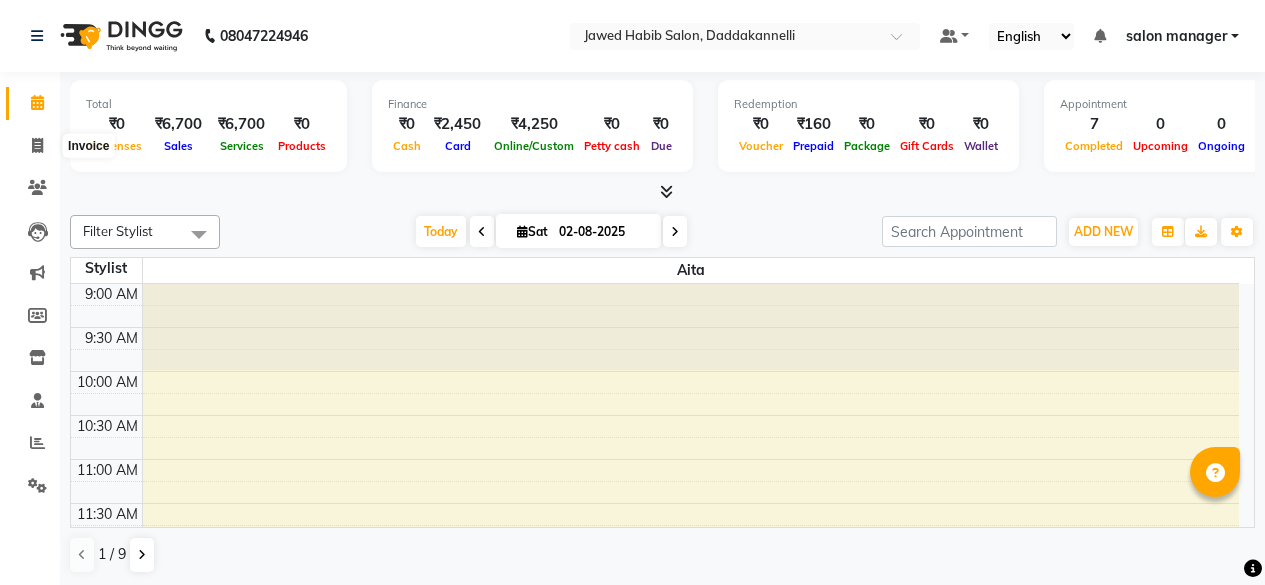 scroll, scrollTop: 0, scrollLeft: 0, axis: both 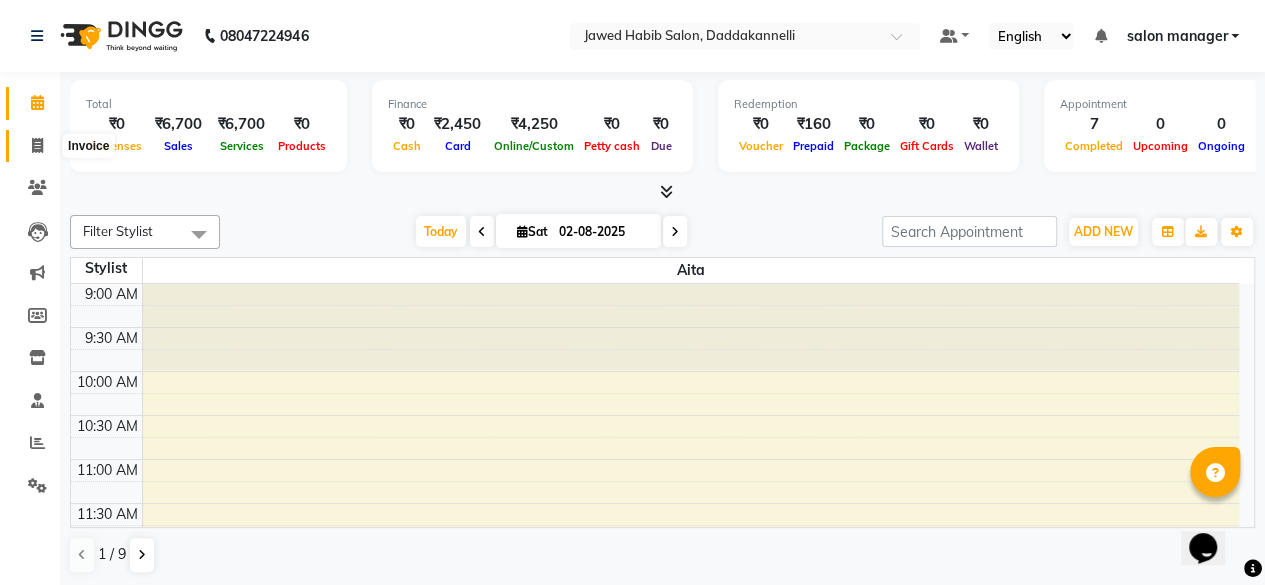 click 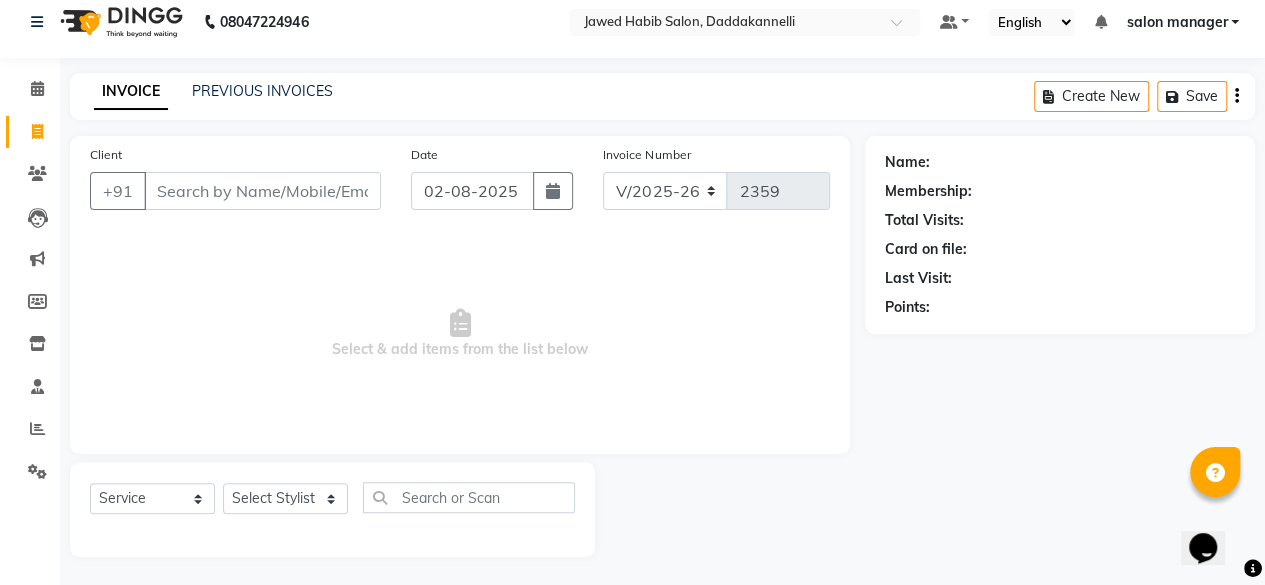 scroll, scrollTop: 15, scrollLeft: 0, axis: vertical 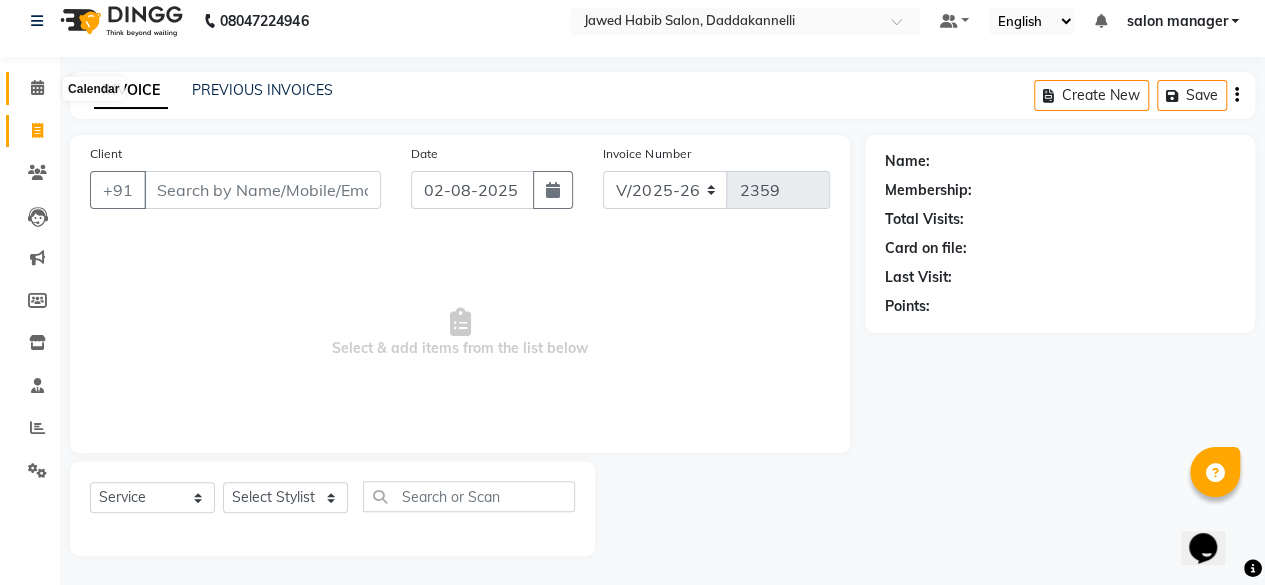 click 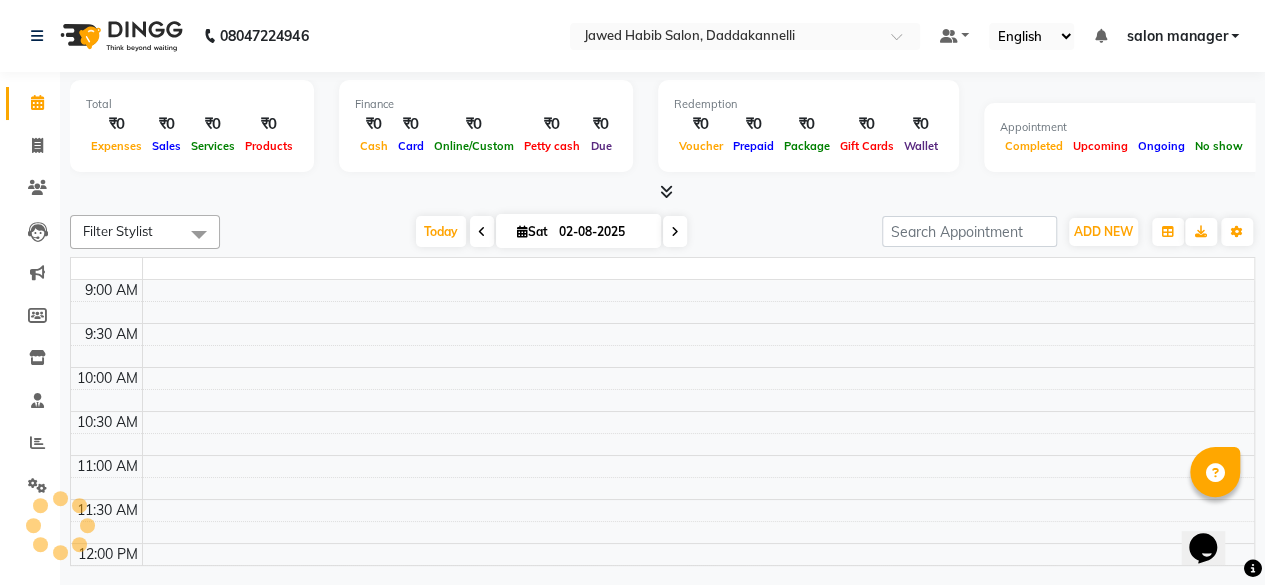 scroll, scrollTop: 0, scrollLeft: 0, axis: both 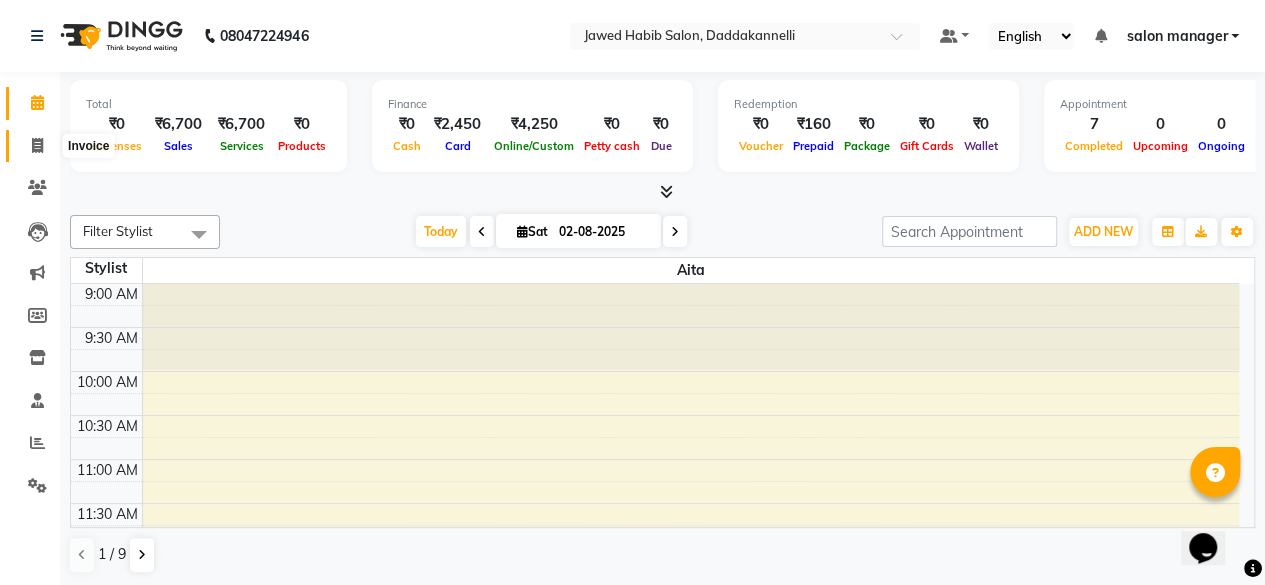 click 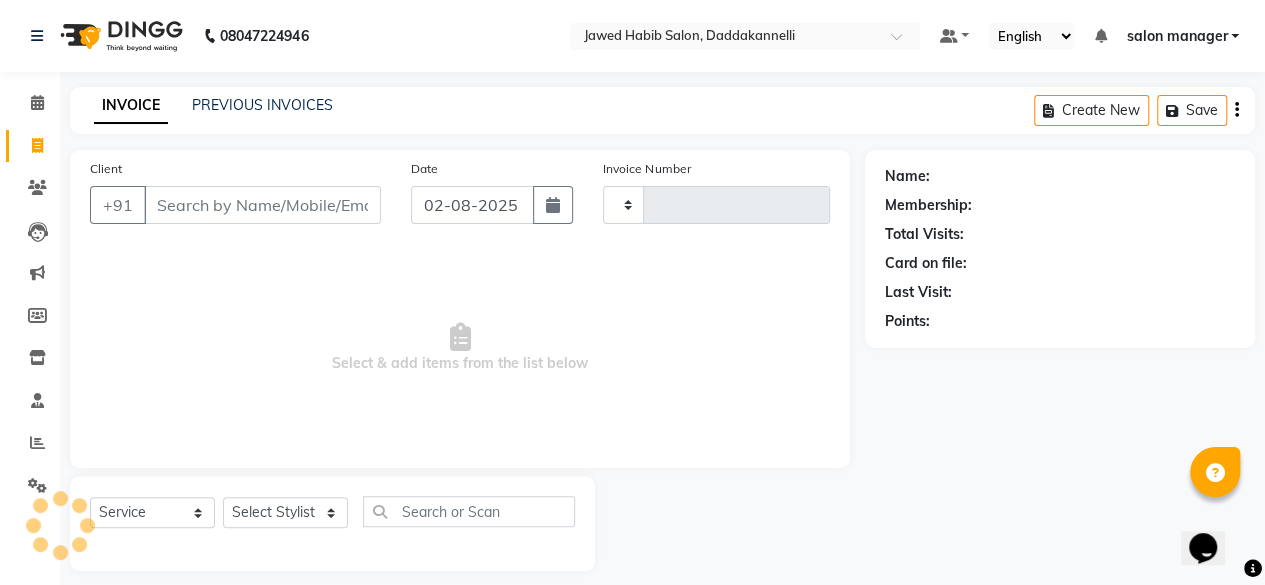 type on "2359" 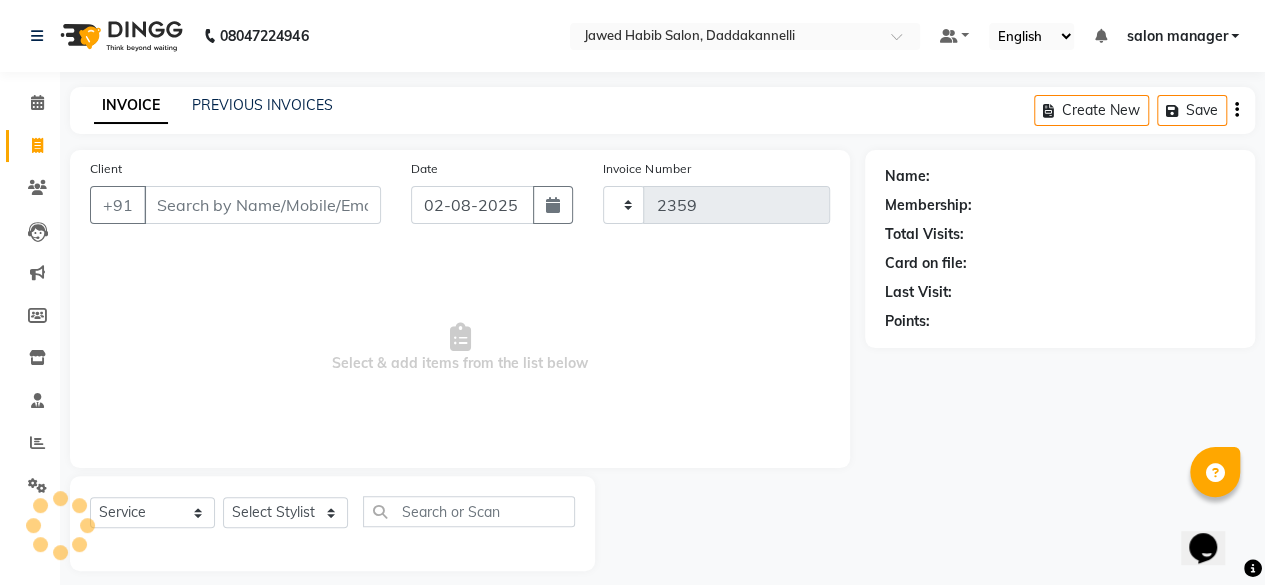 select on "6354" 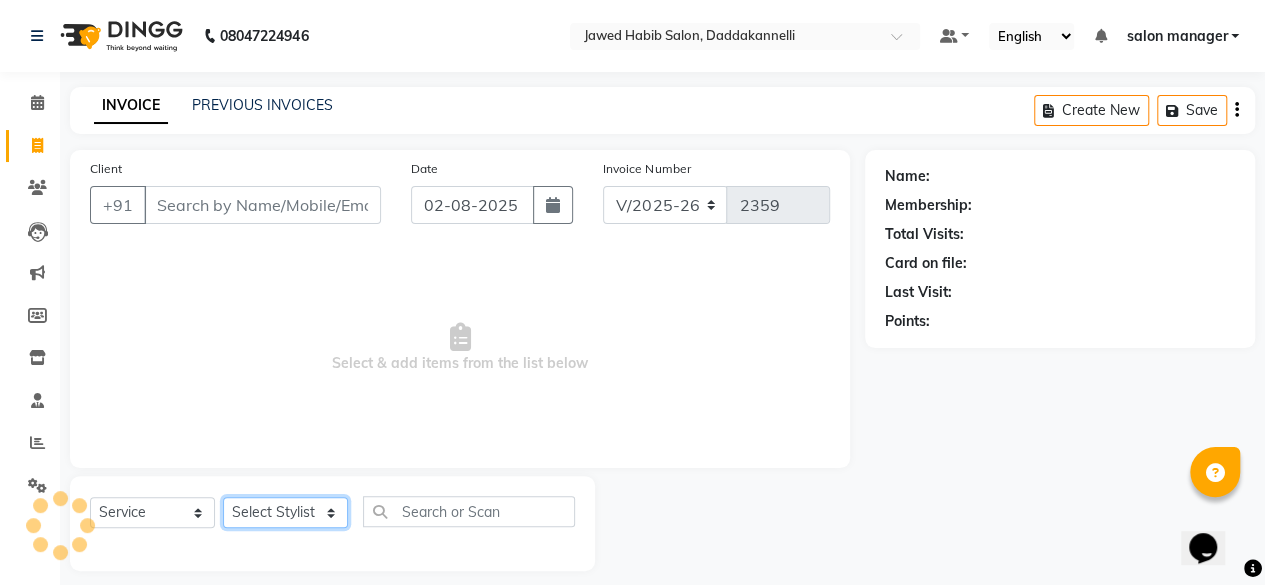 click on "Select Stylist" 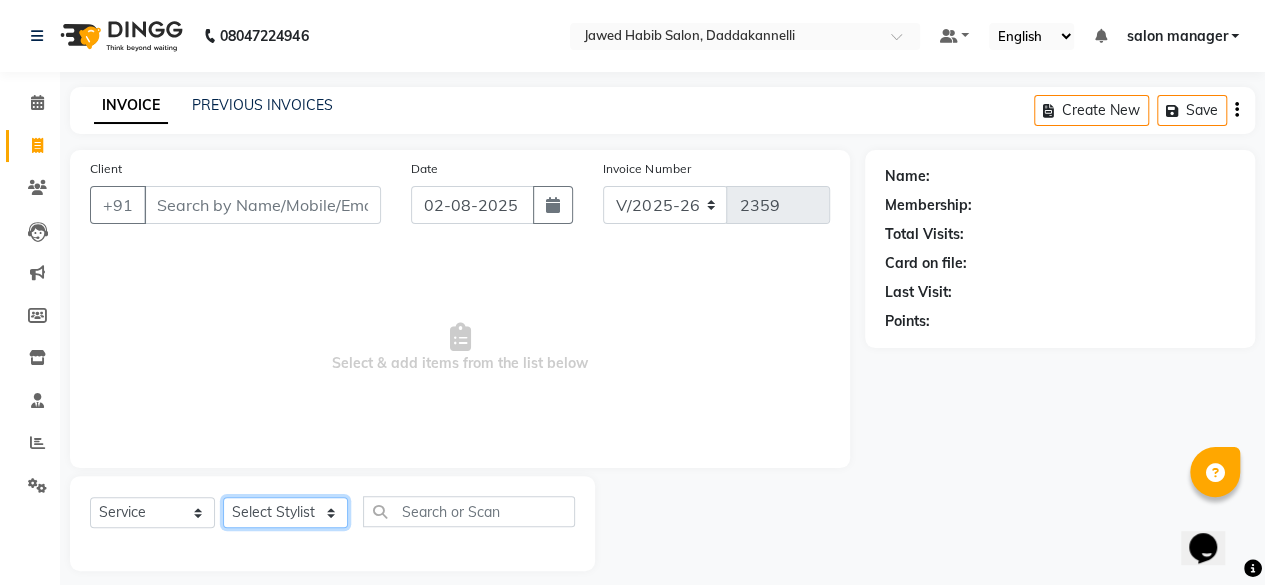 select on "66066" 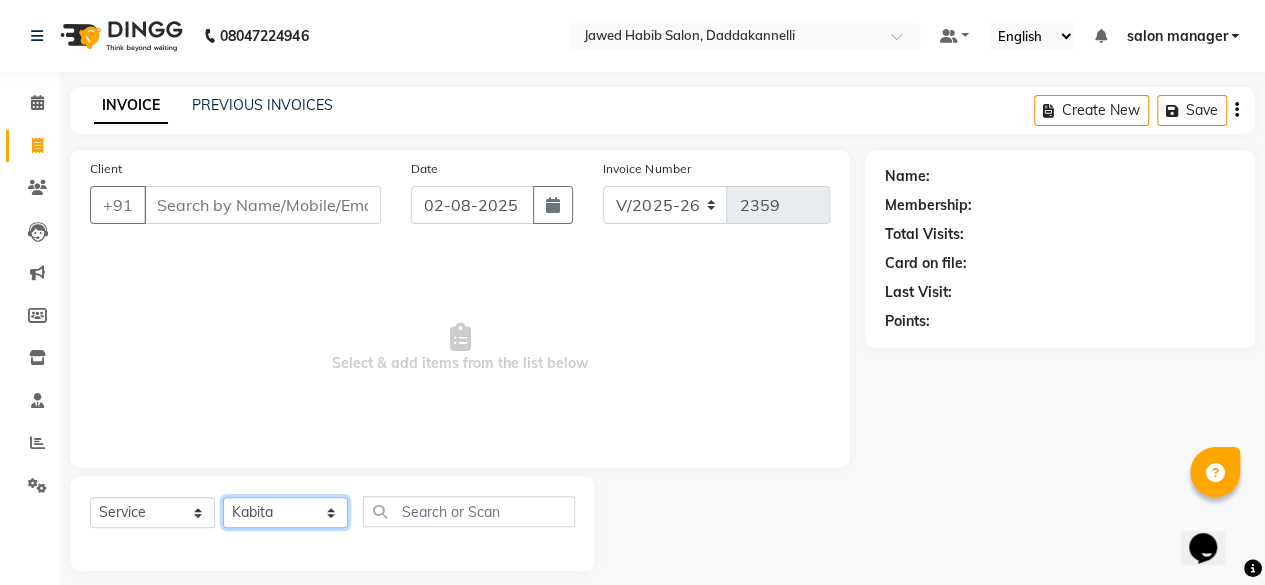 click on "Select Stylist aita DINGG SUPPORT Kabita KAMLA Rahul Riya Tamang Sajal salon manager Sonu Vimal" 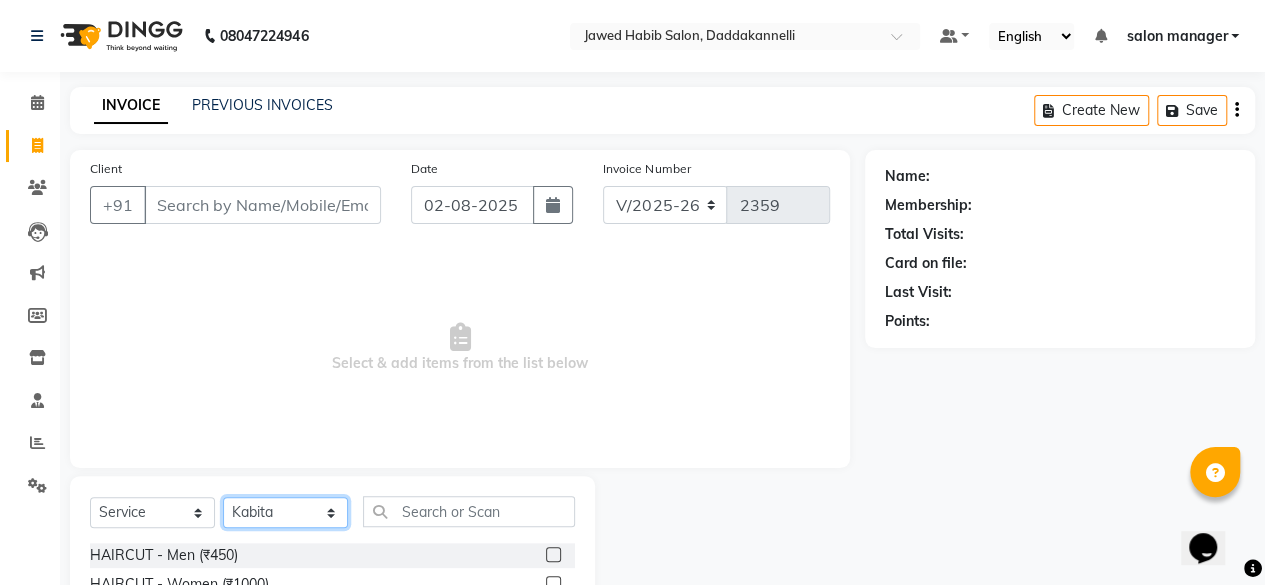scroll, scrollTop: 215, scrollLeft: 0, axis: vertical 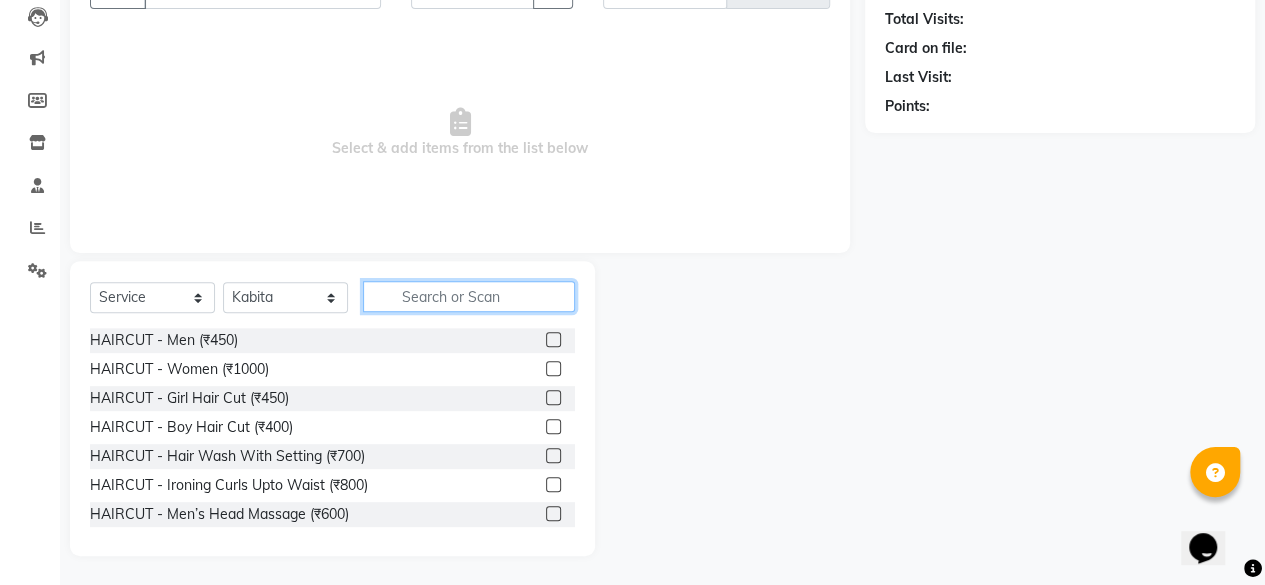 click 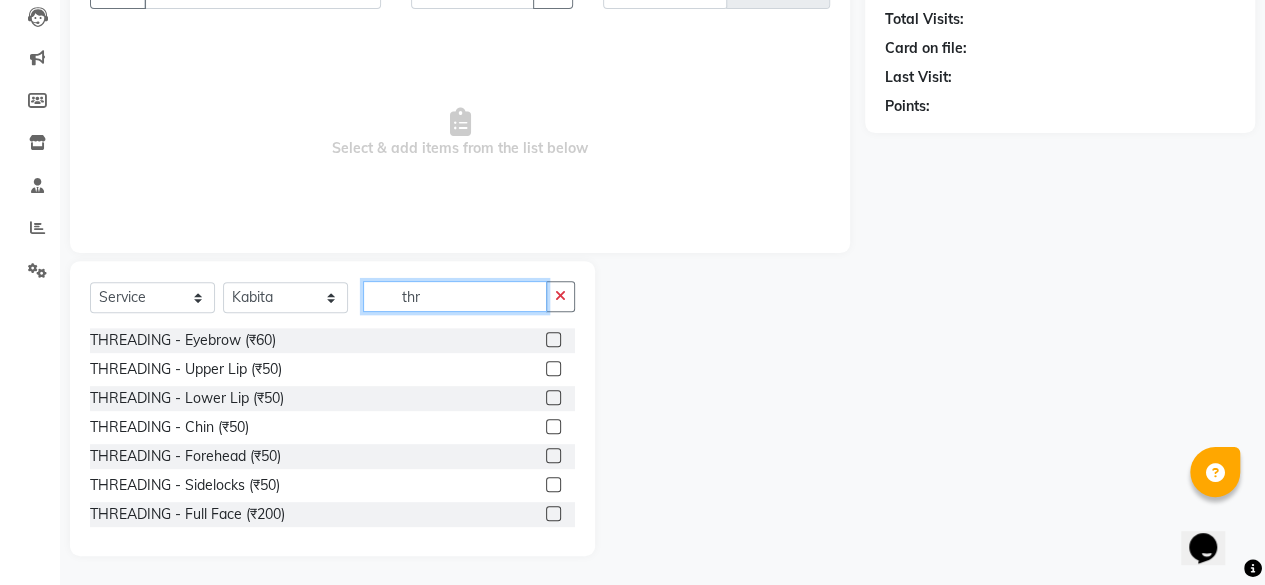 type on "thr" 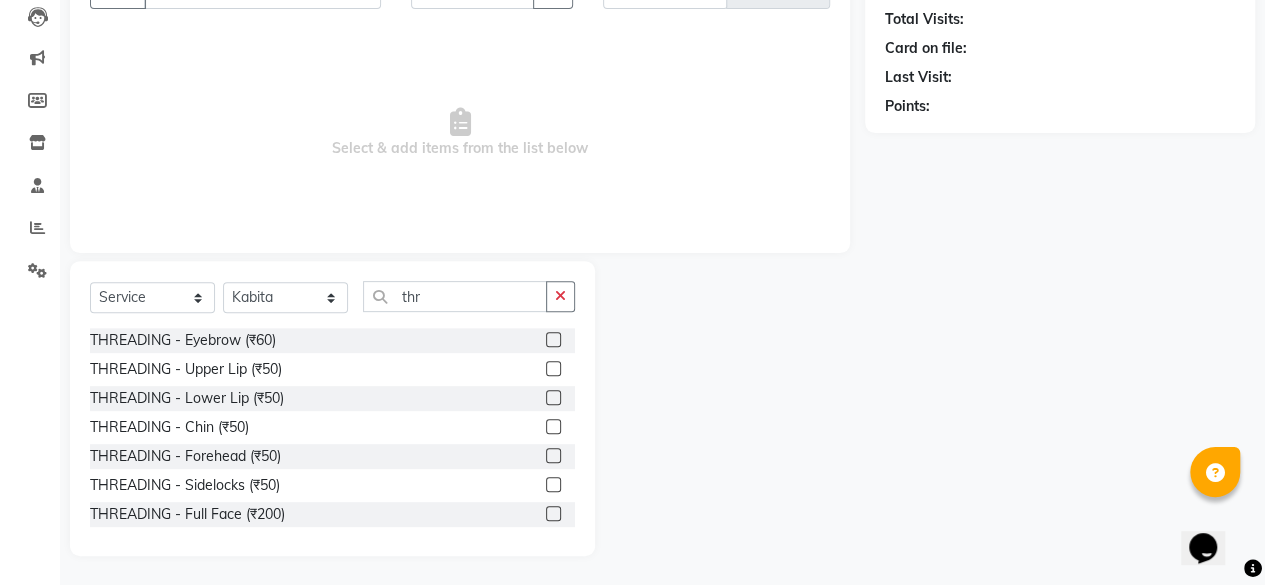 click 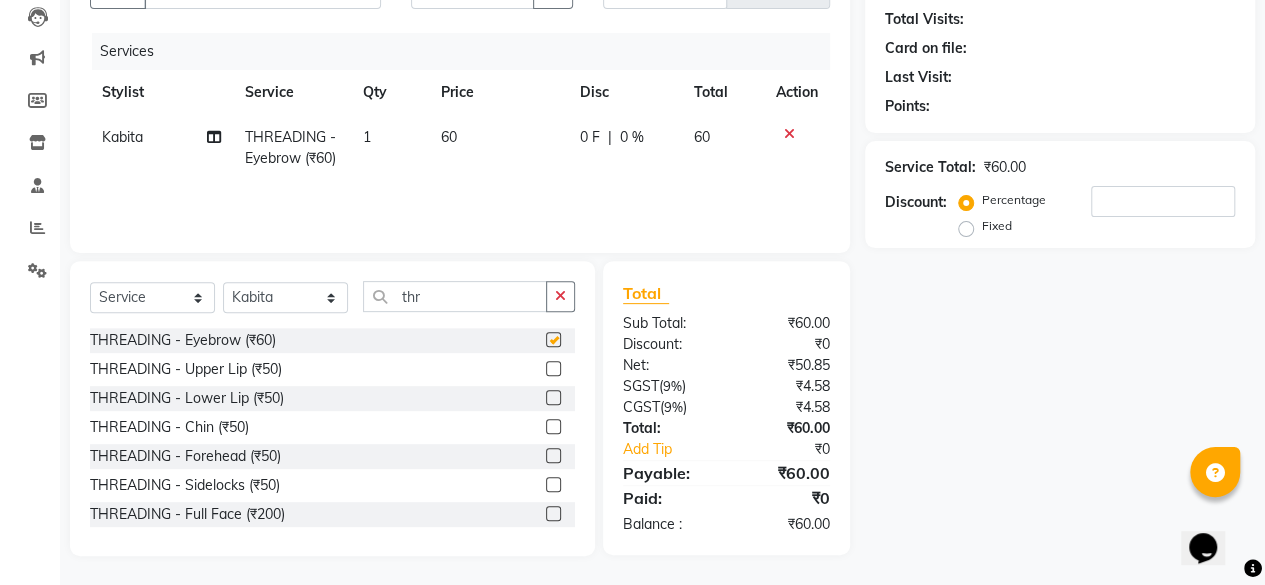 checkbox on "false" 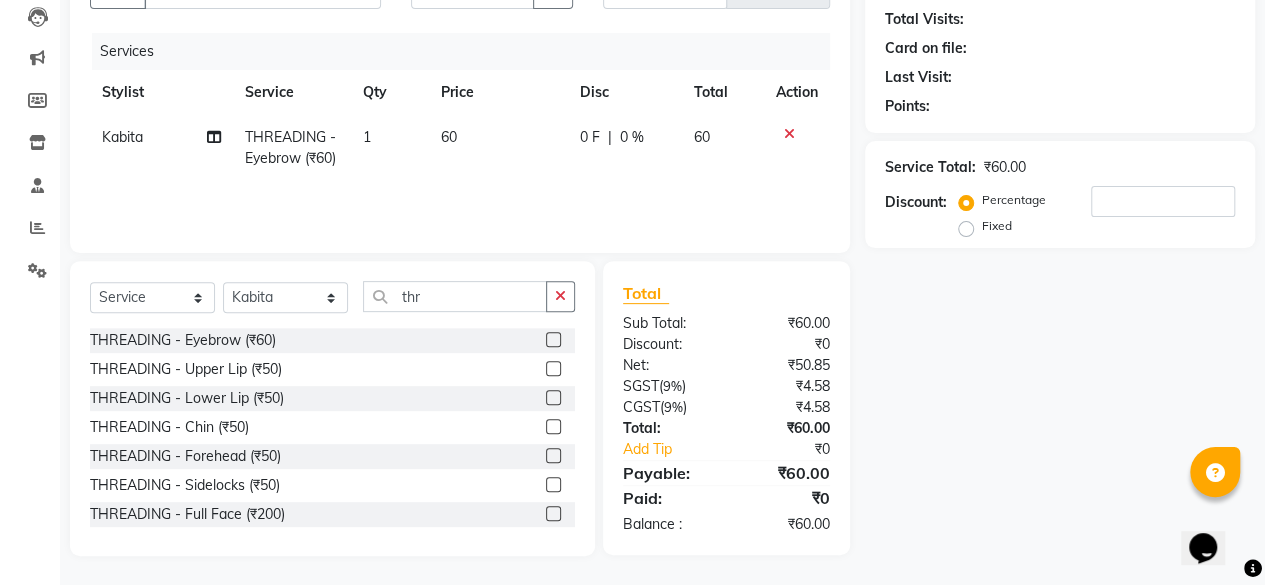 click 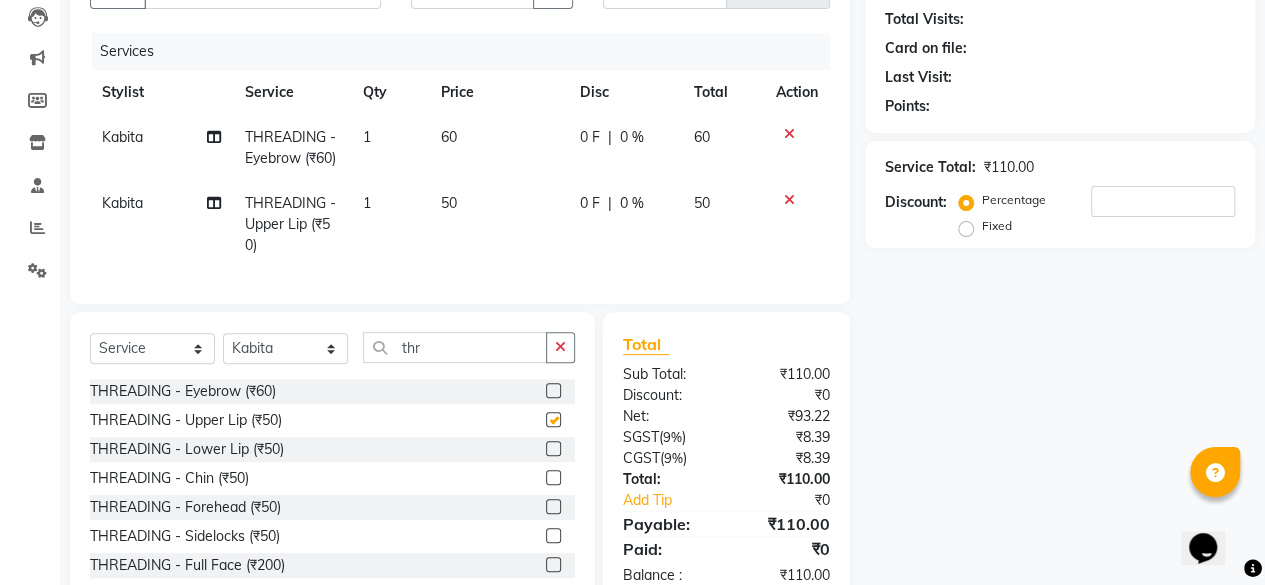 checkbox on "false" 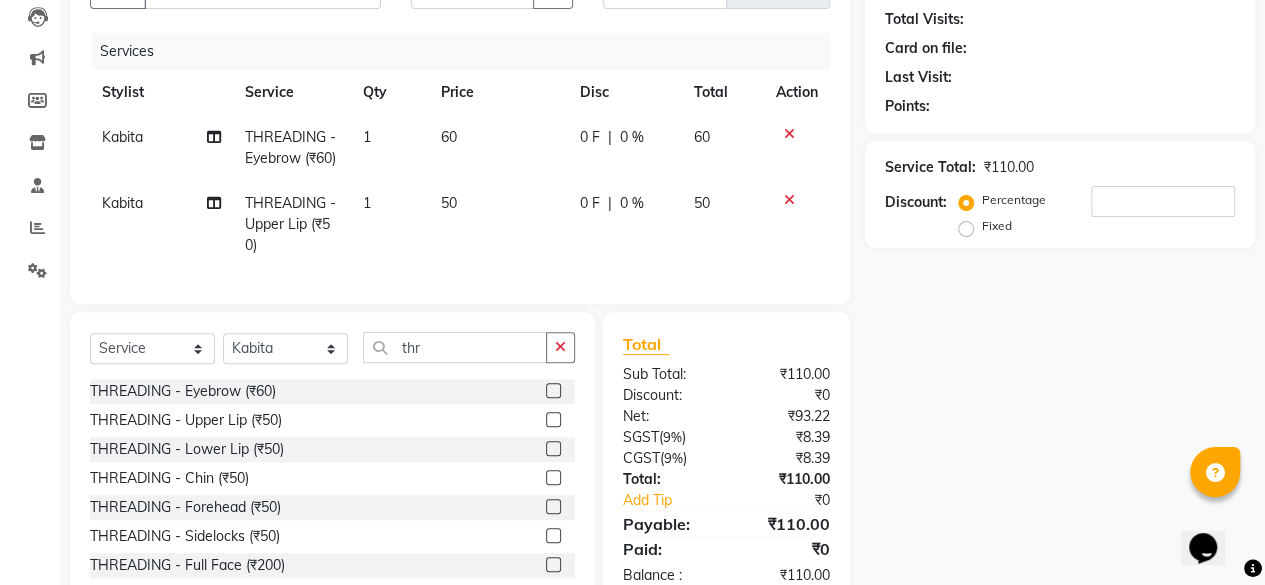 scroll, scrollTop: 0, scrollLeft: 0, axis: both 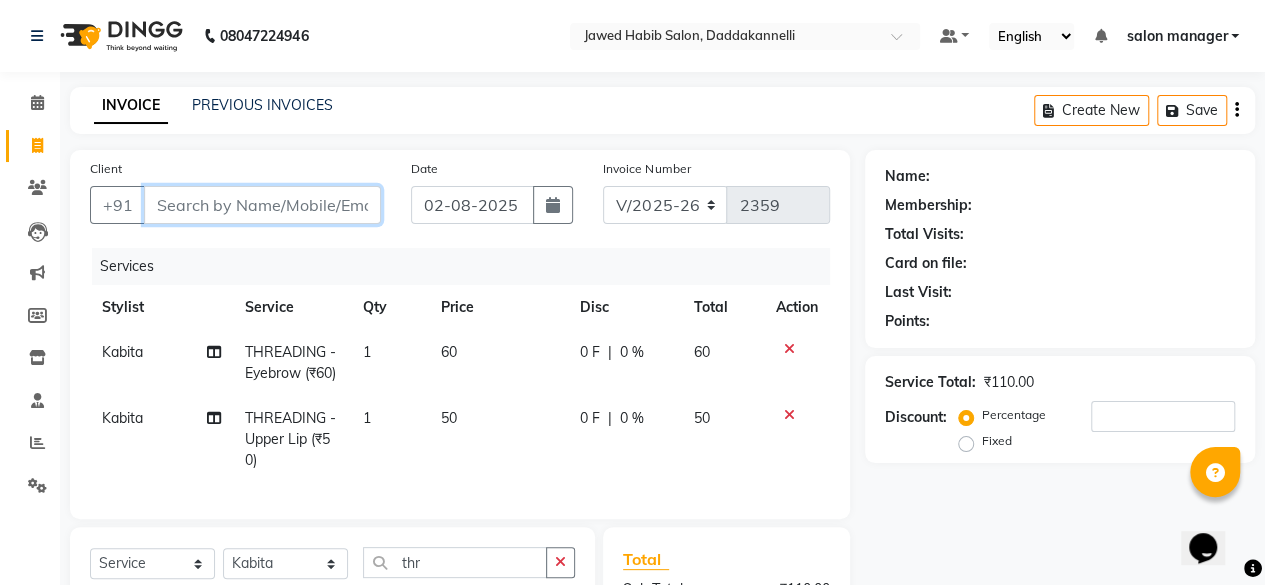 click on "Client" at bounding box center (262, 205) 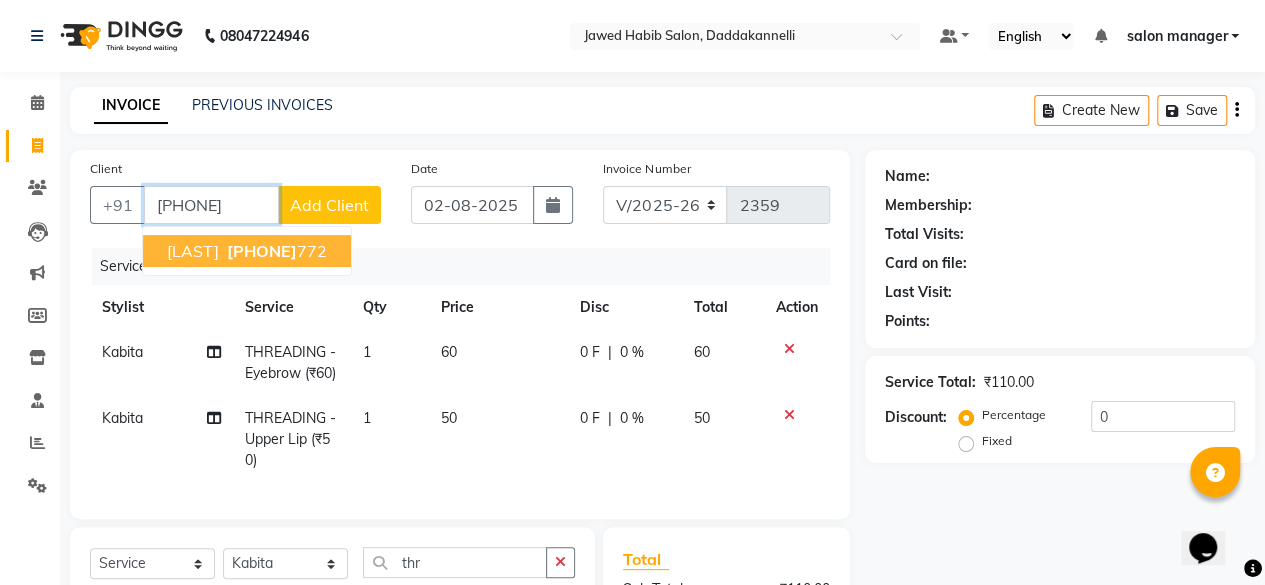 click on "[PHONE]" at bounding box center [275, 251] 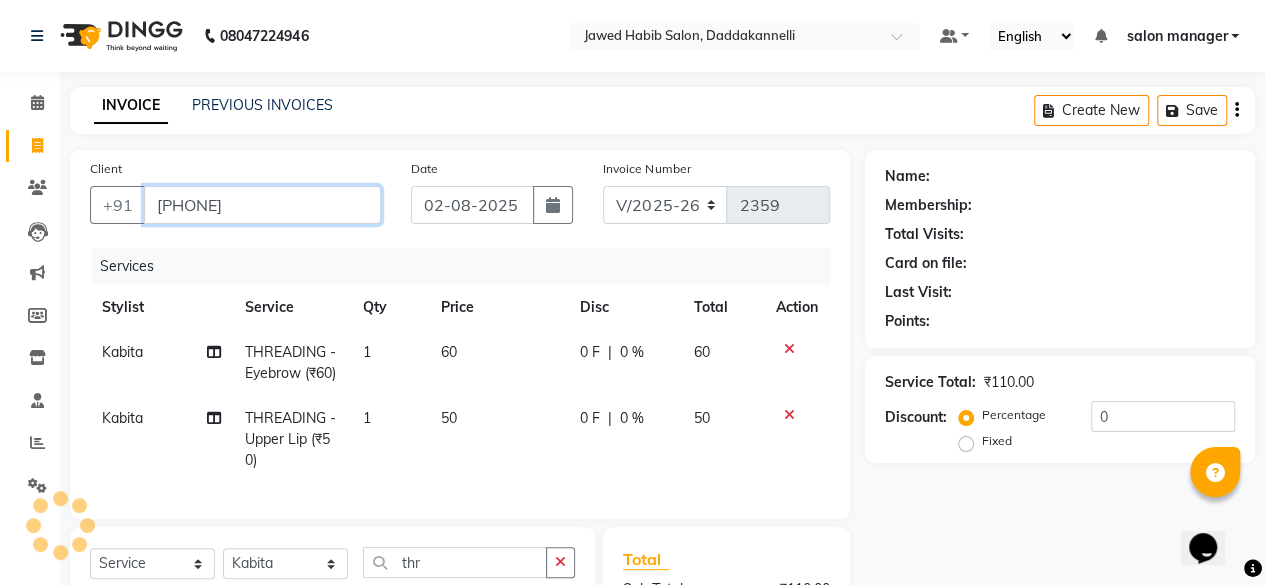 type on "[PHONE]" 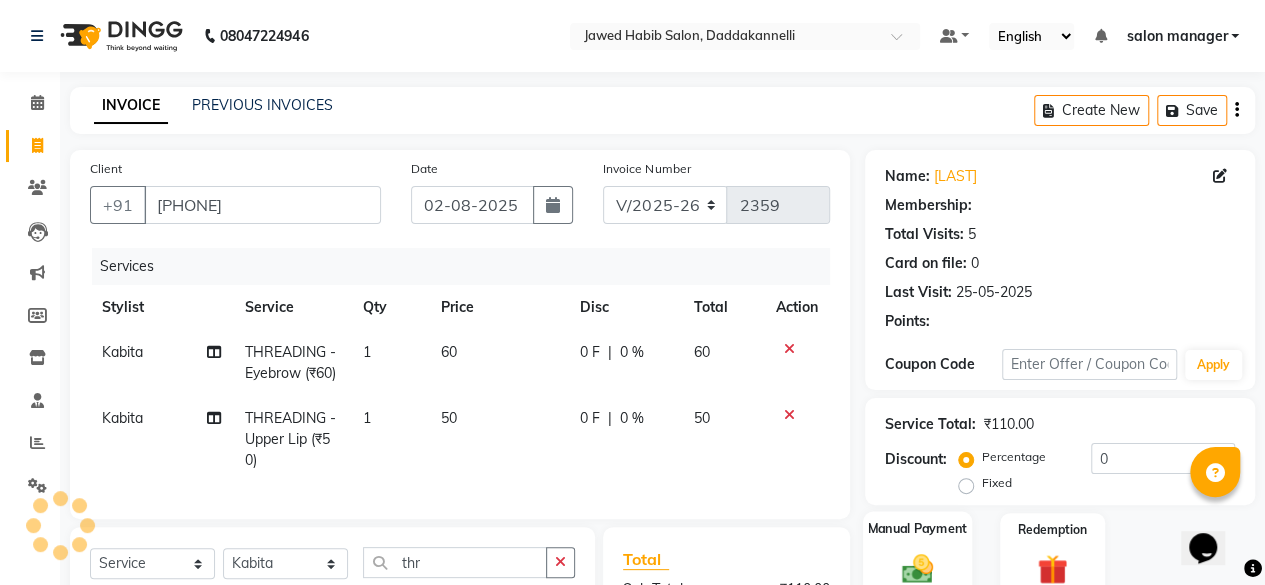 scroll, scrollTop: 200, scrollLeft: 0, axis: vertical 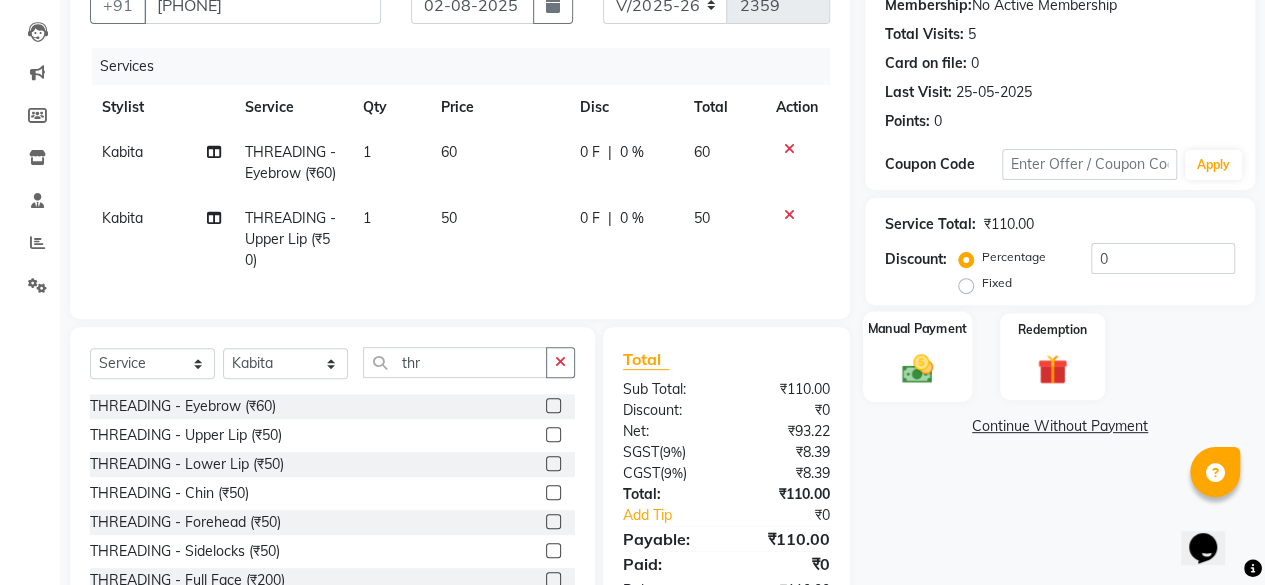 click 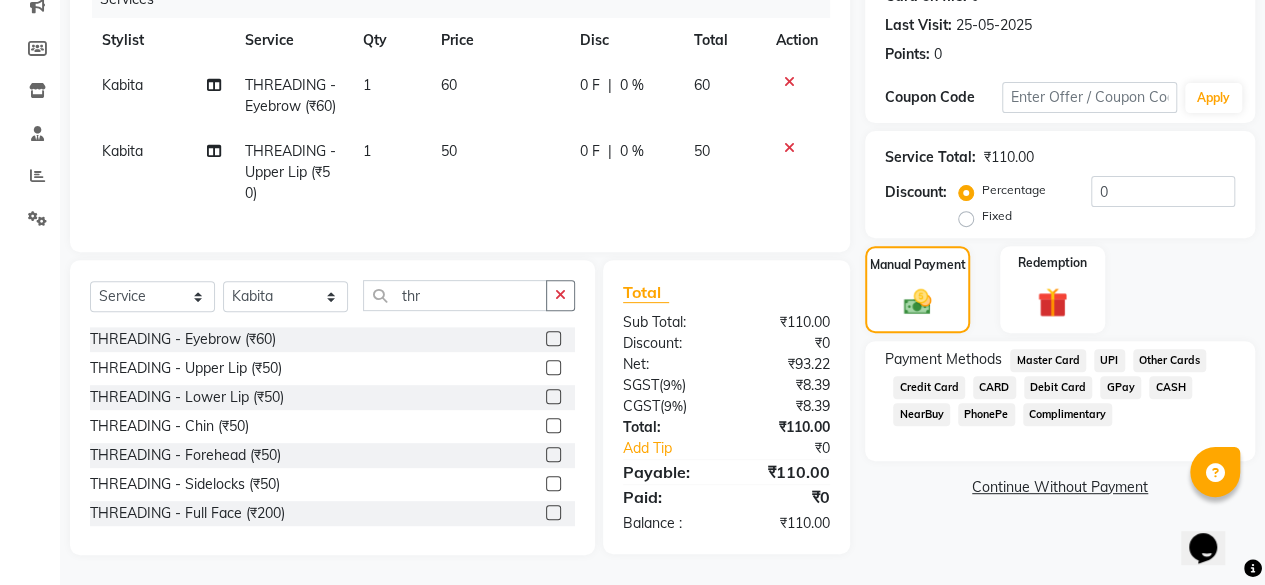 scroll, scrollTop: 302, scrollLeft: 0, axis: vertical 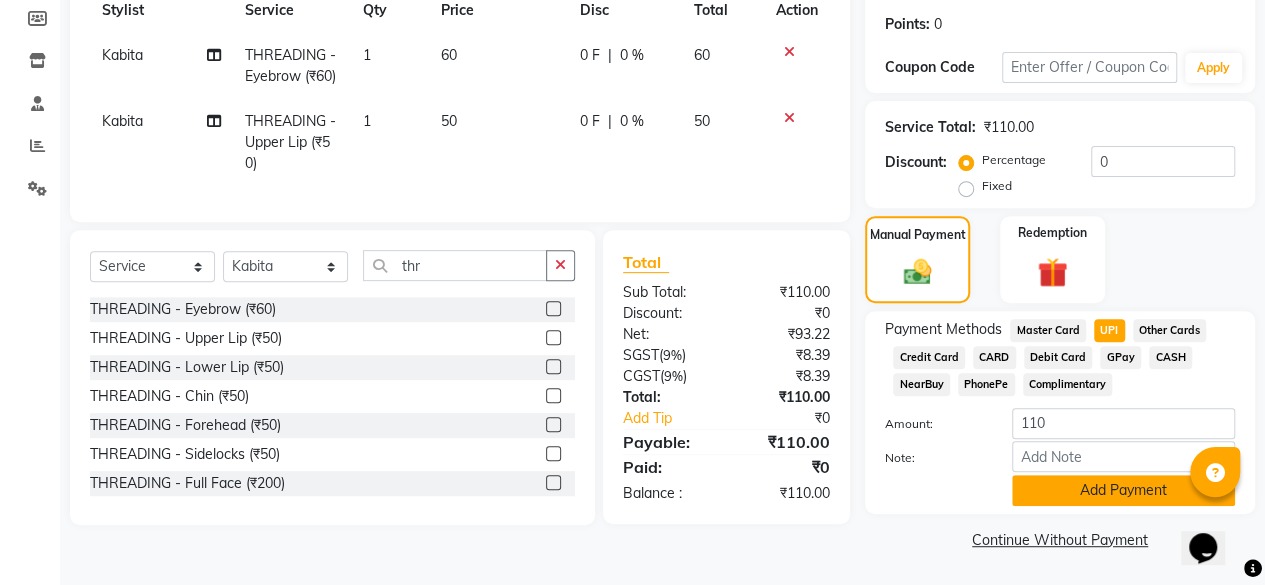 click on "Add Payment" 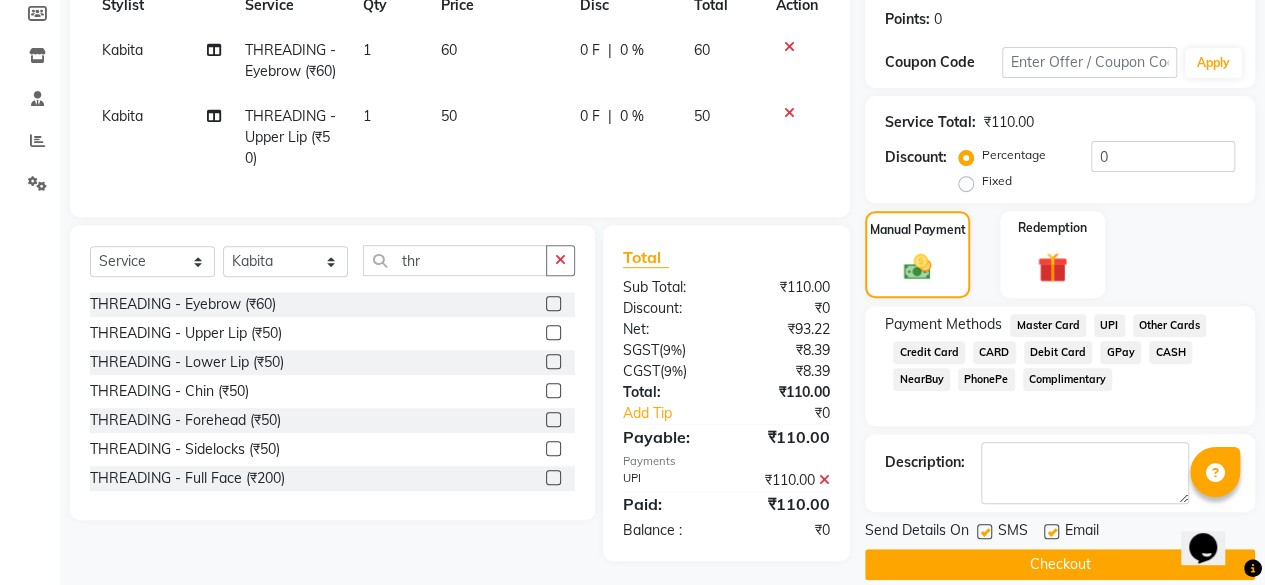 click 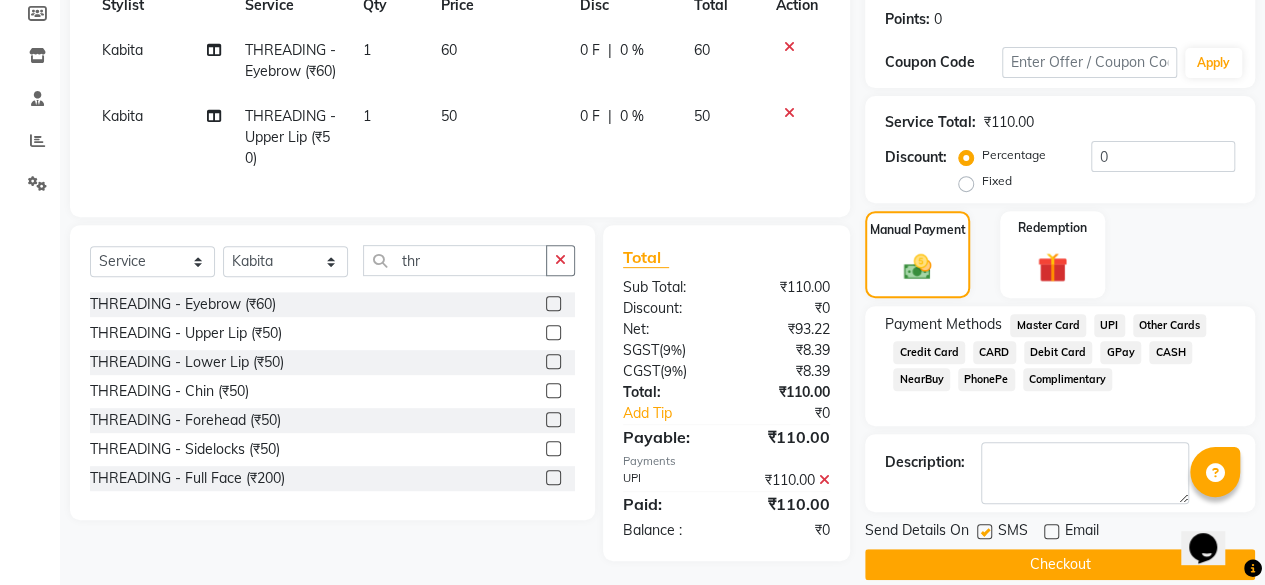 click on "Checkout" 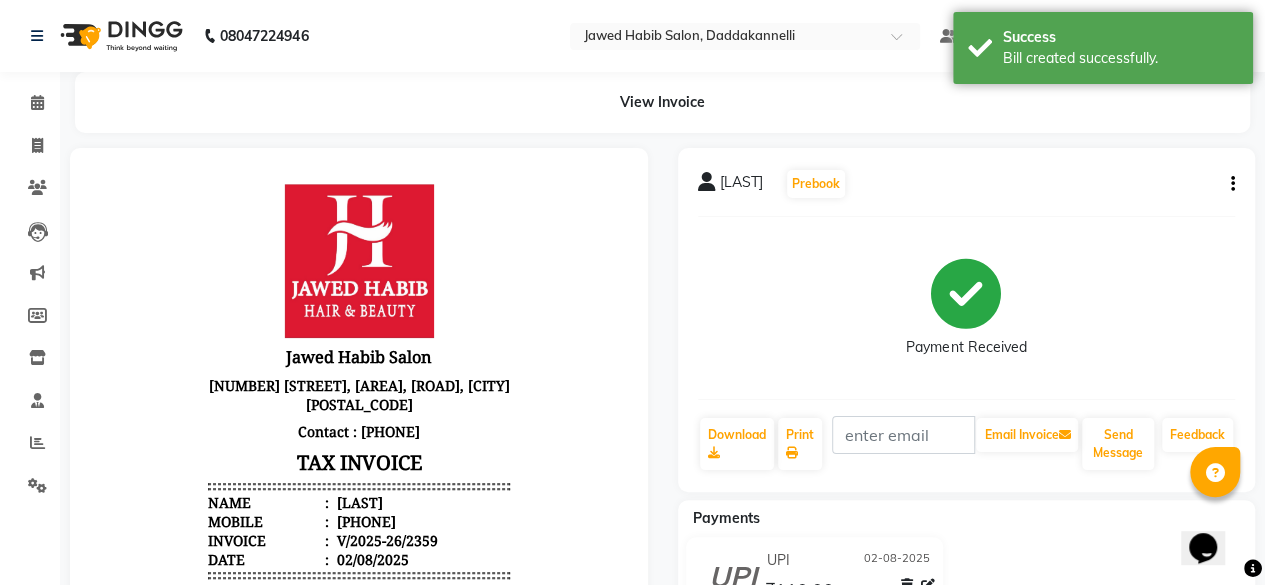 scroll, scrollTop: 0, scrollLeft: 0, axis: both 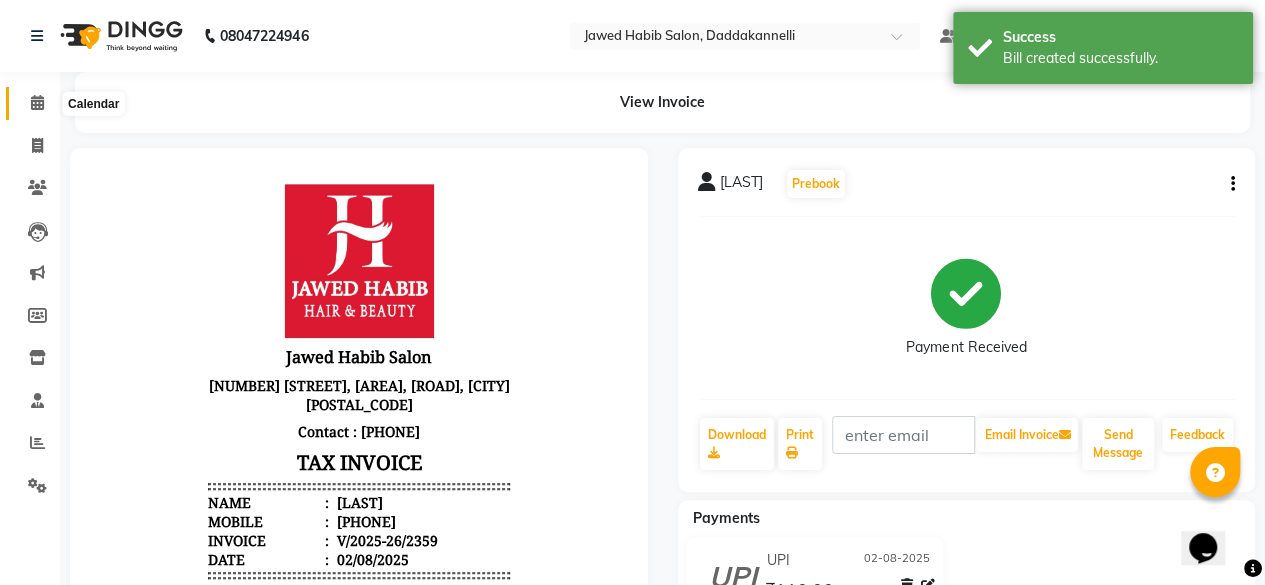 click 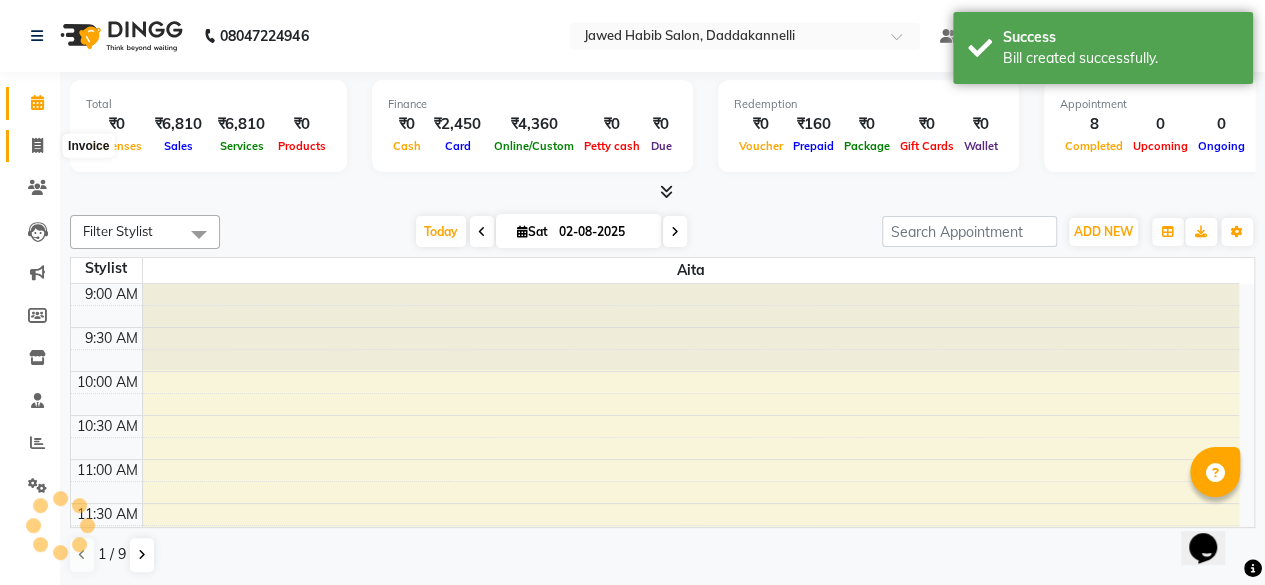 scroll, scrollTop: 521, scrollLeft: 0, axis: vertical 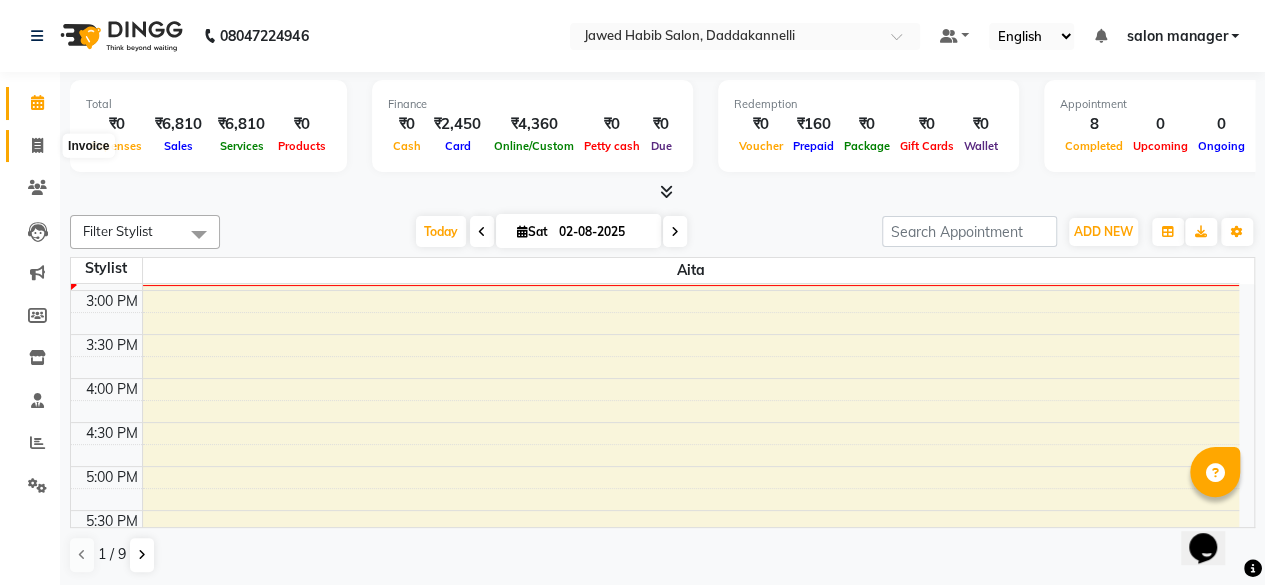 click 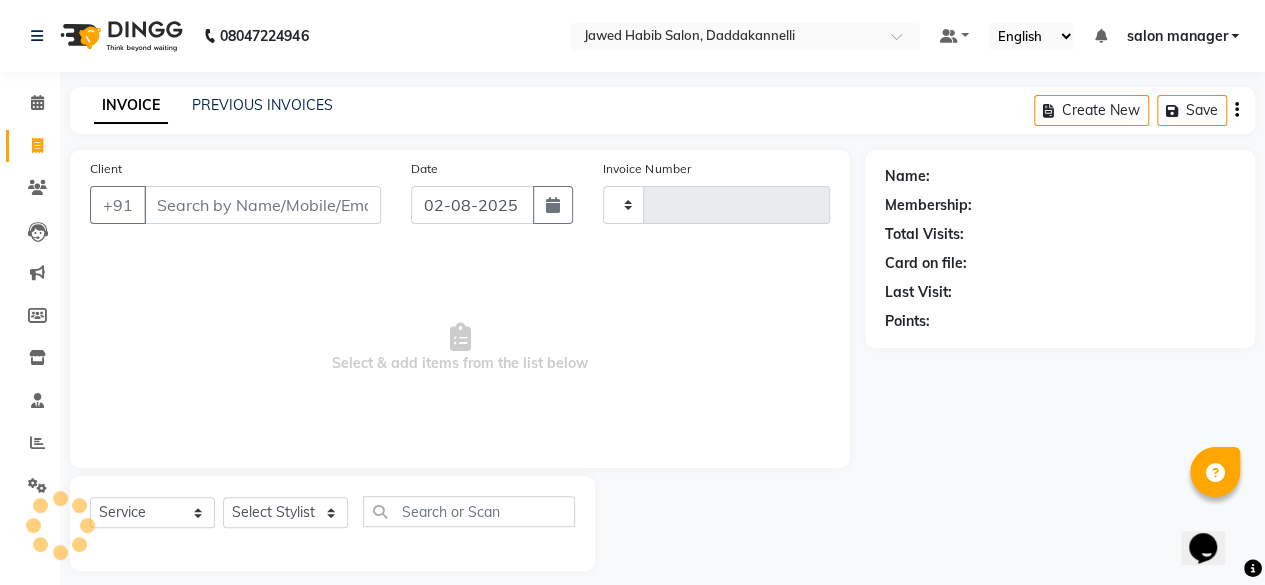 type on "2360" 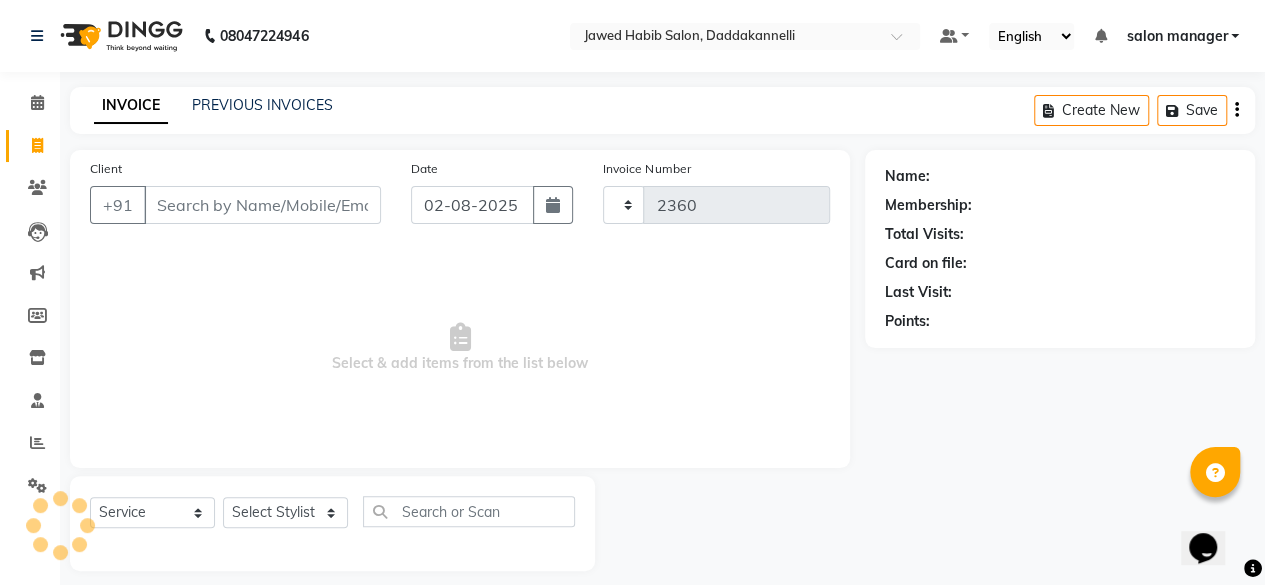 select on "6354" 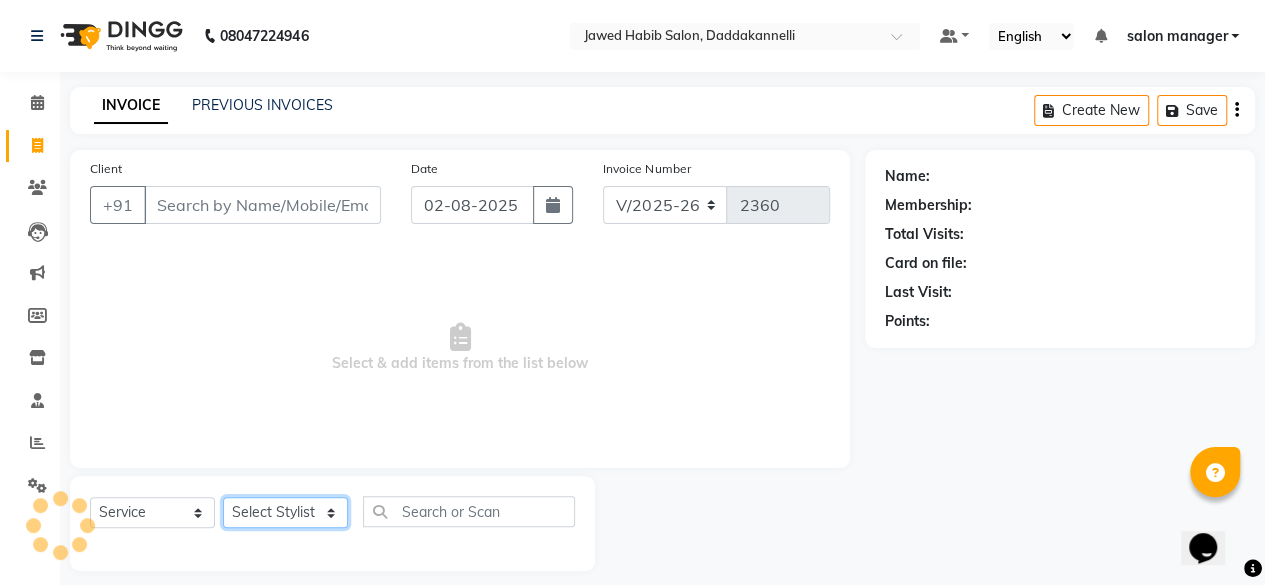 click on "Select Stylist" 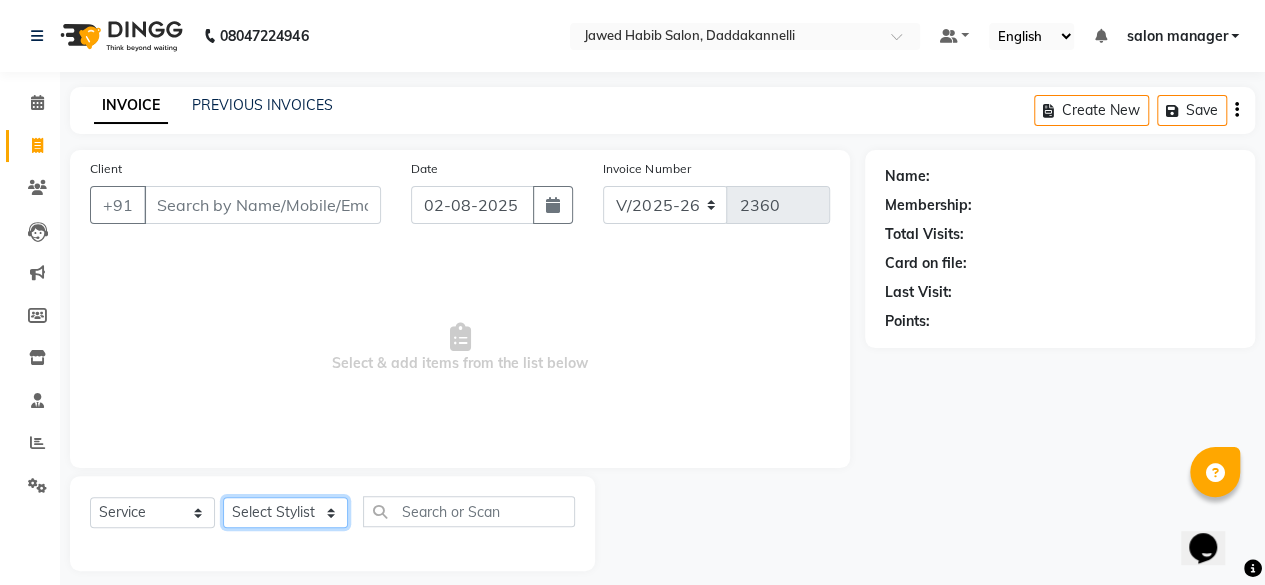 select on "64823" 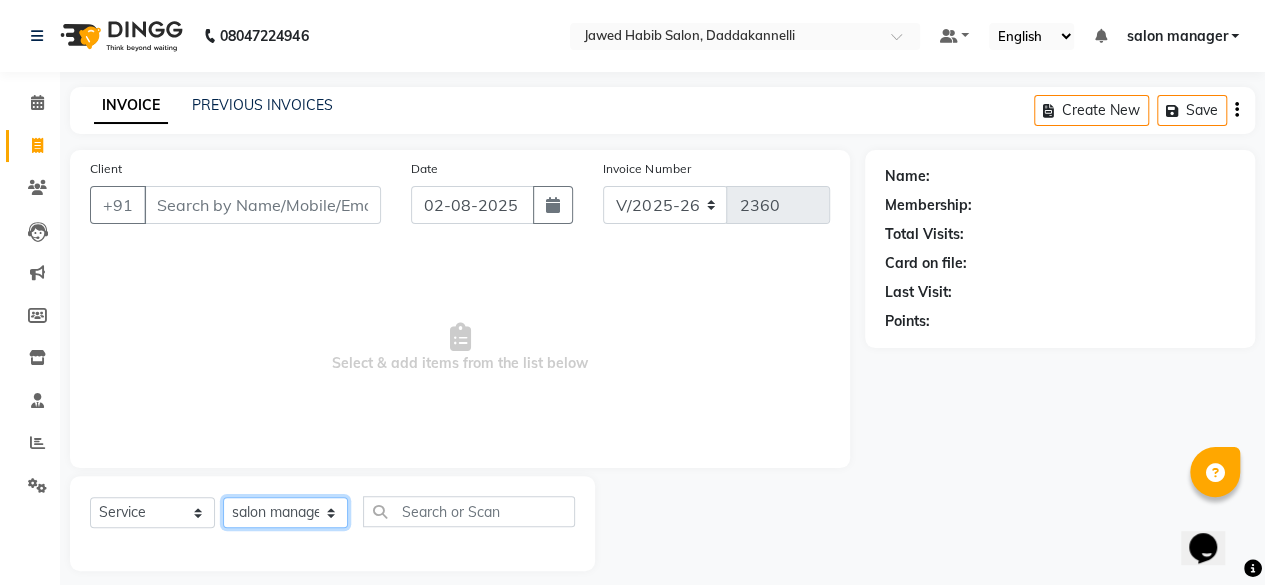 click on "Select Stylist aita DINGG SUPPORT Kabita KAMLA Rahul Riya Tamang Sajal salon manager Sonu Vimal" 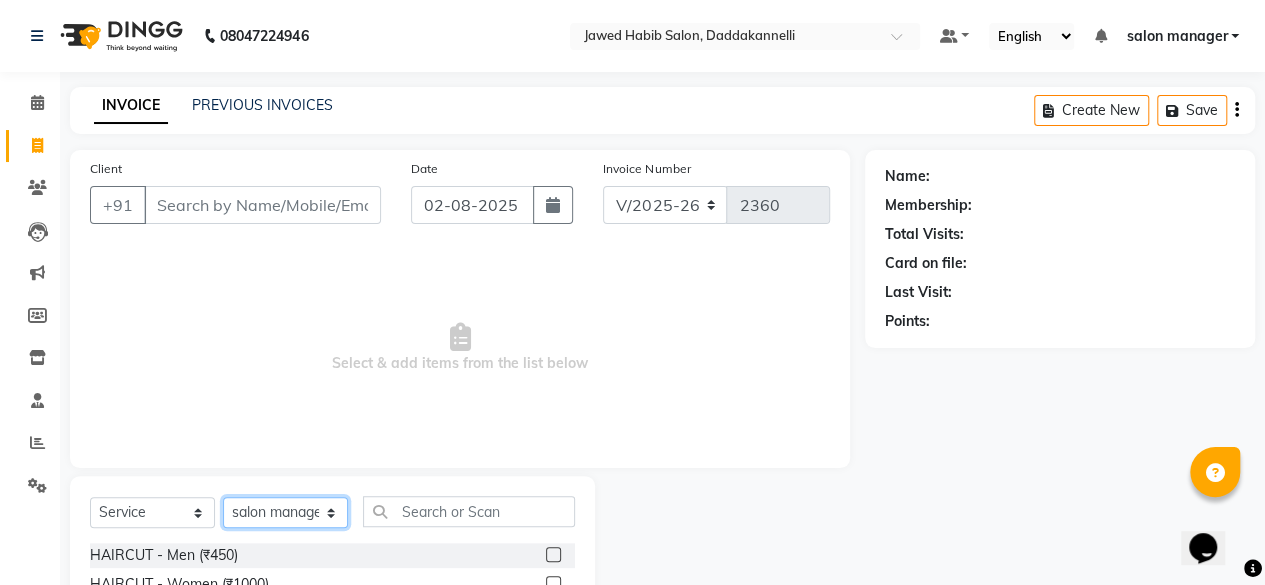 scroll, scrollTop: 215, scrollLeft: 0, axis: vertical 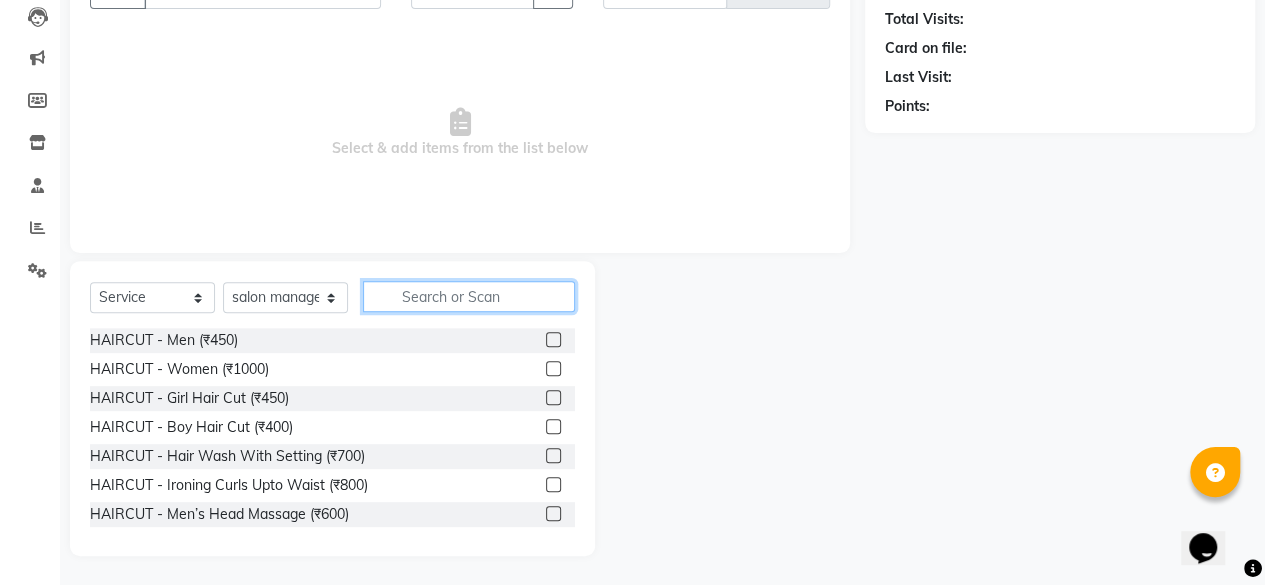 click 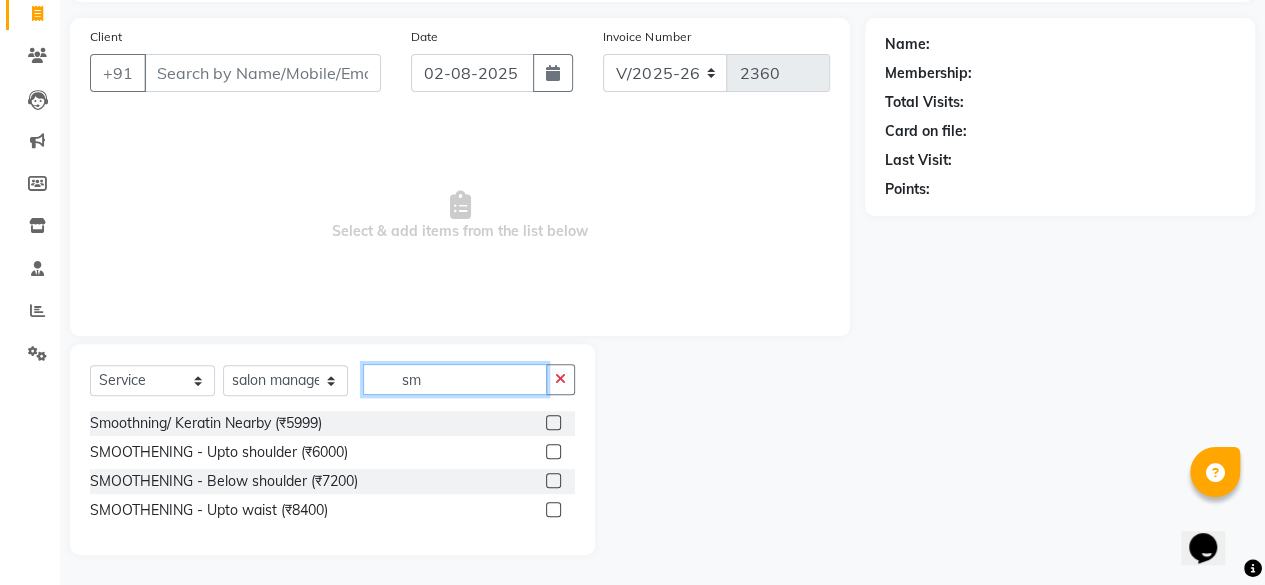 scroll, scrollTop: 131, scrollLeft: 0, axis: vertical 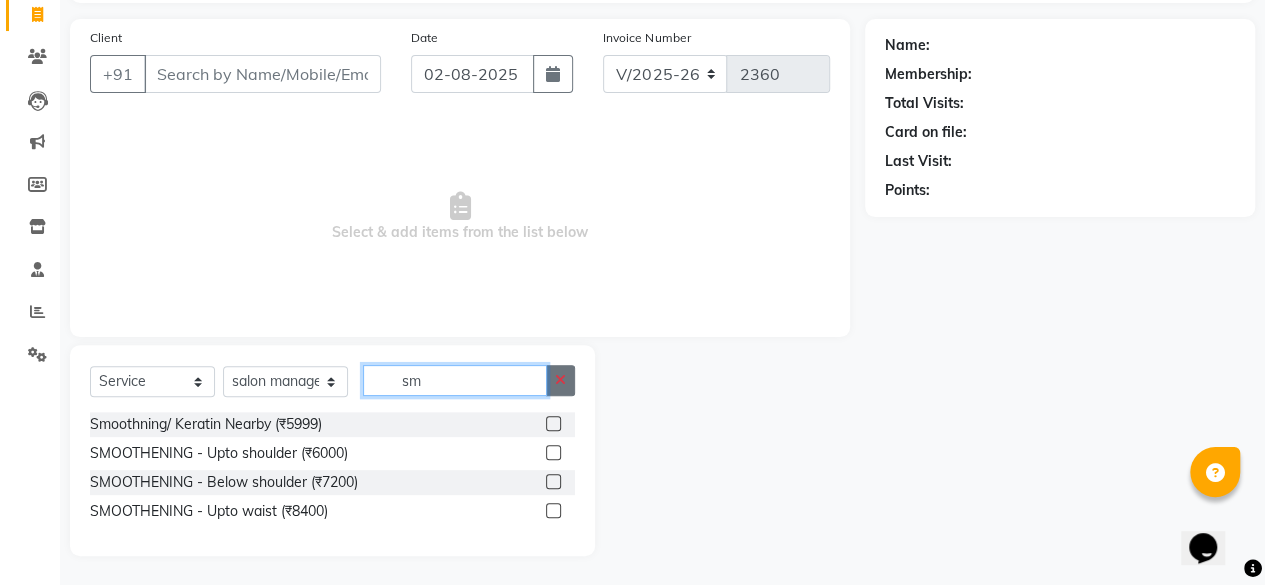 type on "sm" 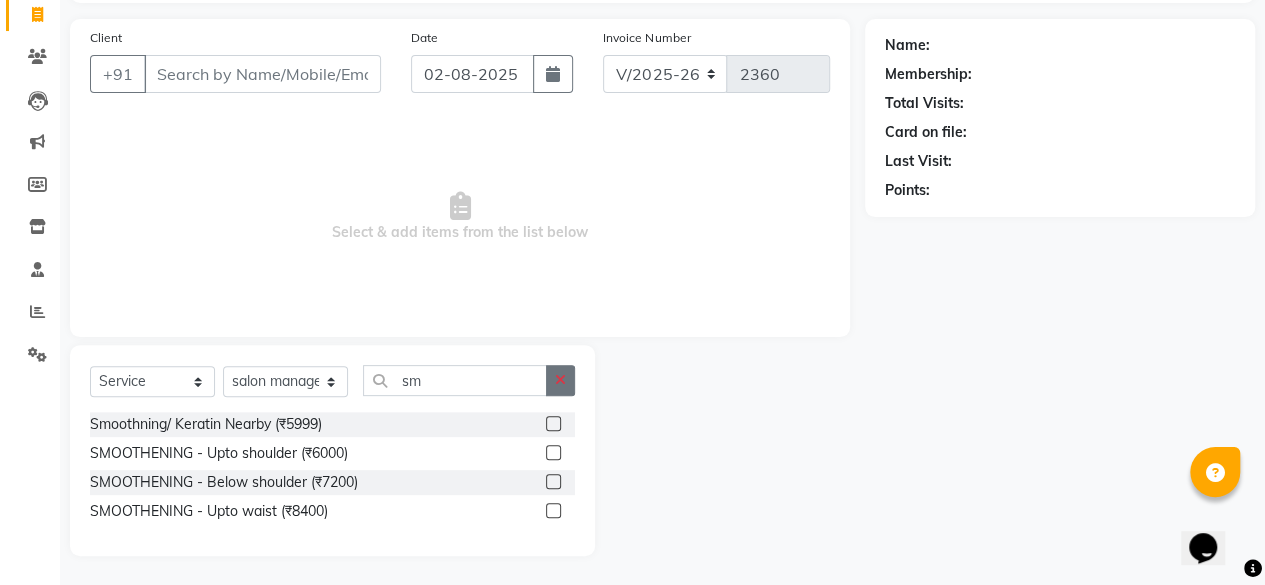 click 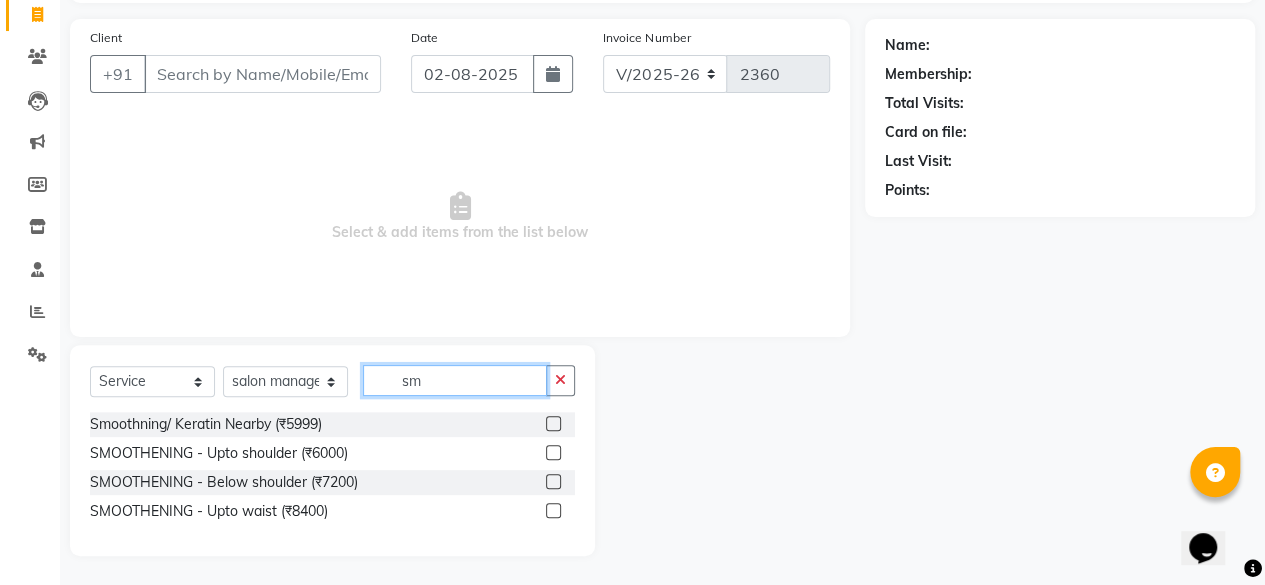 type 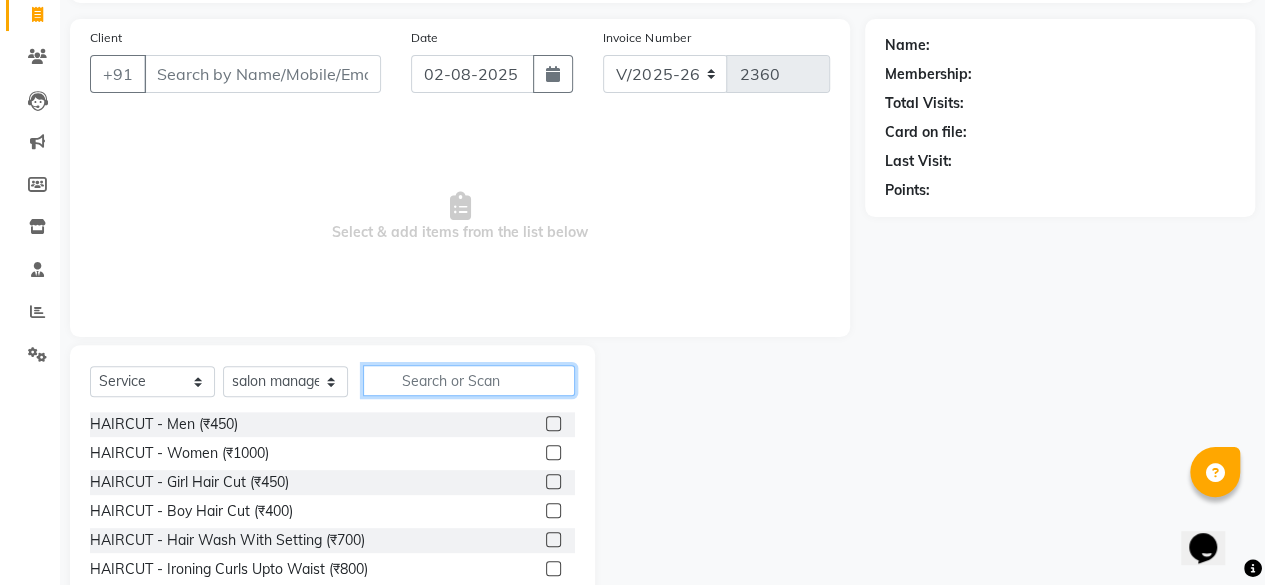 scroll, scrollTop: 0, scrollLeft: 0, axis: both 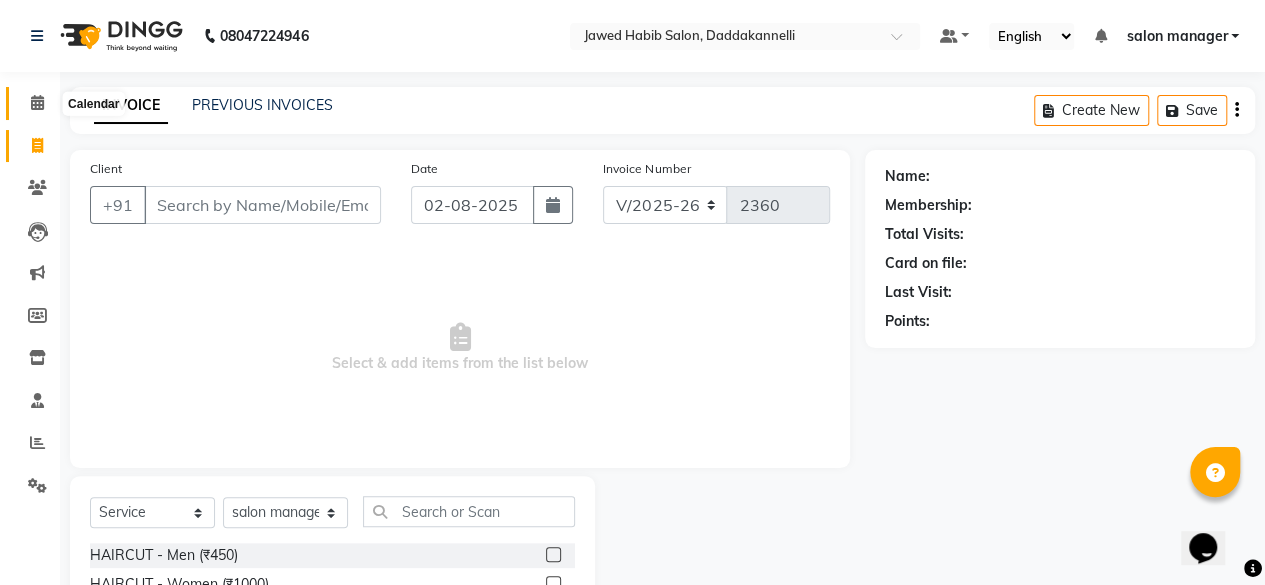 click 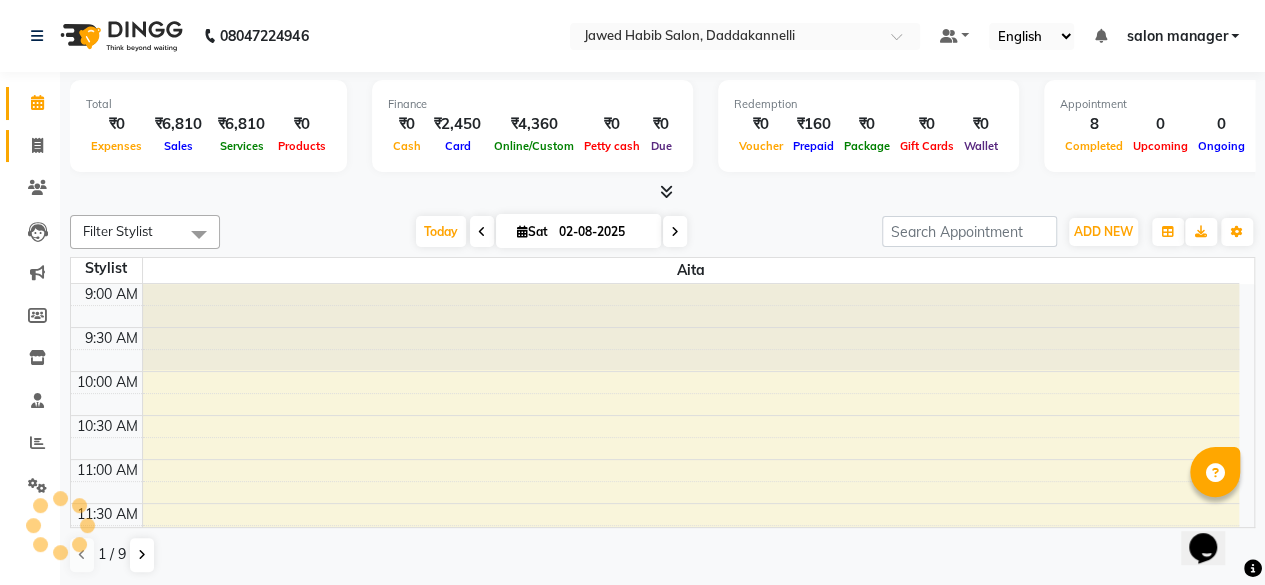 scroll, scrollTop: 0, scrollLeft: 0, axis: both 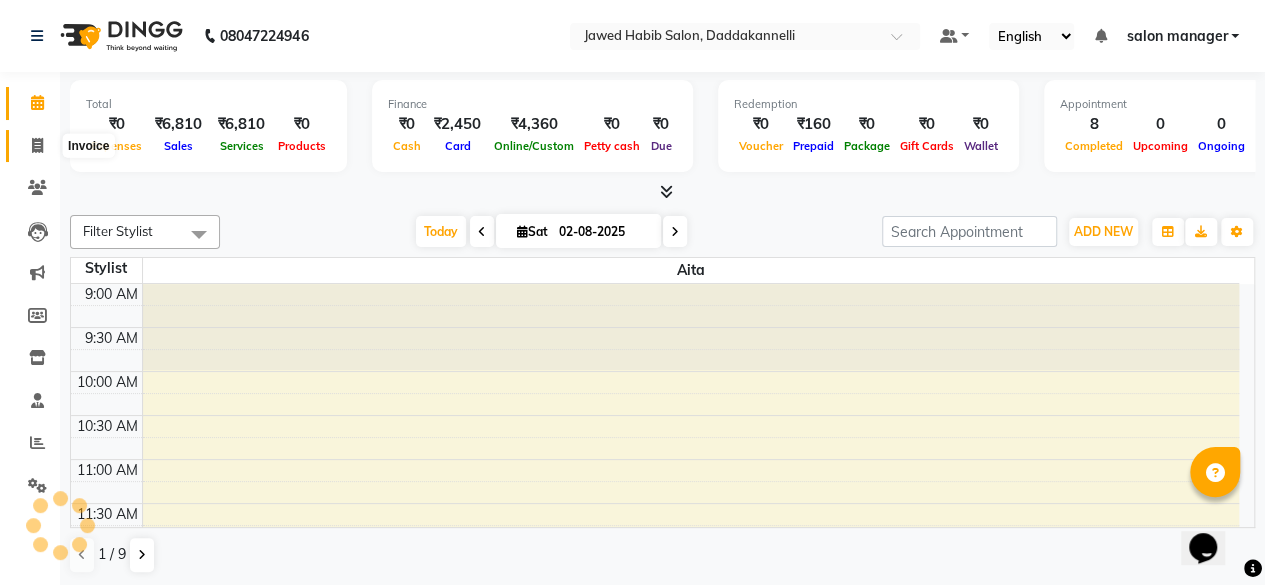 click 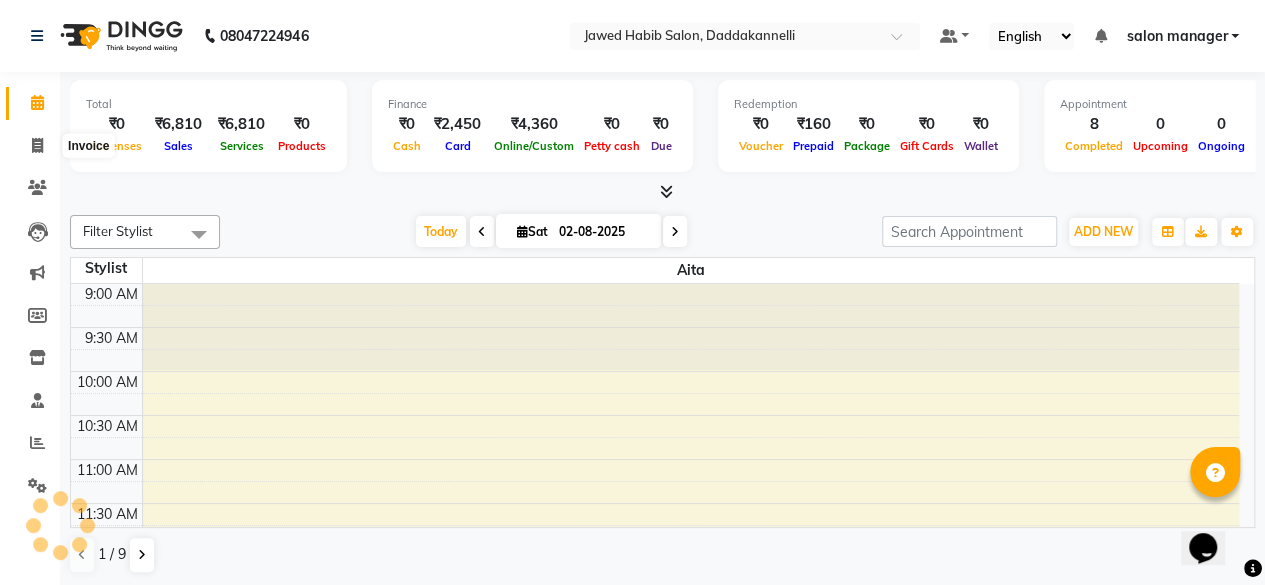 select on "6354" 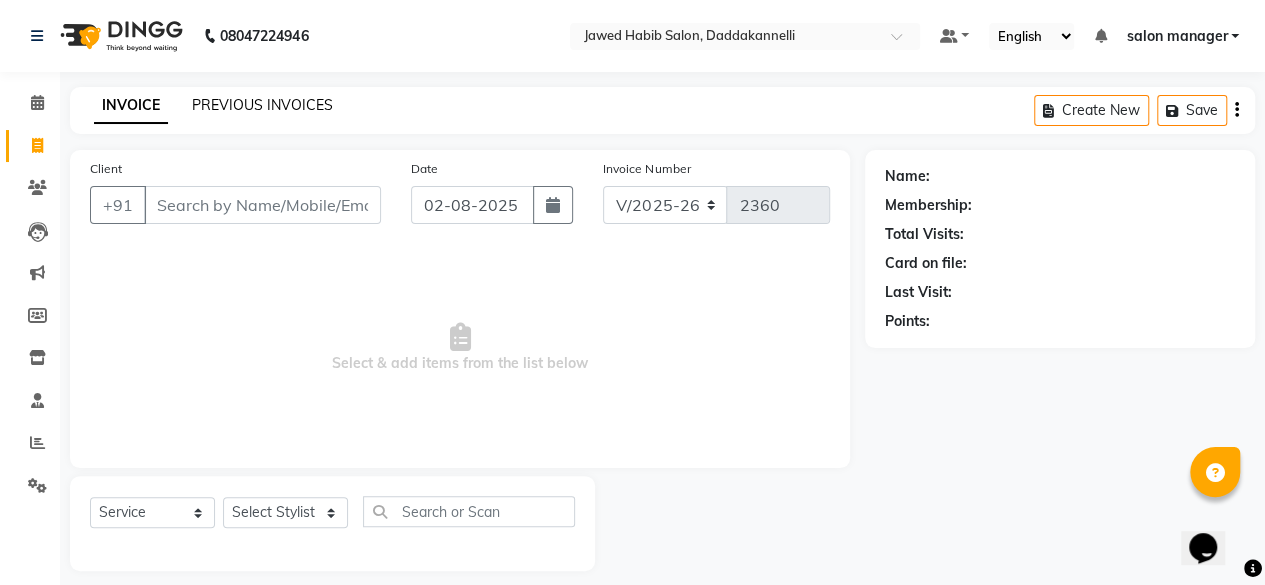 click on "PREVIOUS INVOICES" 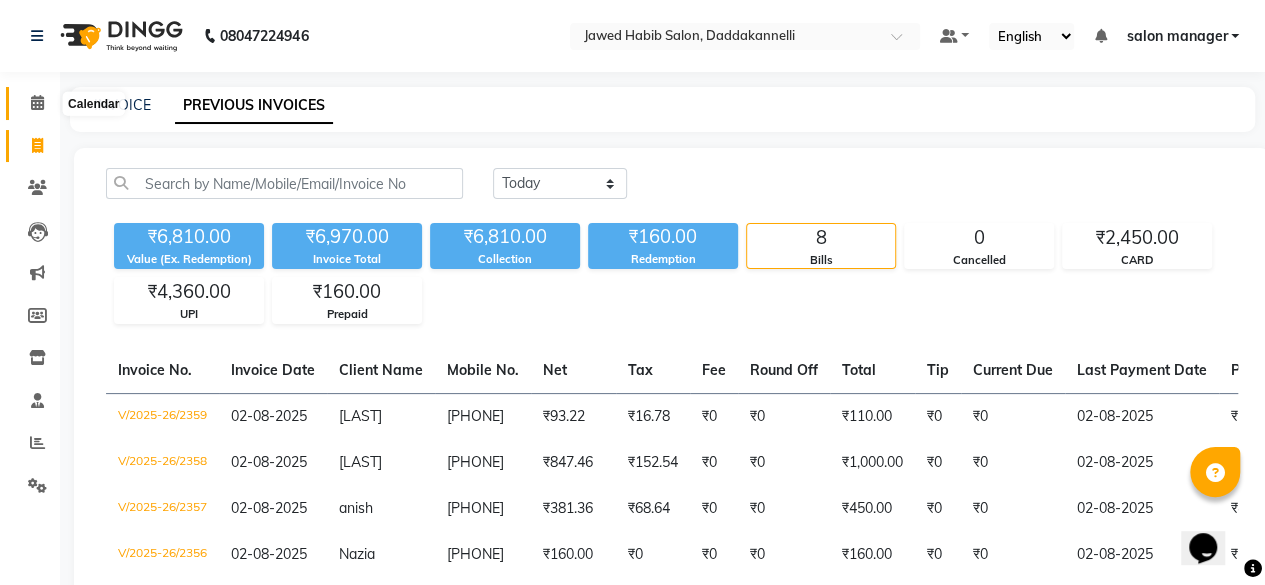 click 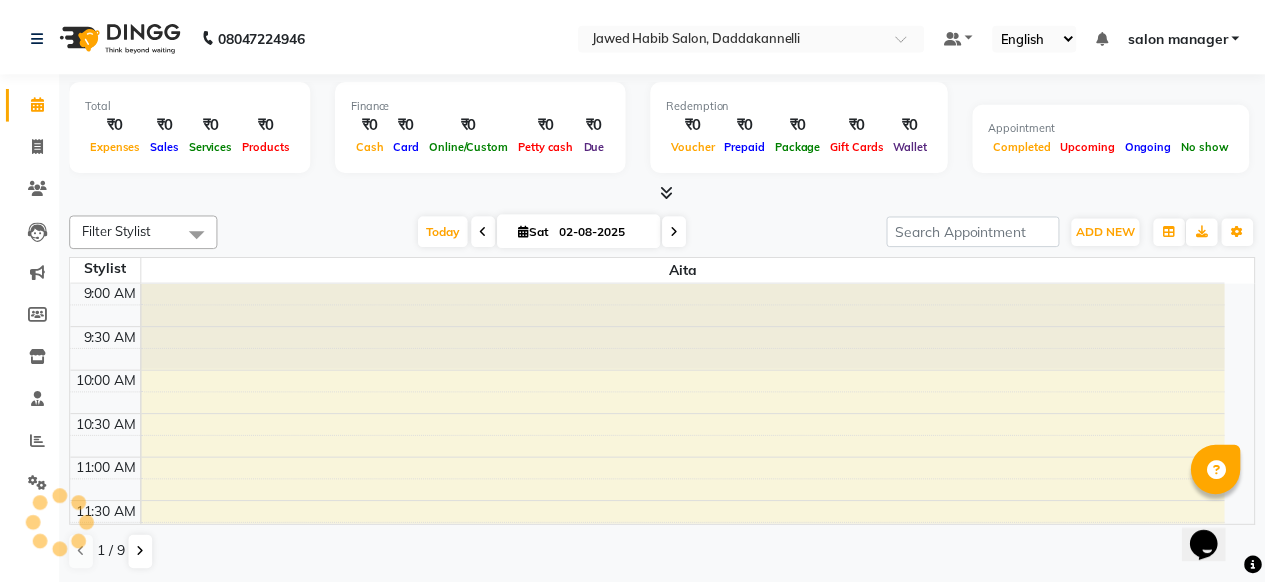 scroll, scrollTop: 0, scrollLeft: 0, axis: both 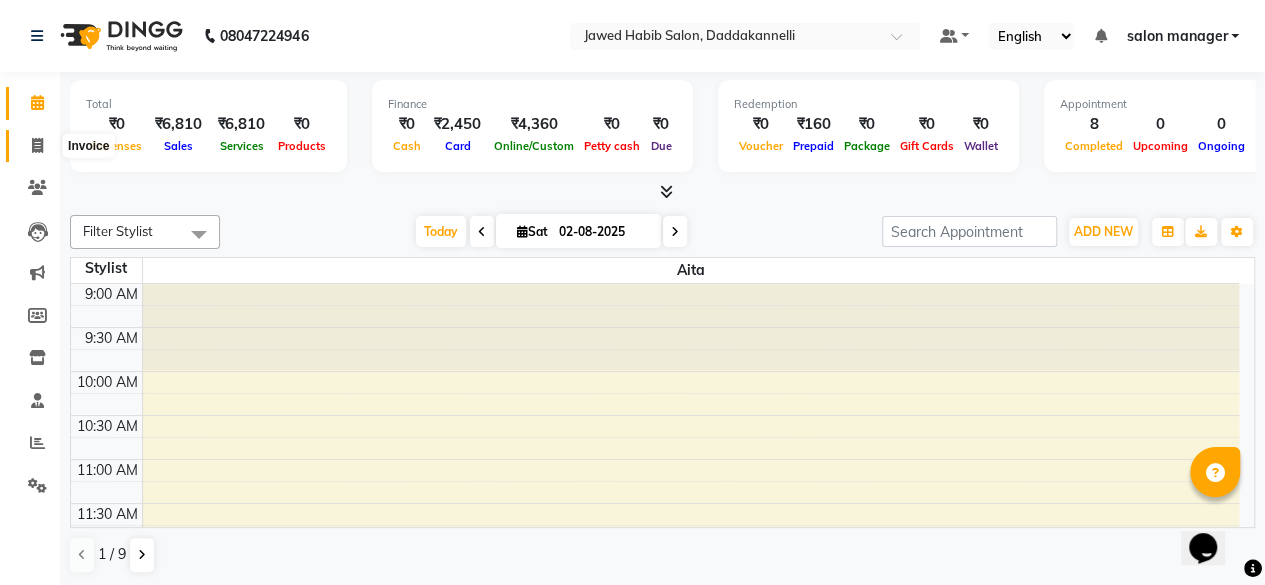 click 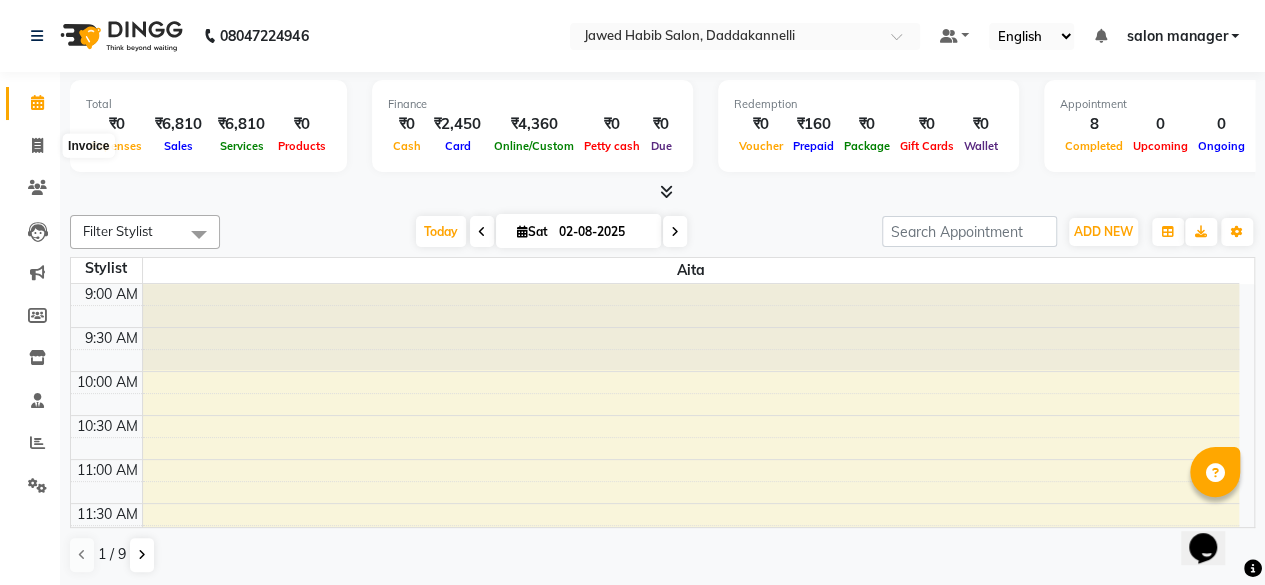 select on "service" 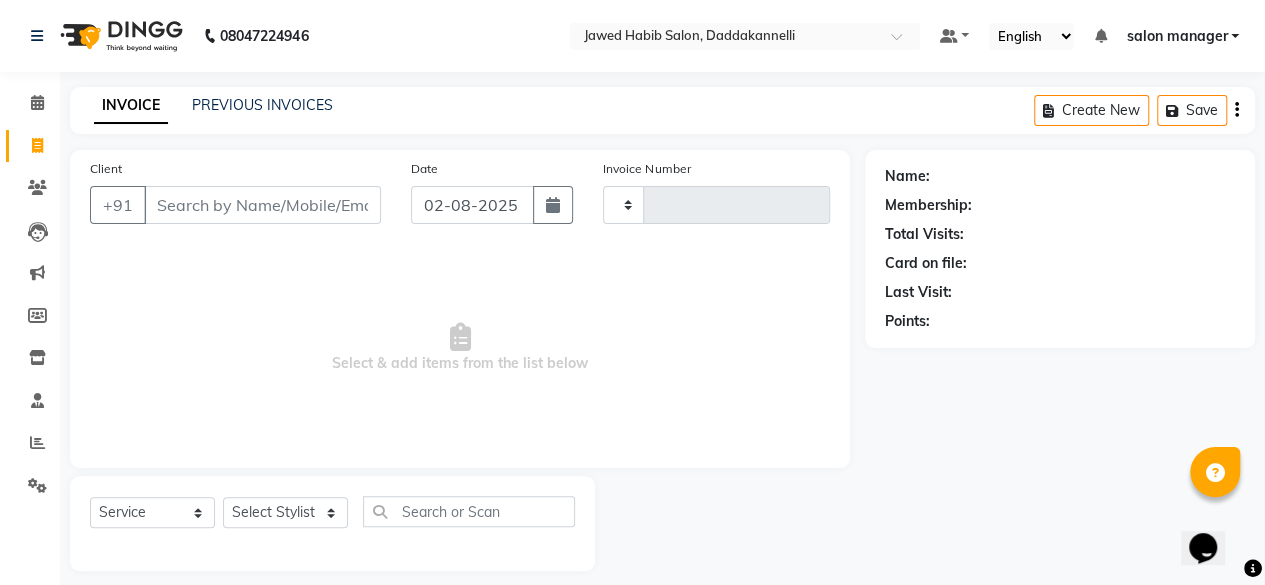 type on "2360" 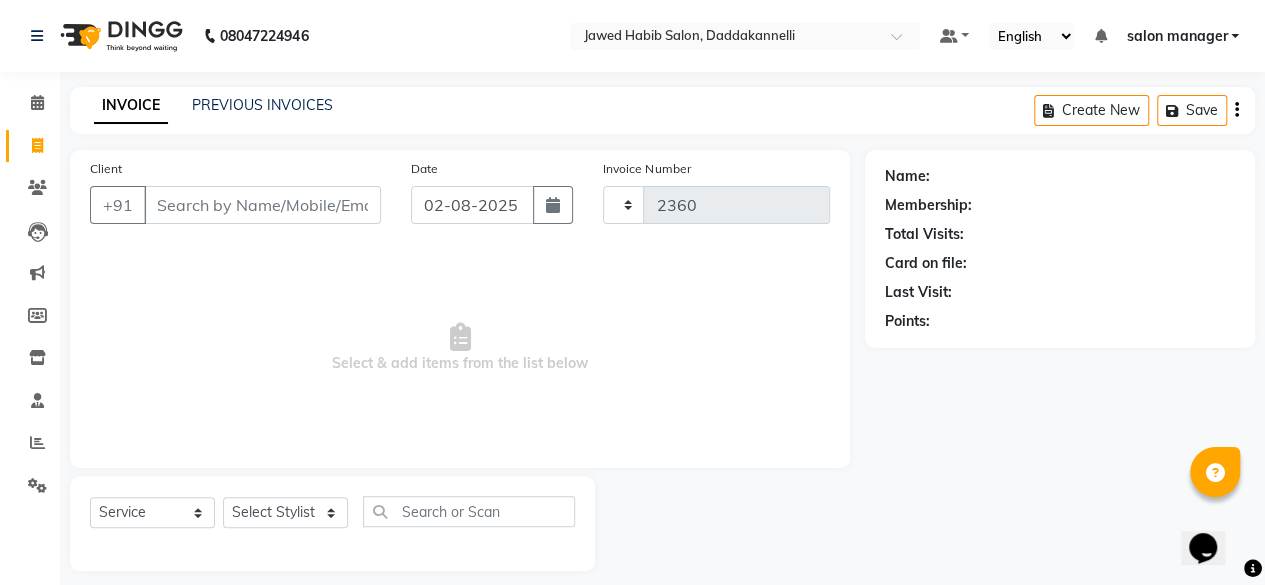 select on "6354" 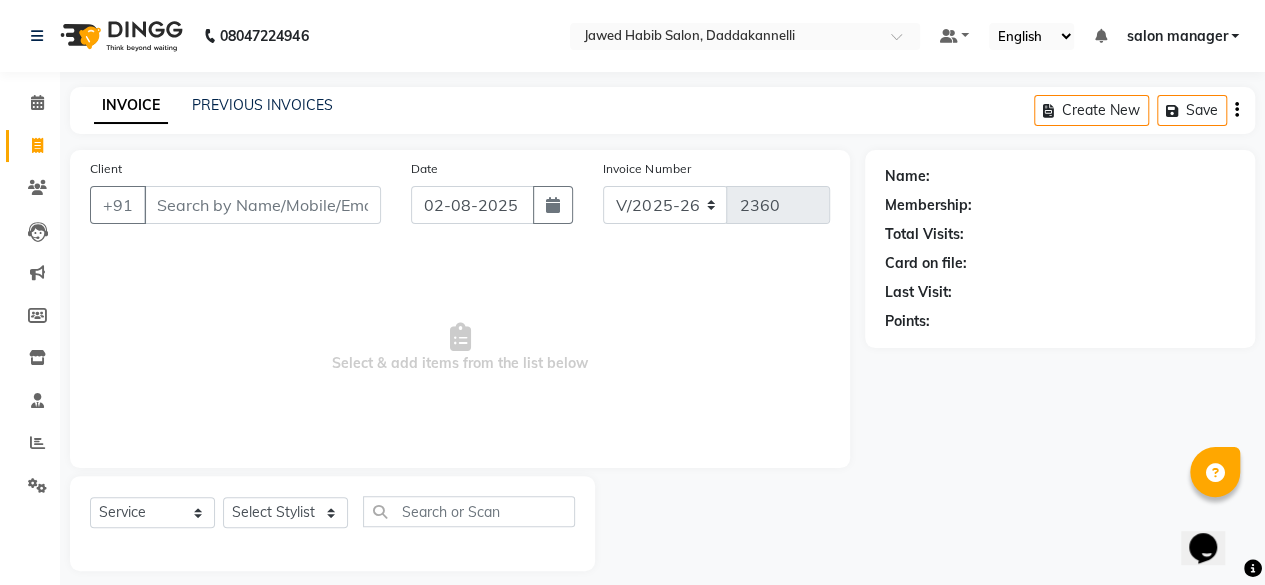 click on "Client" at bounding box center (262, 205) 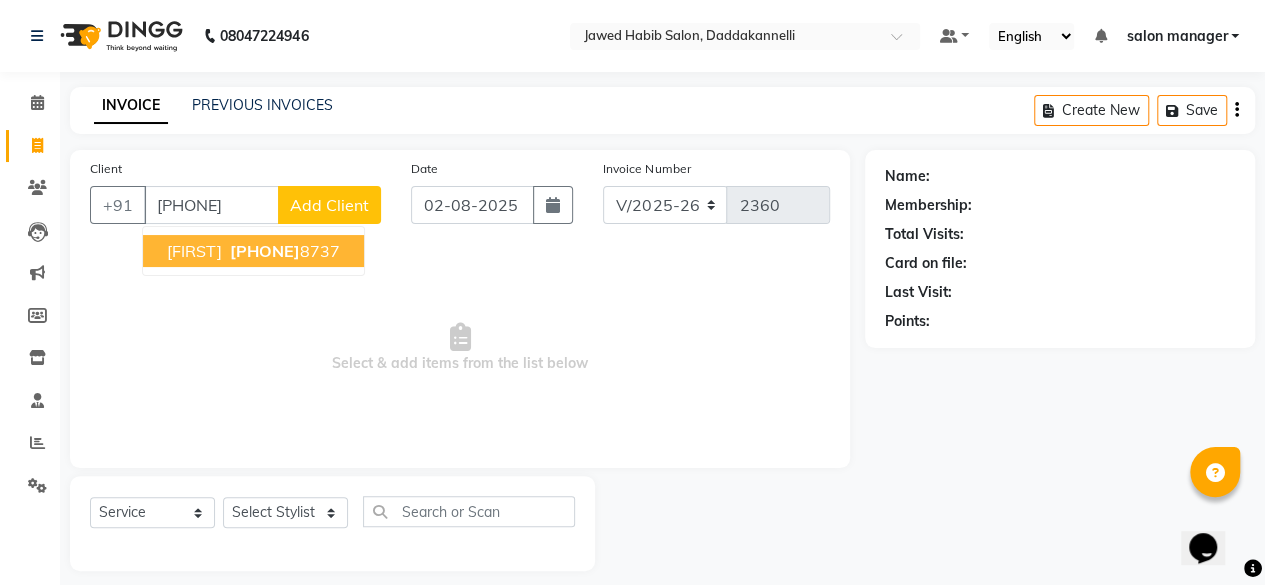 click on "[PHONE]" at bounding box center [265, 251] 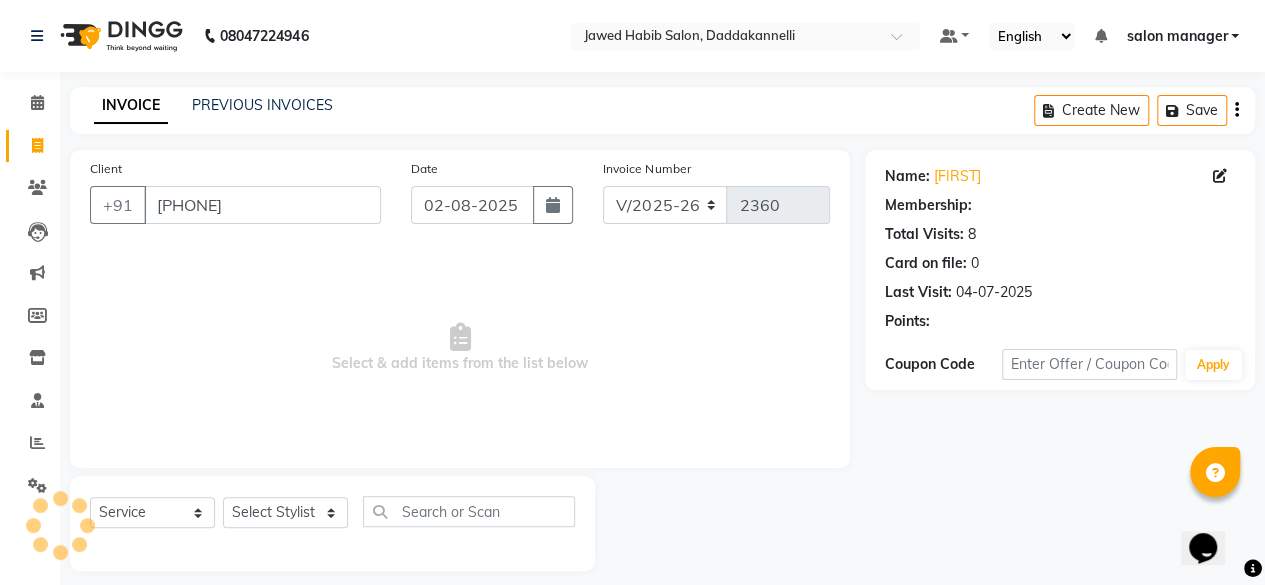 scroll, scrollTop: 15, scrollLeft: 0, axis: vertical 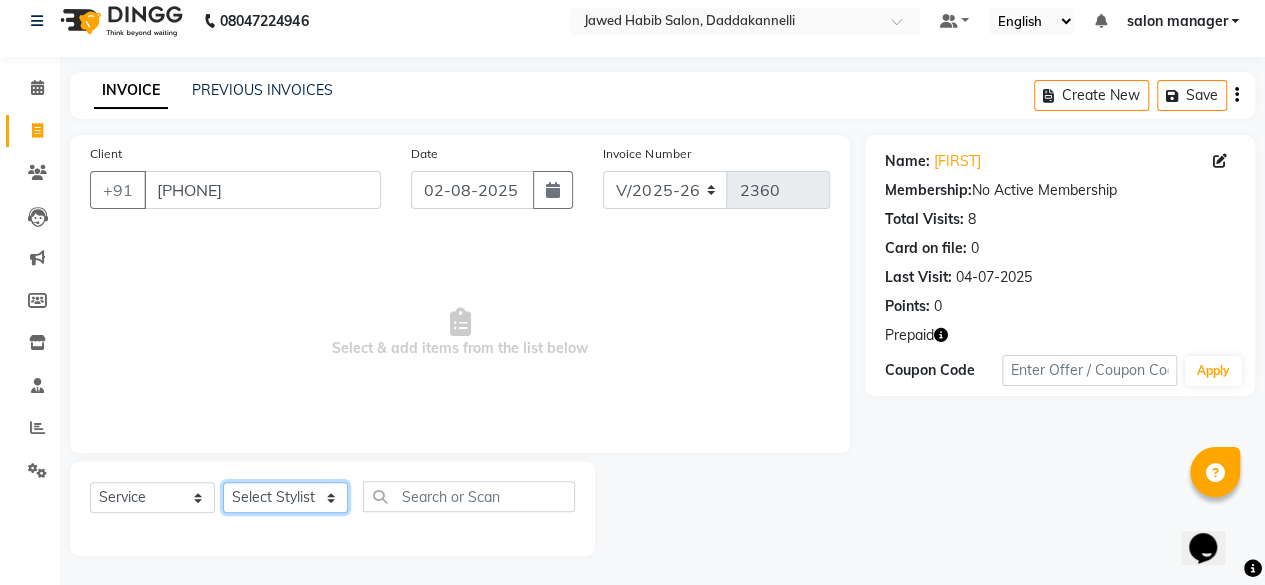 click on "Select Stylist aita DINGG SUPPORT Kabita KAMLA Rahul Riya Tamang Sajal salon manager Sonu Vimal" 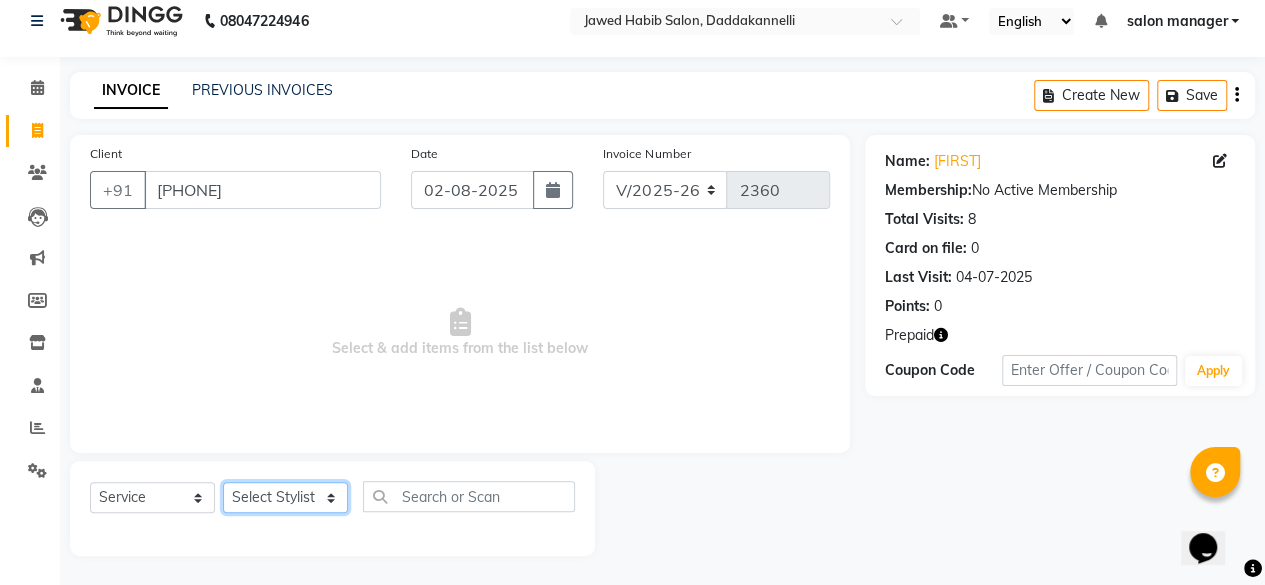 select on "80320" 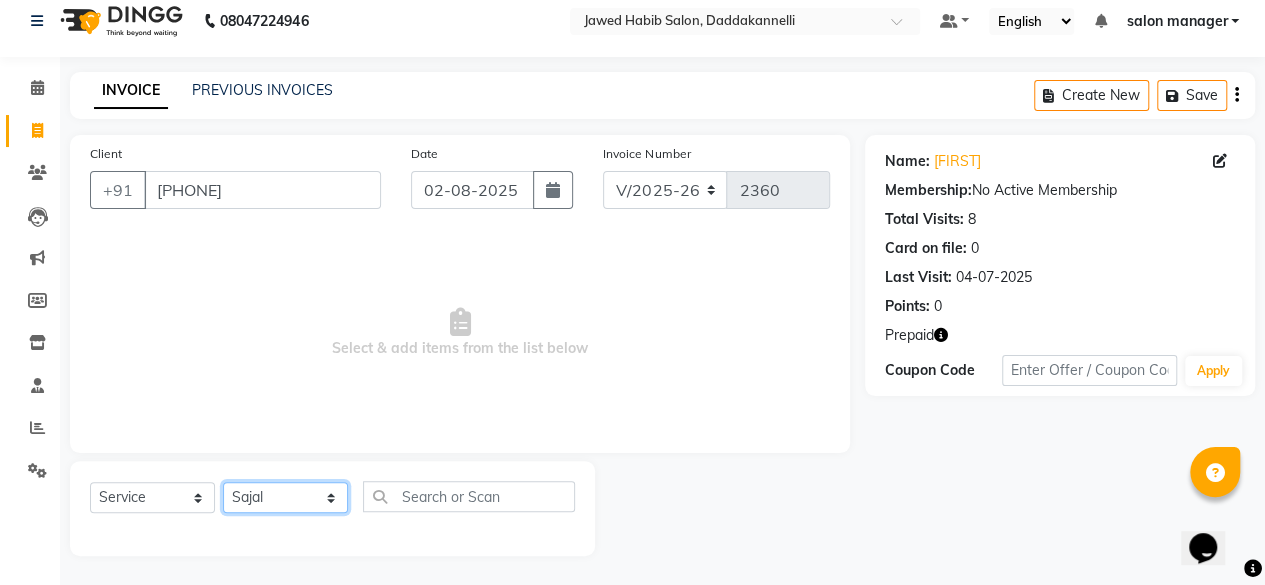 click on "Select Stylist aita DINGG SUPPORT Kabita KAMLA Rahul Riya Tamang Sajal salon manager Sonu Vimal" 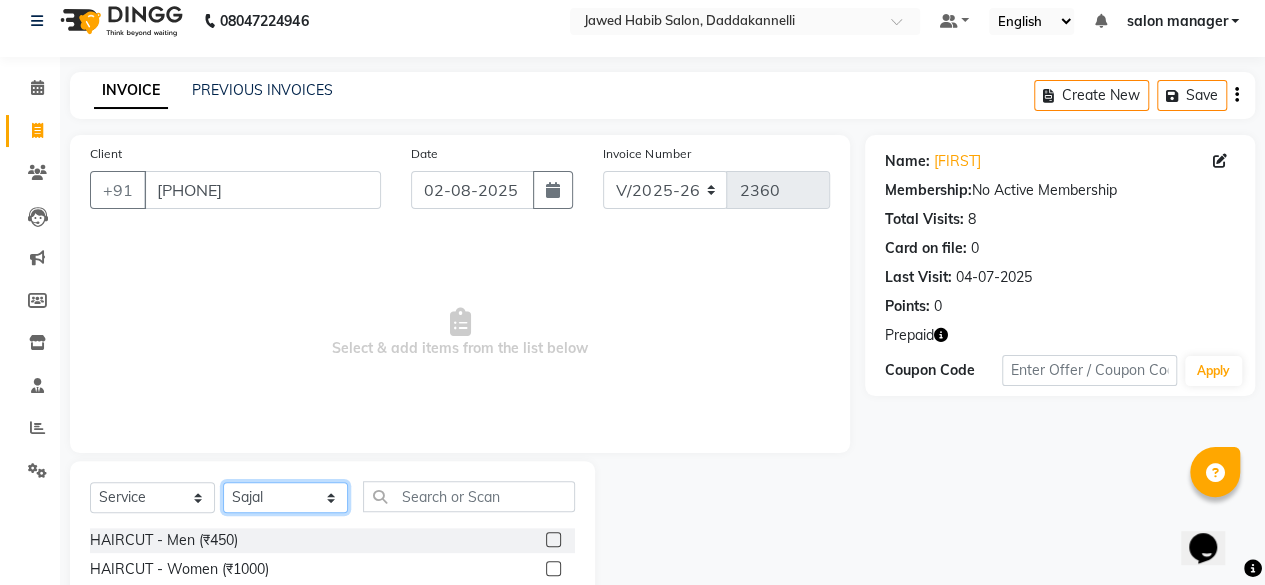scroll, scrollTop: 215, scrollLeft: 0, axis: vertical 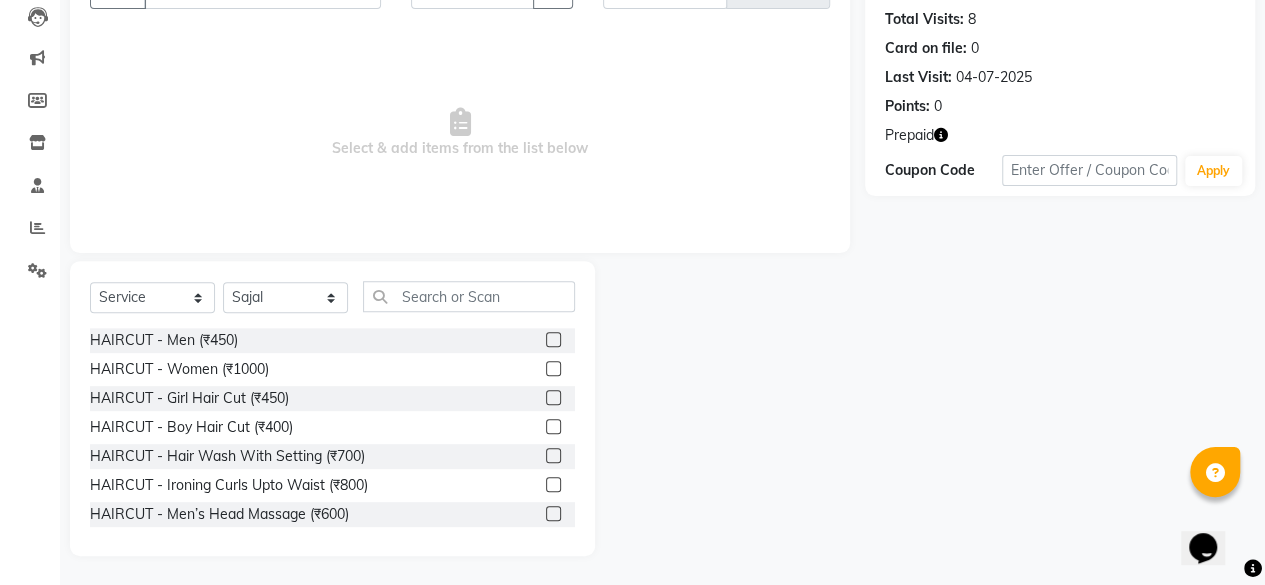 click 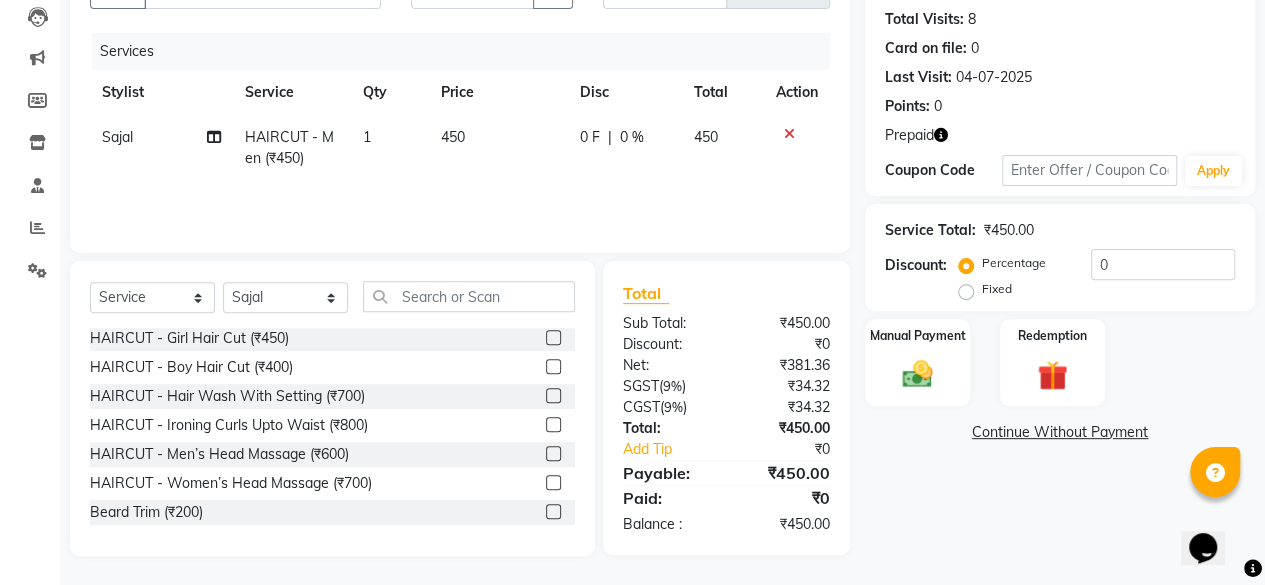 checkbox on "false" 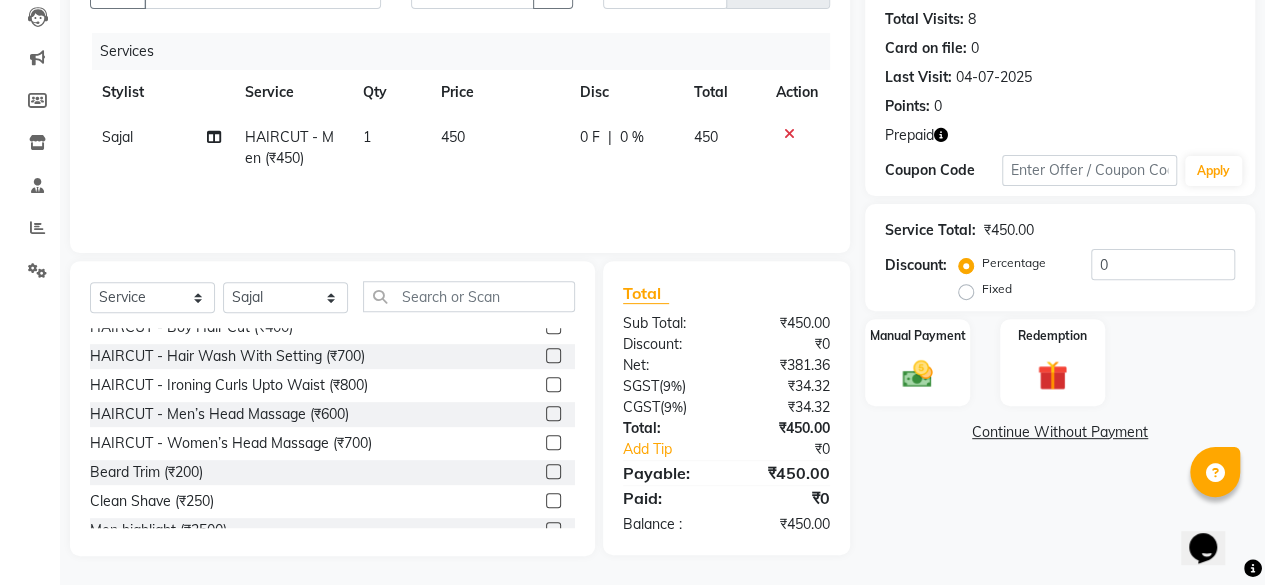 click 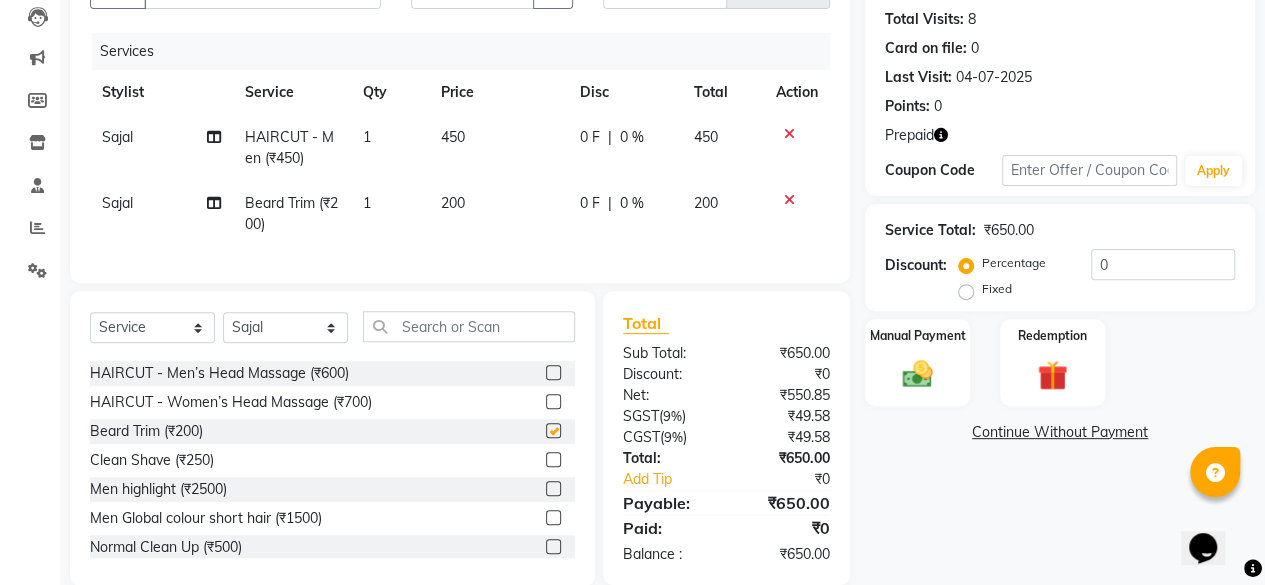 checkbox on "false" 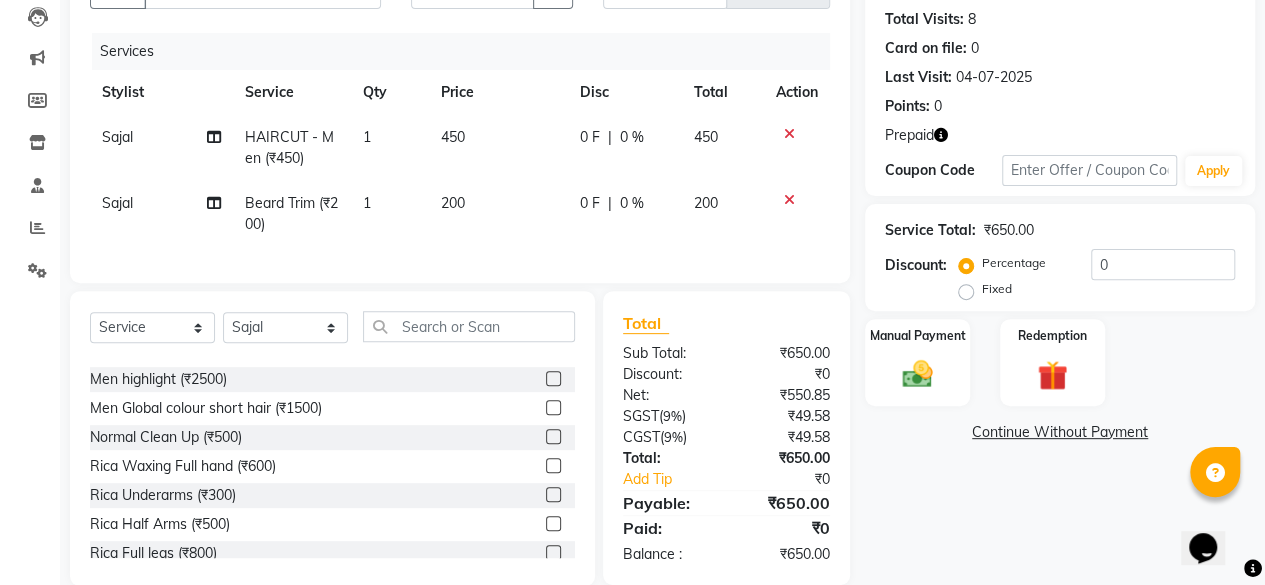 scroll, scrollTop: 300, scrollLeft: 0, axis: vertical 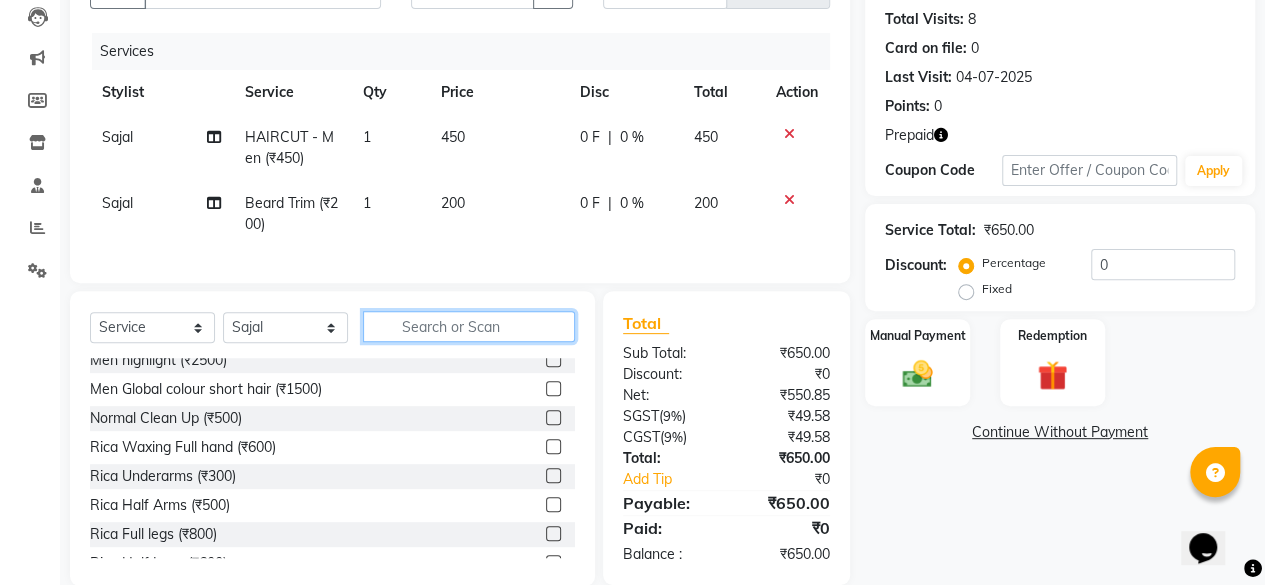 click 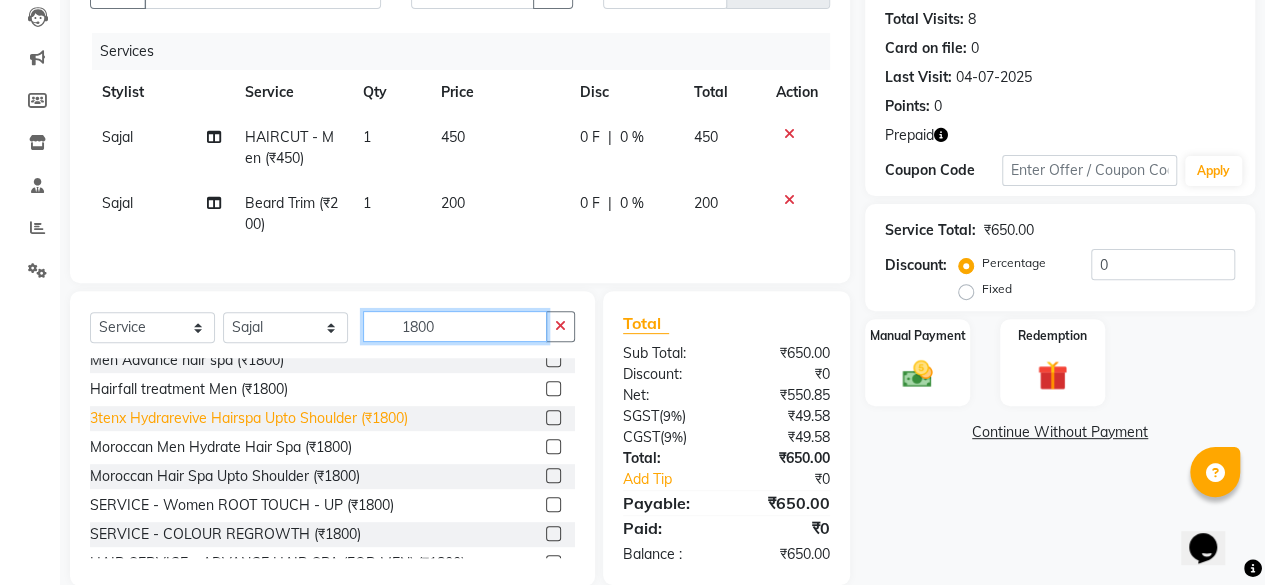 scroll, scrollTop: 0, scrollLeft: 0, axis: both 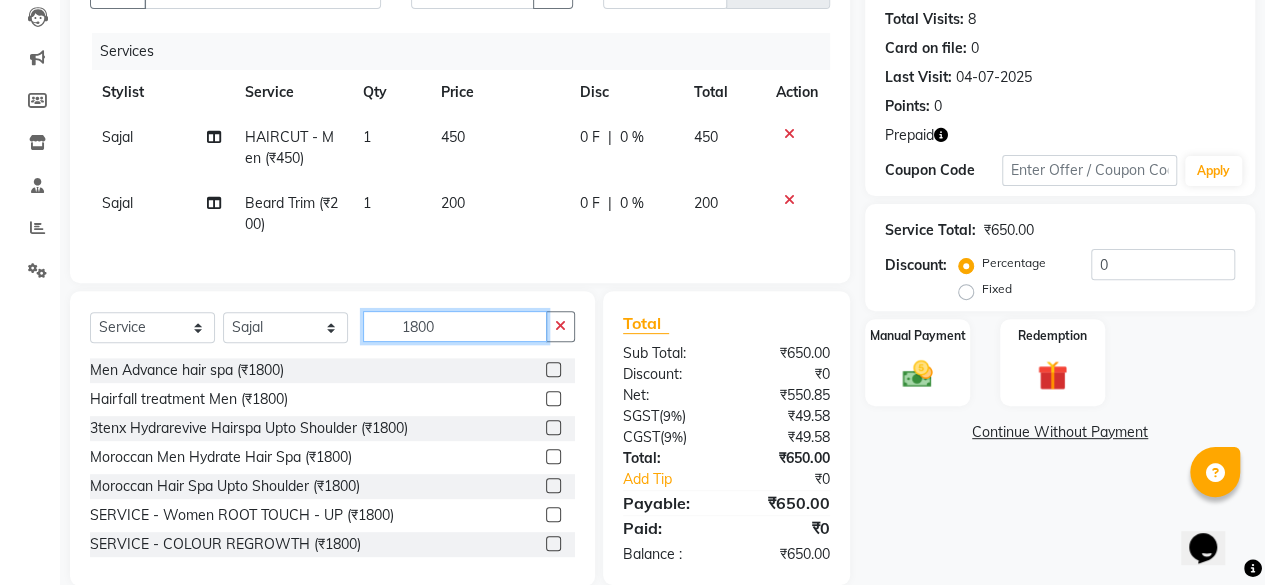 type on "1800" 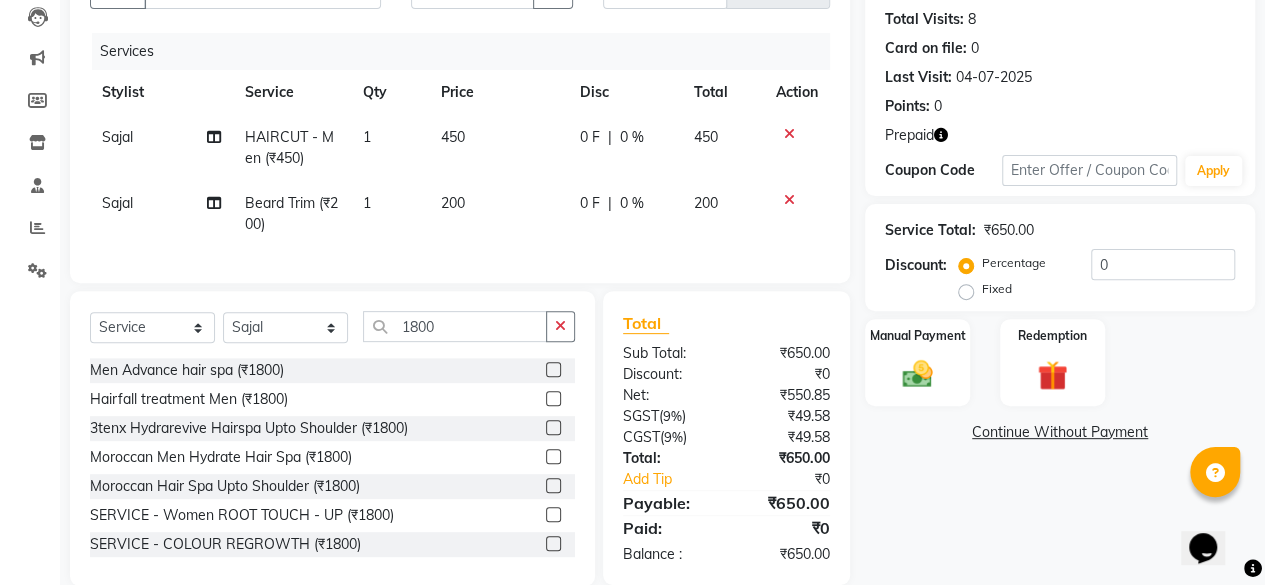 click 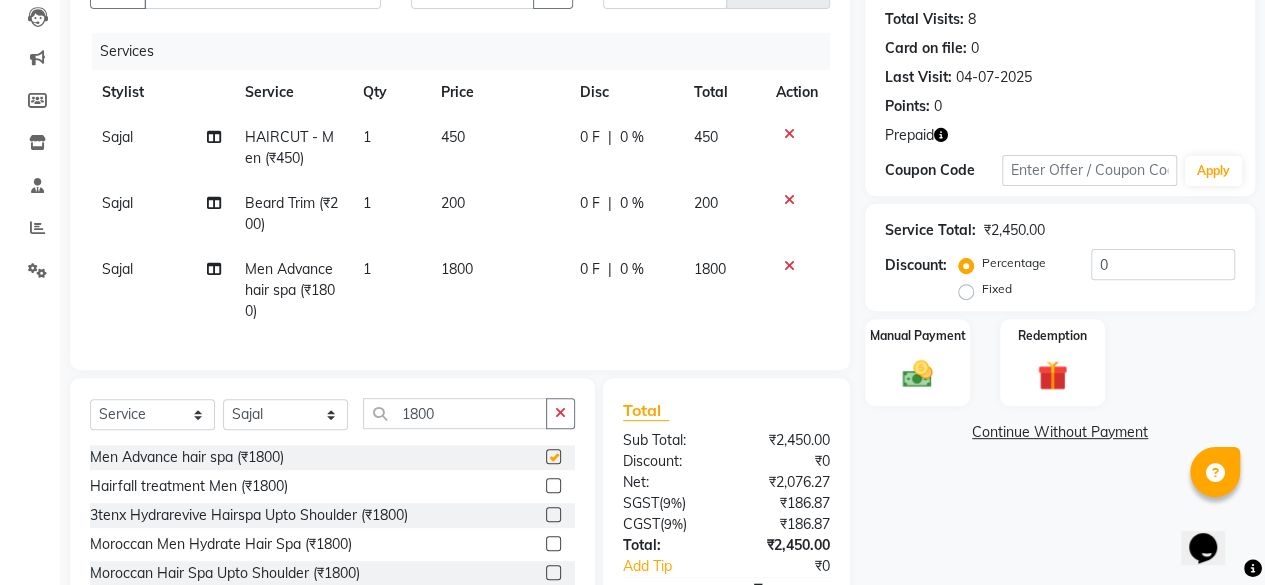 checkbox on "false" 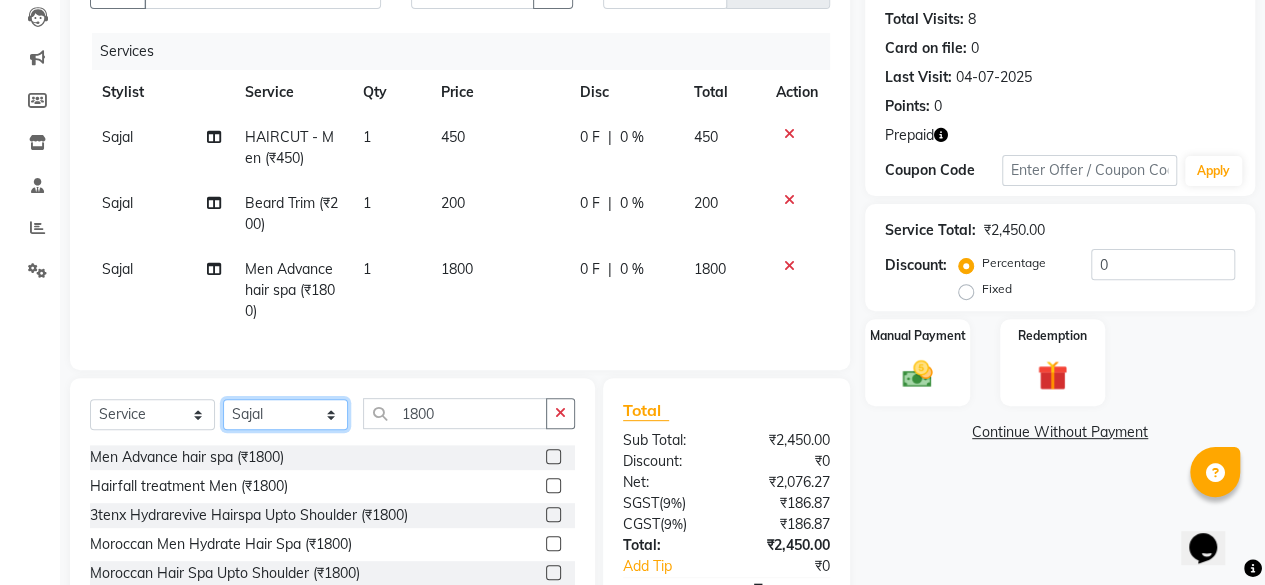 click on "Select Stylist aita DINGG SUPPORT Kabita KAMLA Rahul Riya Tamang Sajal salon manager Sonu Vimal" 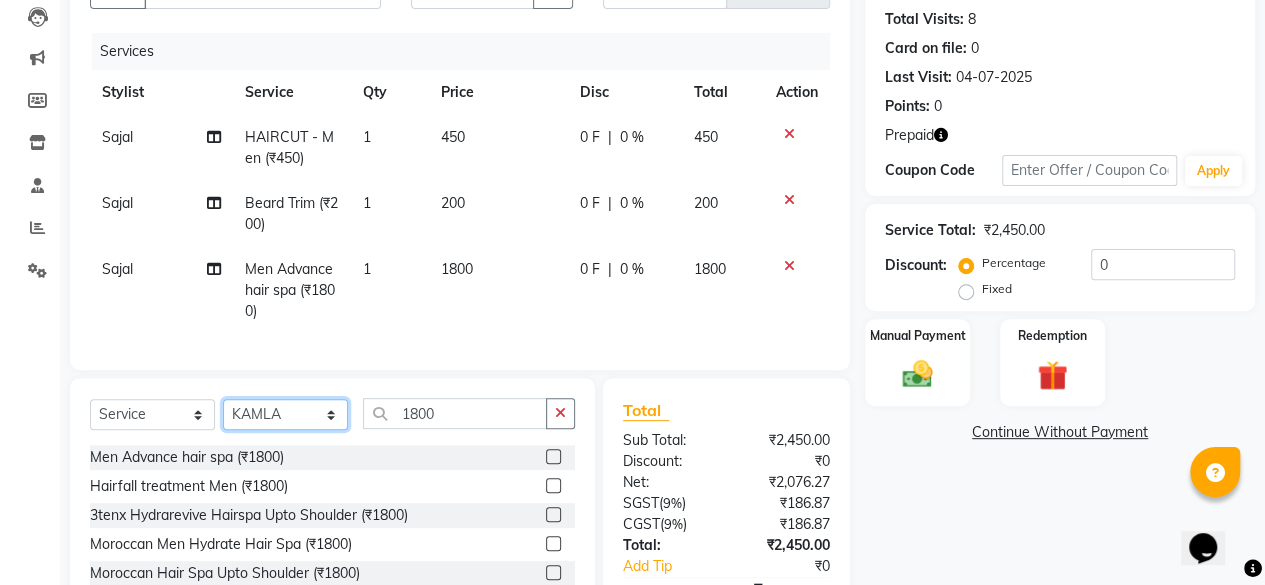 click on "Select Stylist aita DINGG SUPPORT Kabita KAMLA Rahul Riya Tamang Sajal salon manager Sonu Vimal" 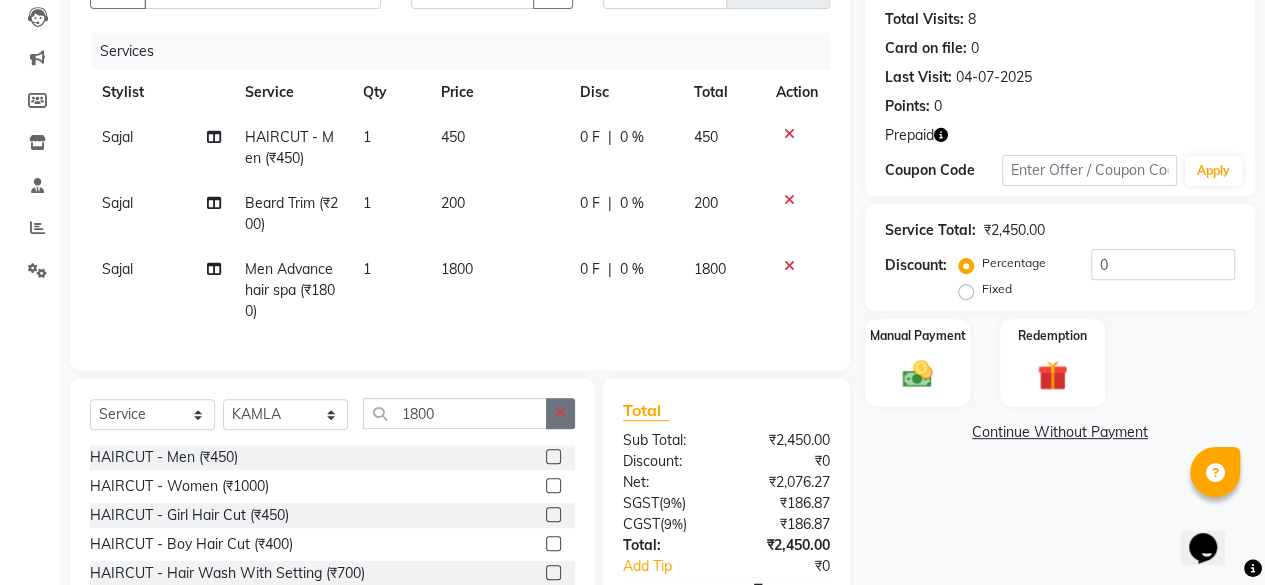 click 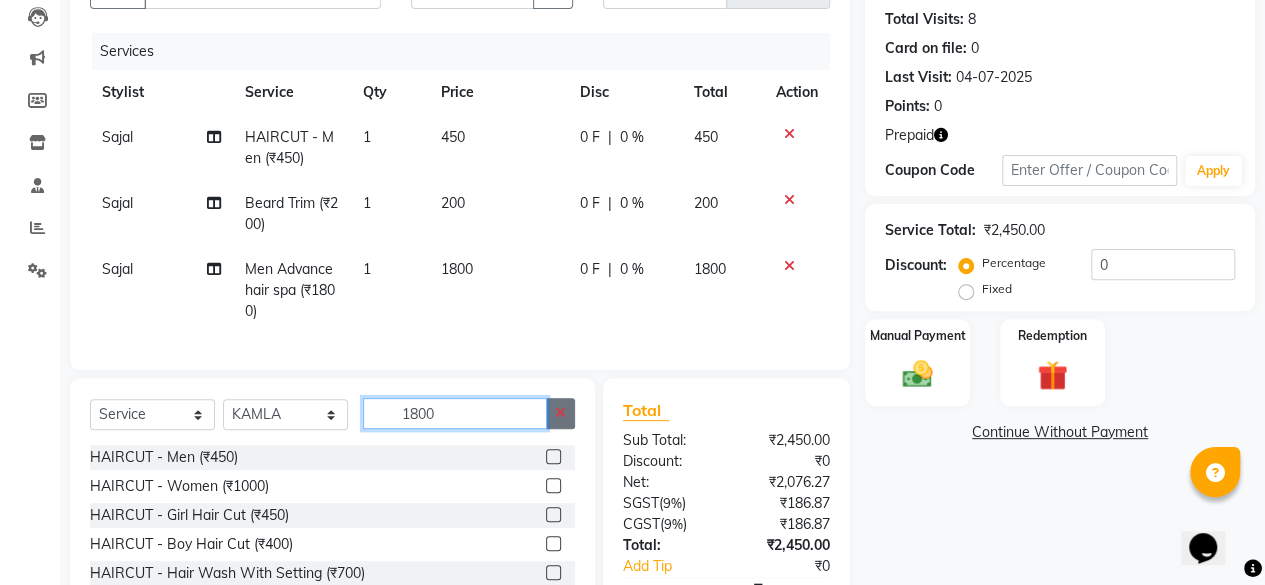 type 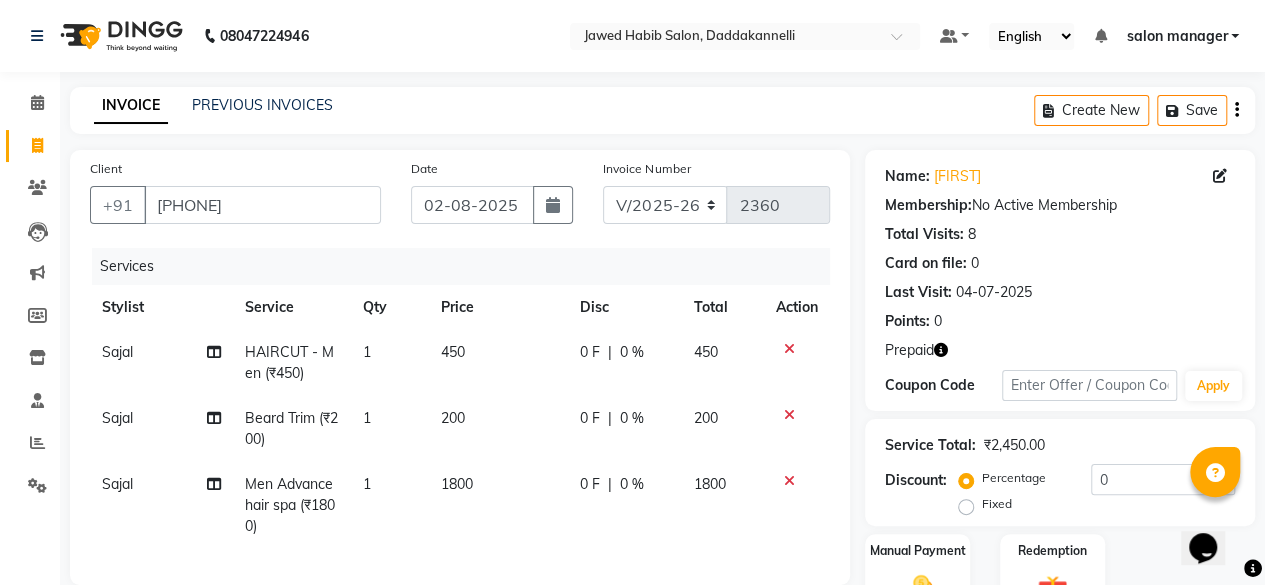 scroll, scrollTop: 300, scrollLeft: 0, axis: vertical 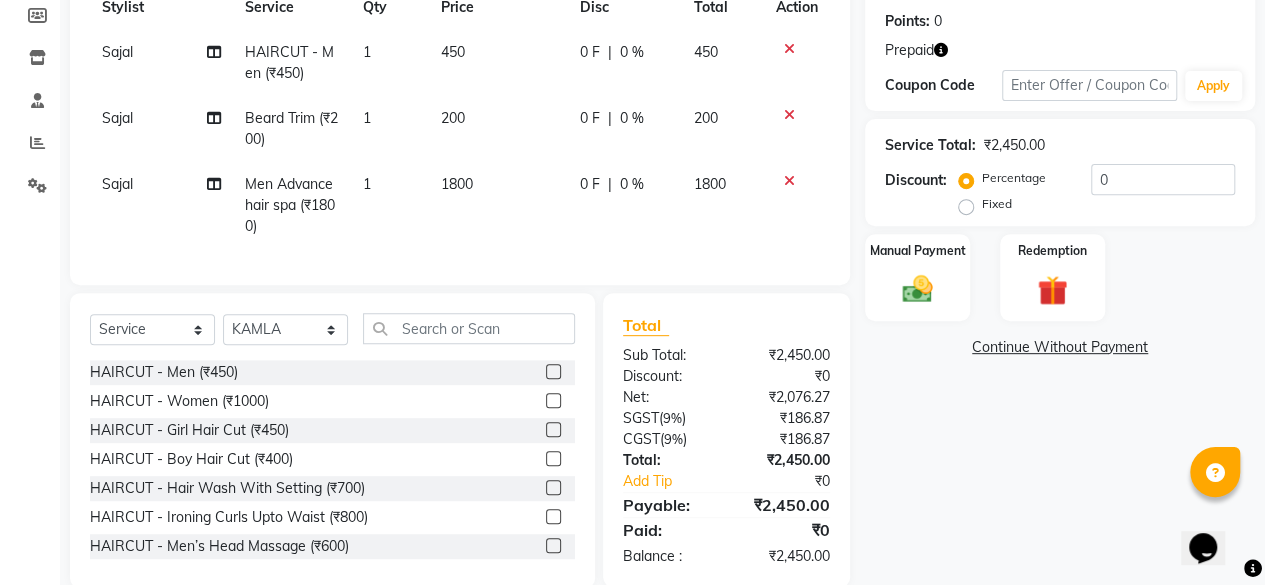 click 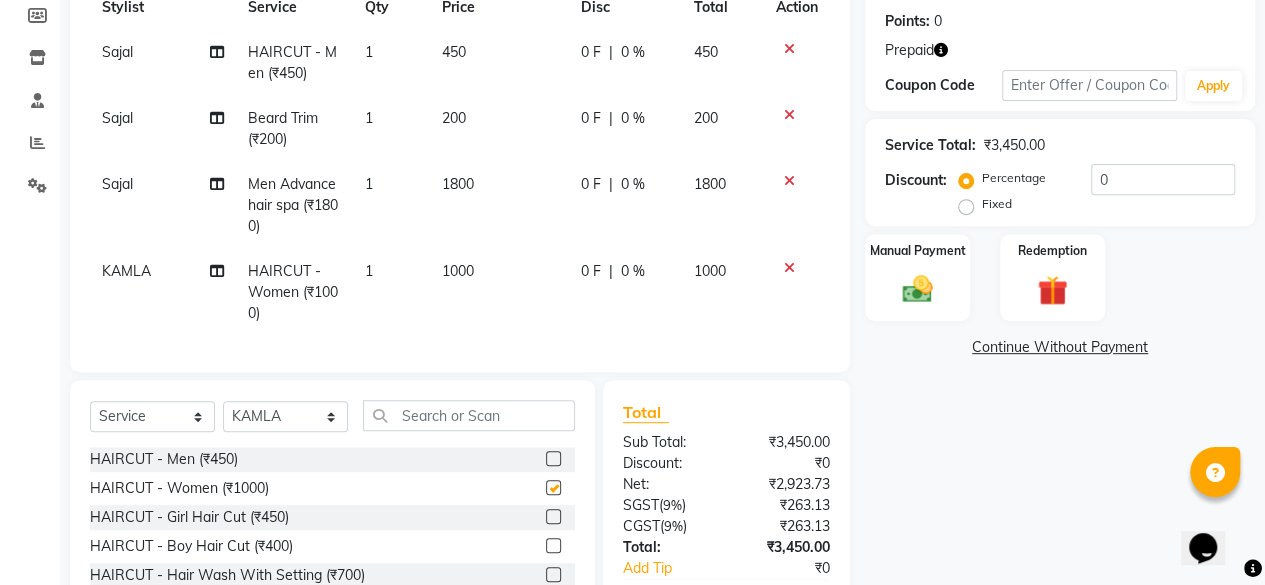 checkbox on "false" 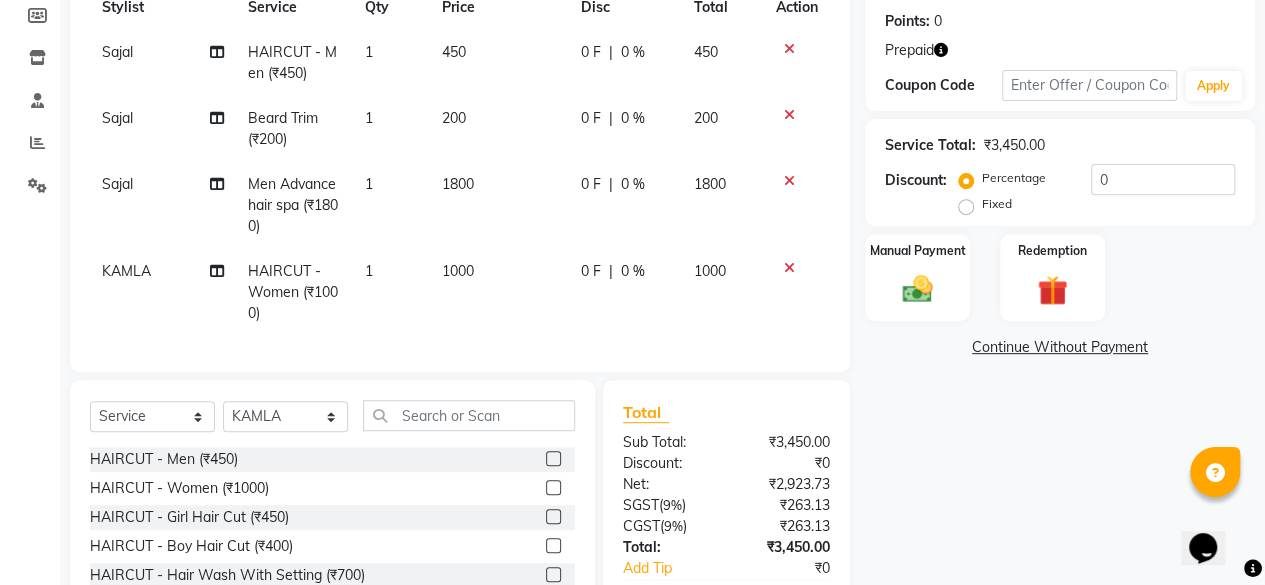 scroll, scrollTop: 400, scrollLeft: 0, axis: vertical 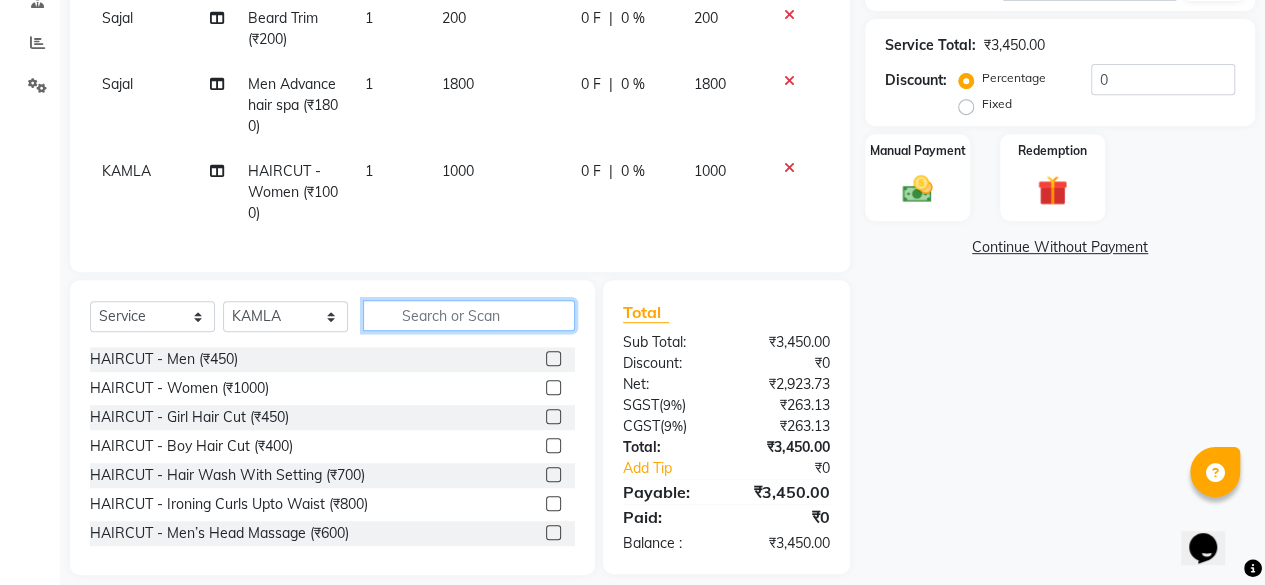 click 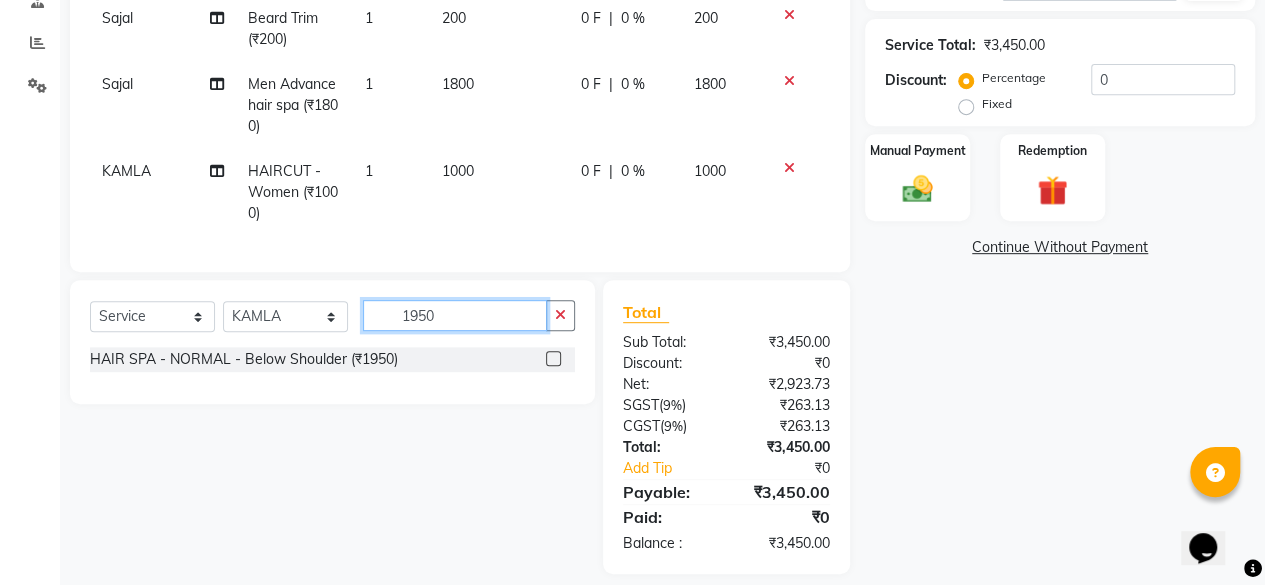 type on "1950" 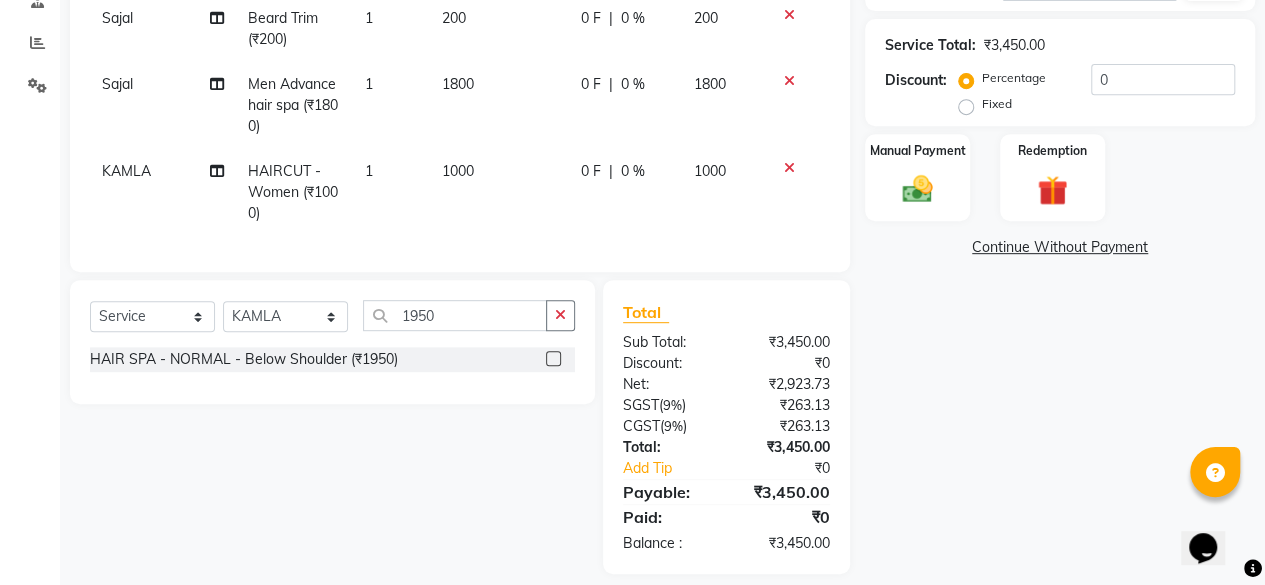click 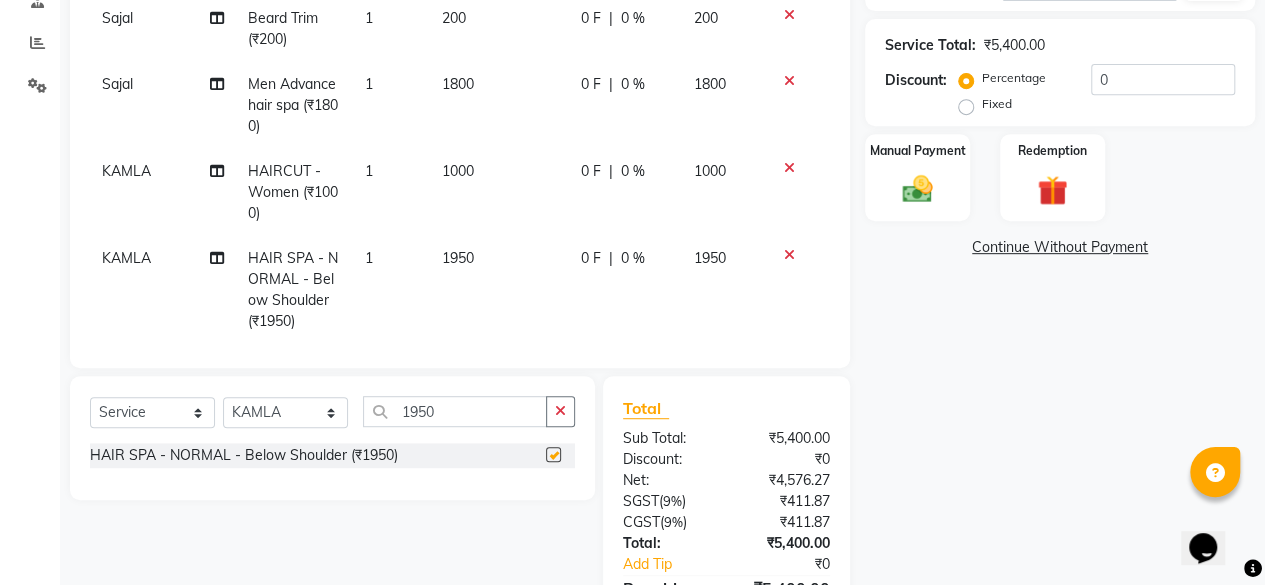 checkbox on "false" 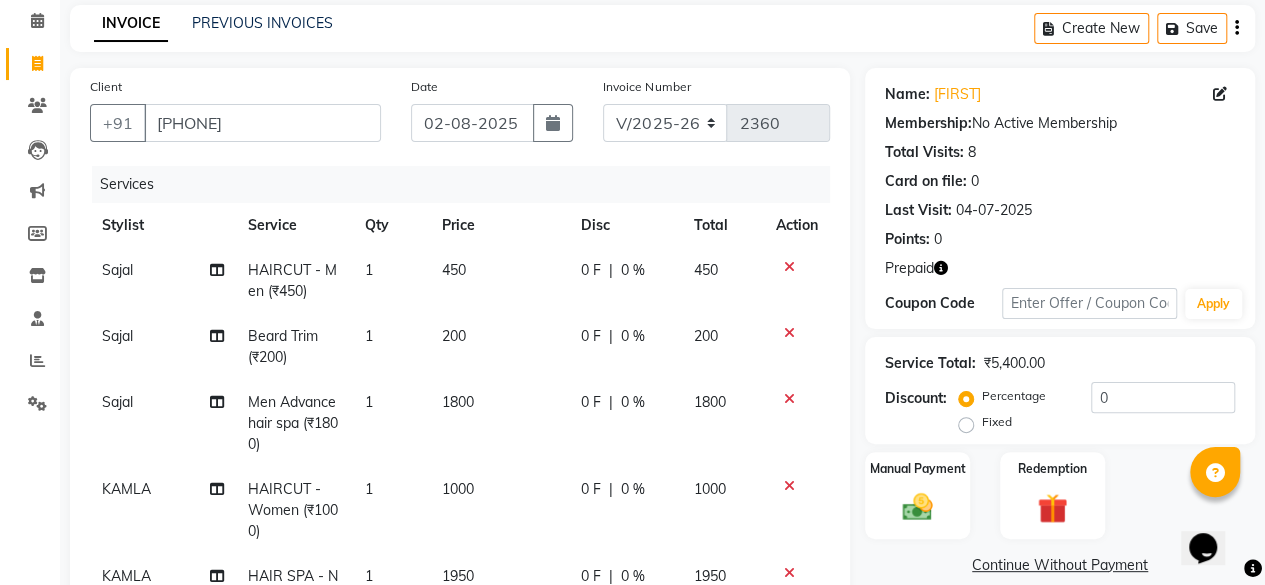 scroll, scrollTop: 0, scrollLeft: 0, axis: both 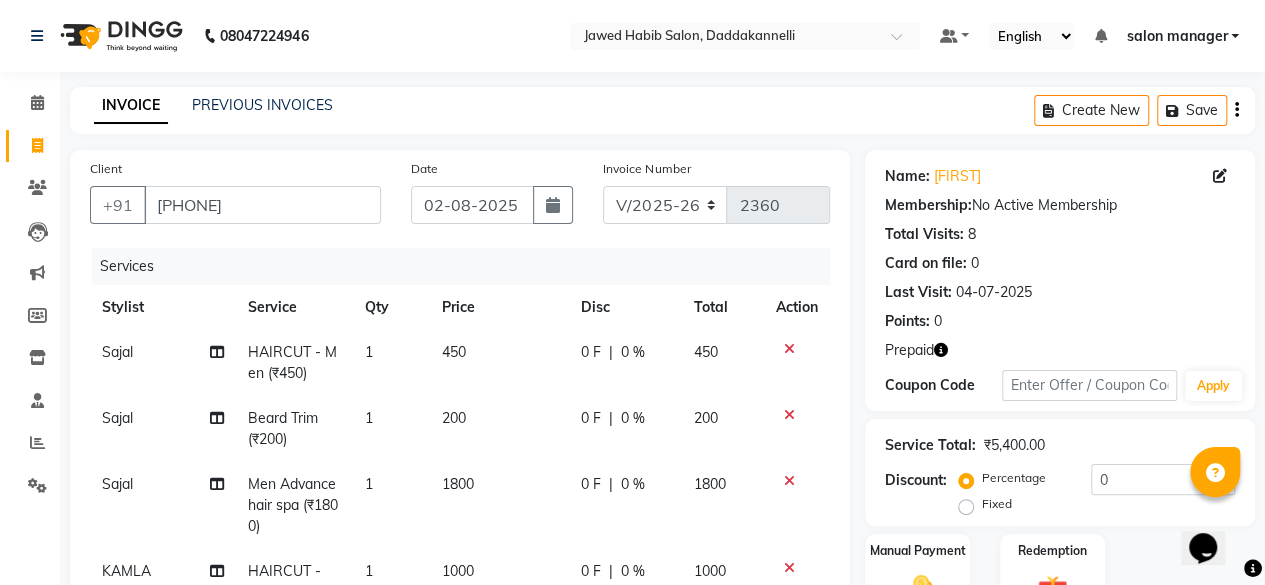click 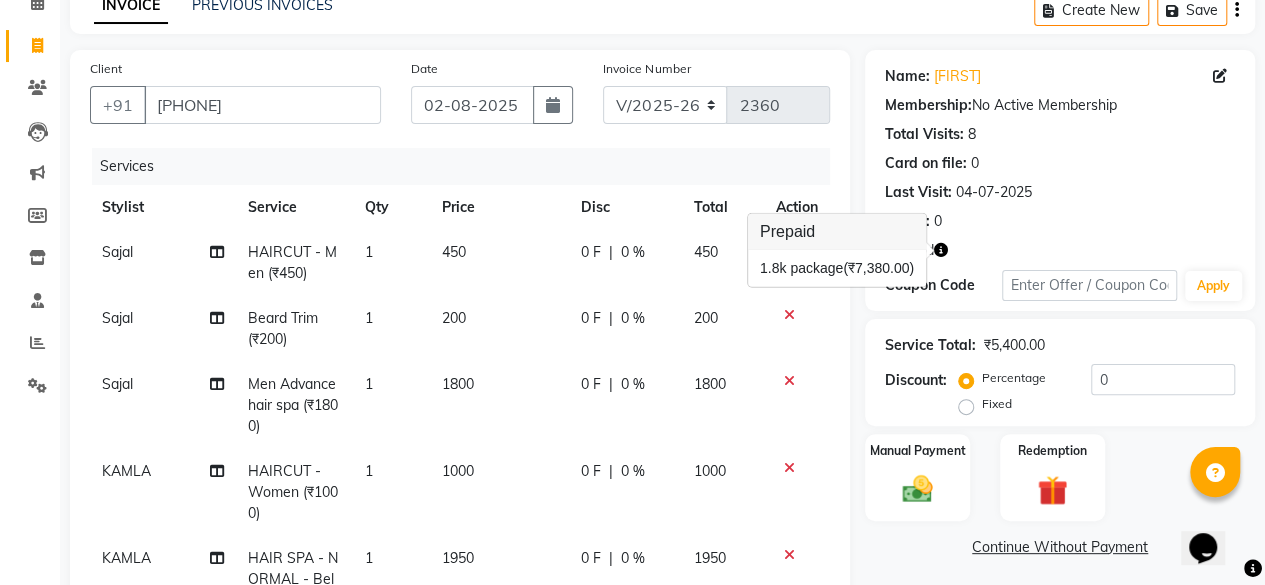 scroll, scrollTop: 300, scrollLeft: 0, axis: vertical 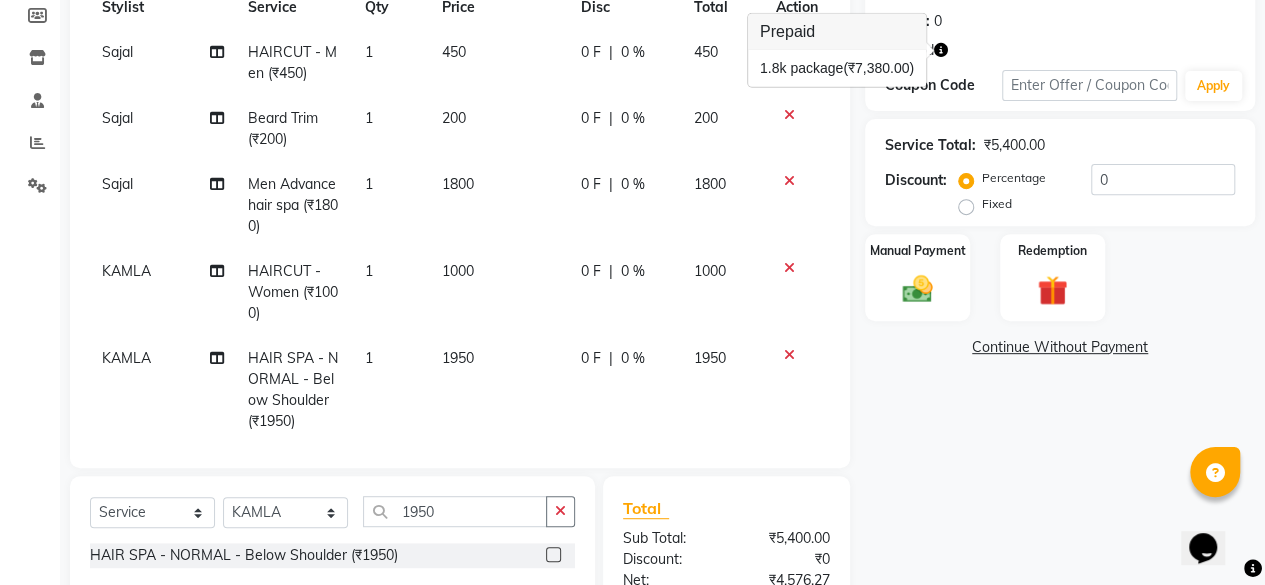 click on "Name: [FIRST] Membership:  No Active Membership  Total Visits:  8 Card on file:  0 Last Visit:   [DATE] Points:   0  Prepaid Coupon Code Apply Service Total:  ₹5,400.00  Discount:  Percentage   Fixed  0 Manual Payment Redemption  Continue Without Payment" 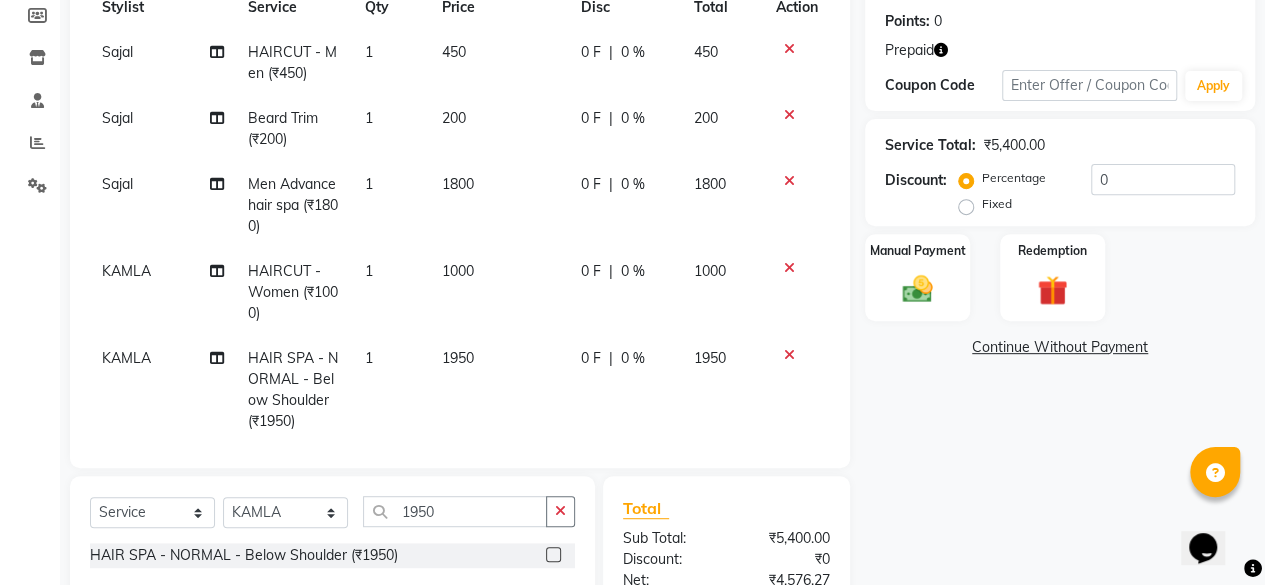 click 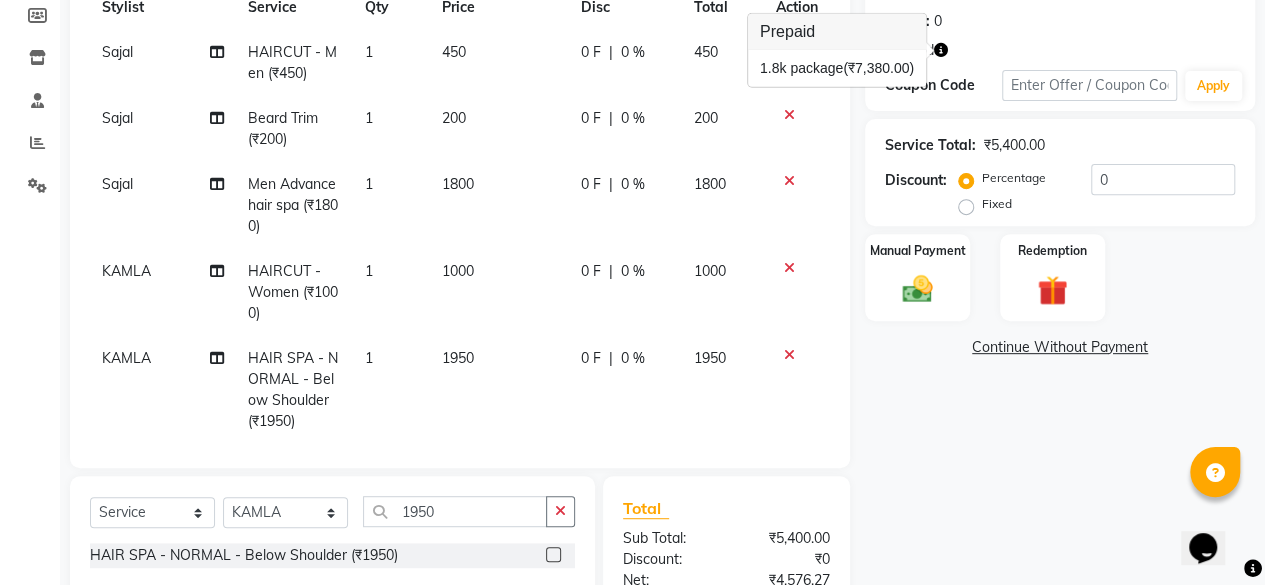 click on "Name: [FIRST] Membership:  No Active Membership  Total Visits:  8 Card on file:  0 Last Visit:   [DATE] Points:   0  Prepaid Coupon Code Apply Service Total:  ₹5,400.00  Discount:  Percentage   Fixed  0 Manual Payment Redemption  Continue Without Payment" 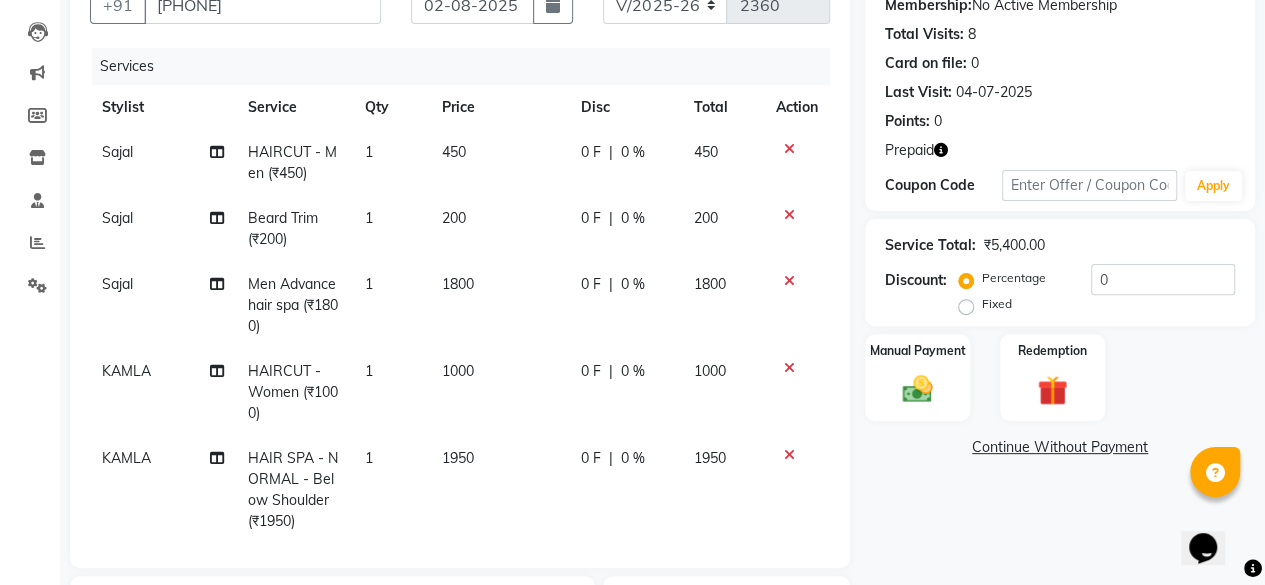 scroll, scrollTop: 200, scrollLeft: 0, axis: vertical 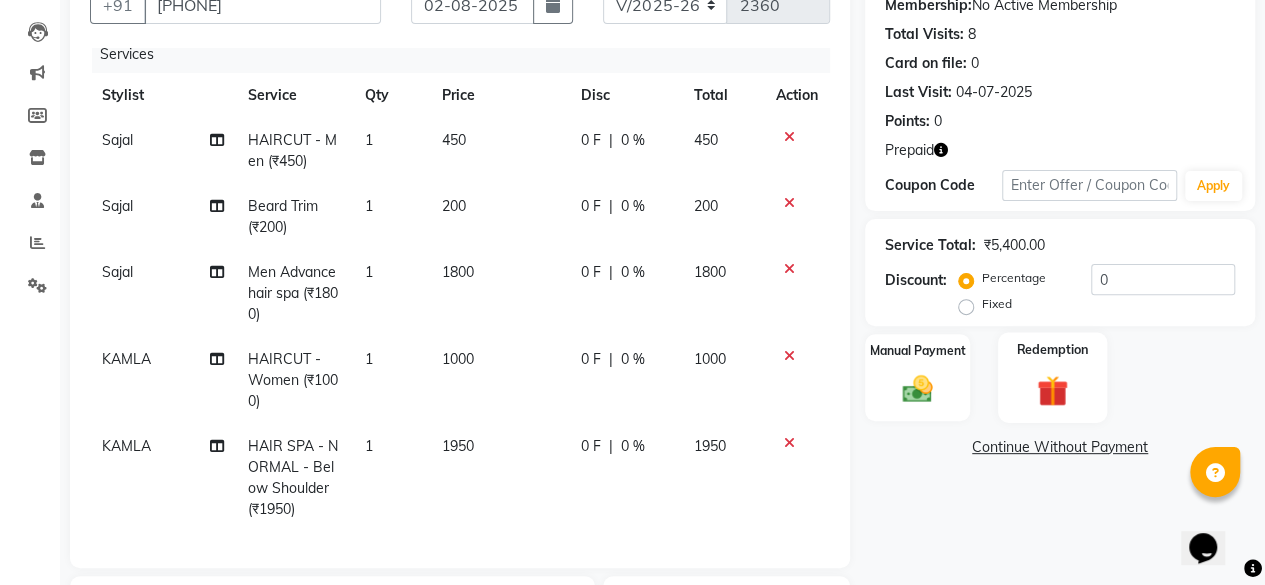 click 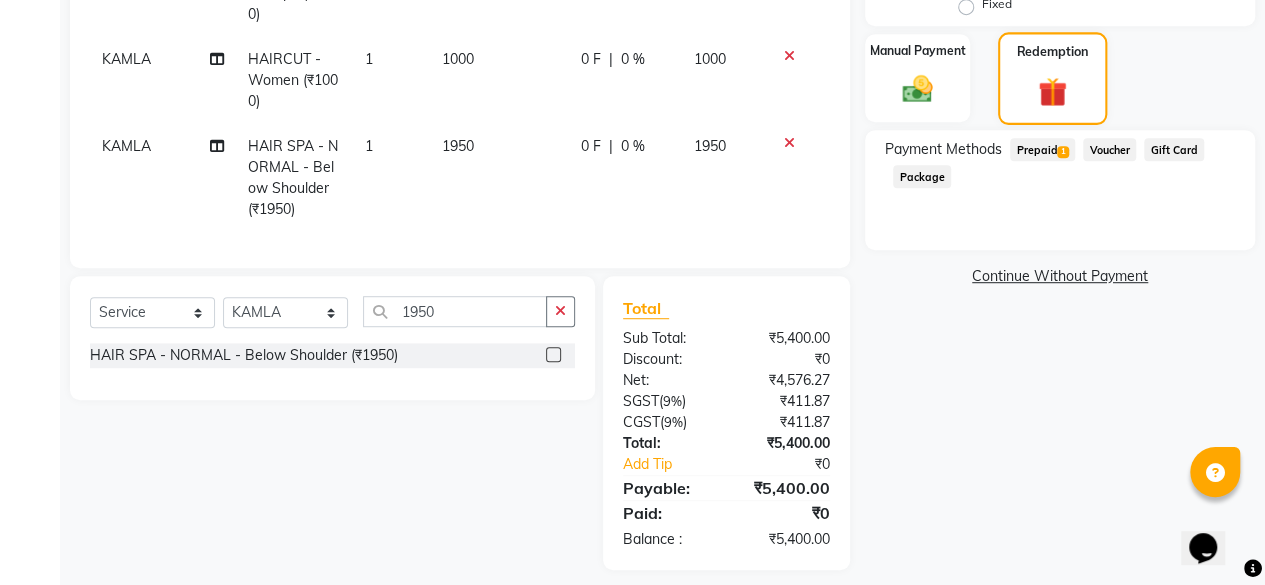 scroll, scrollTop: 300, scrollLeft: 0, axis: vertical 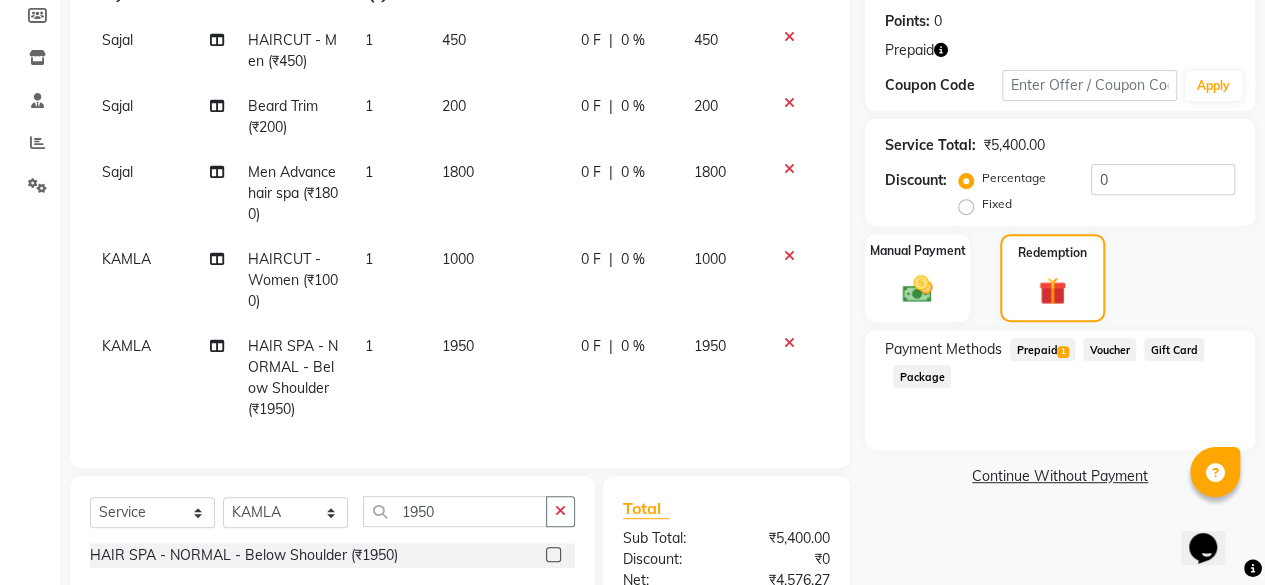 click on "Prepaid  1" 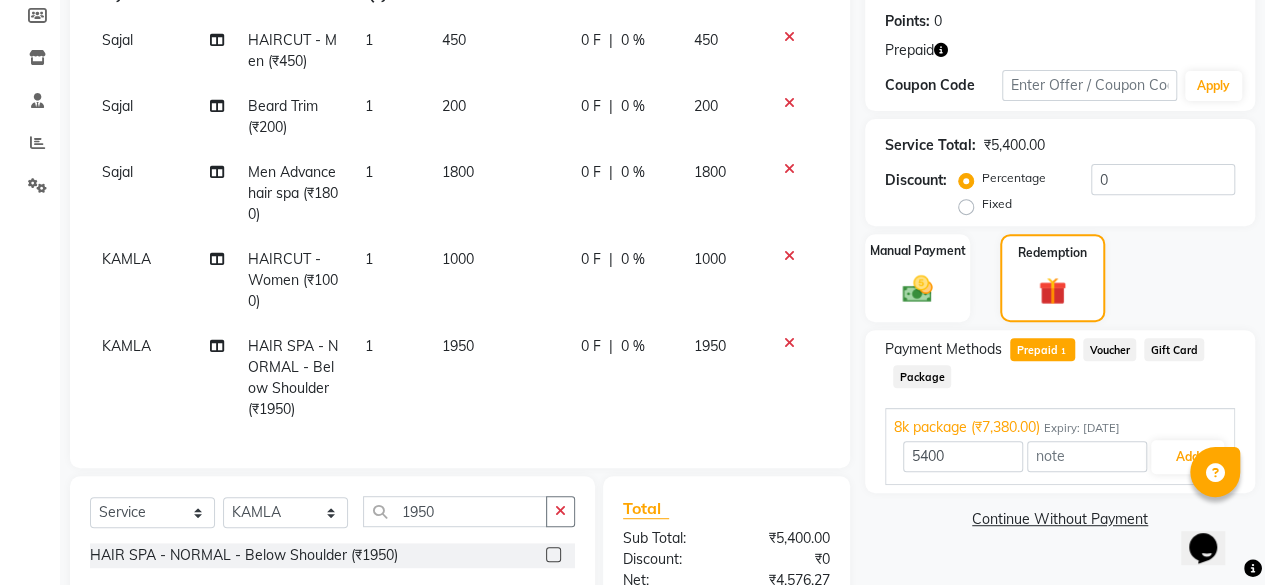 scroll, scrollTop: 513, scrollLeft: 0, axis: vertical 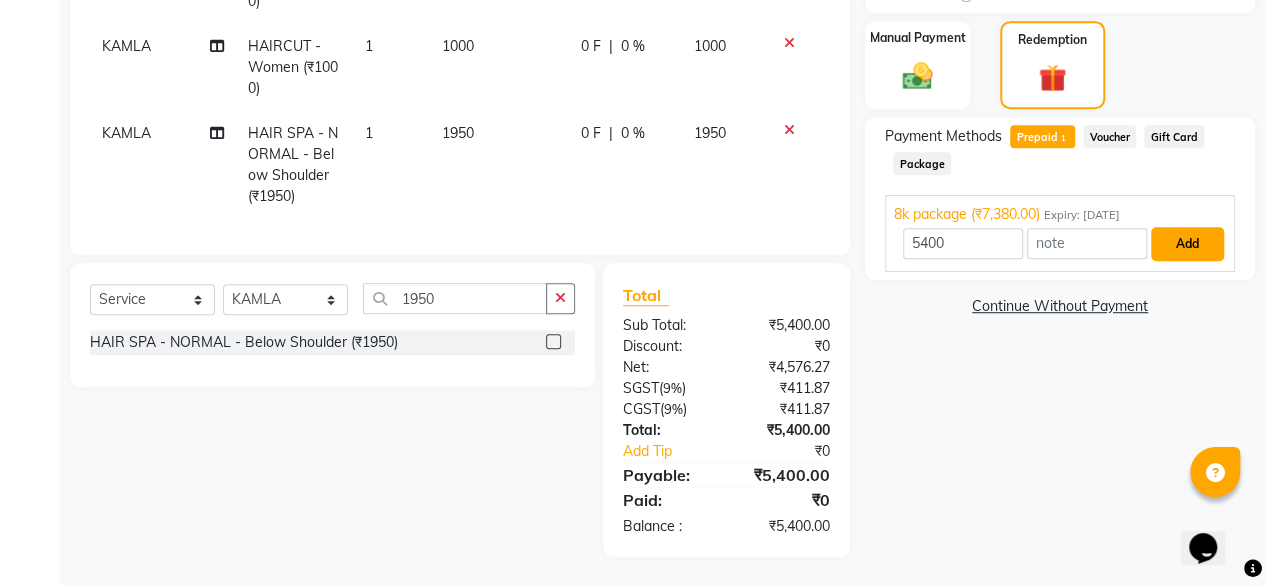 click on "Add" at bounding box center (1187, 244) 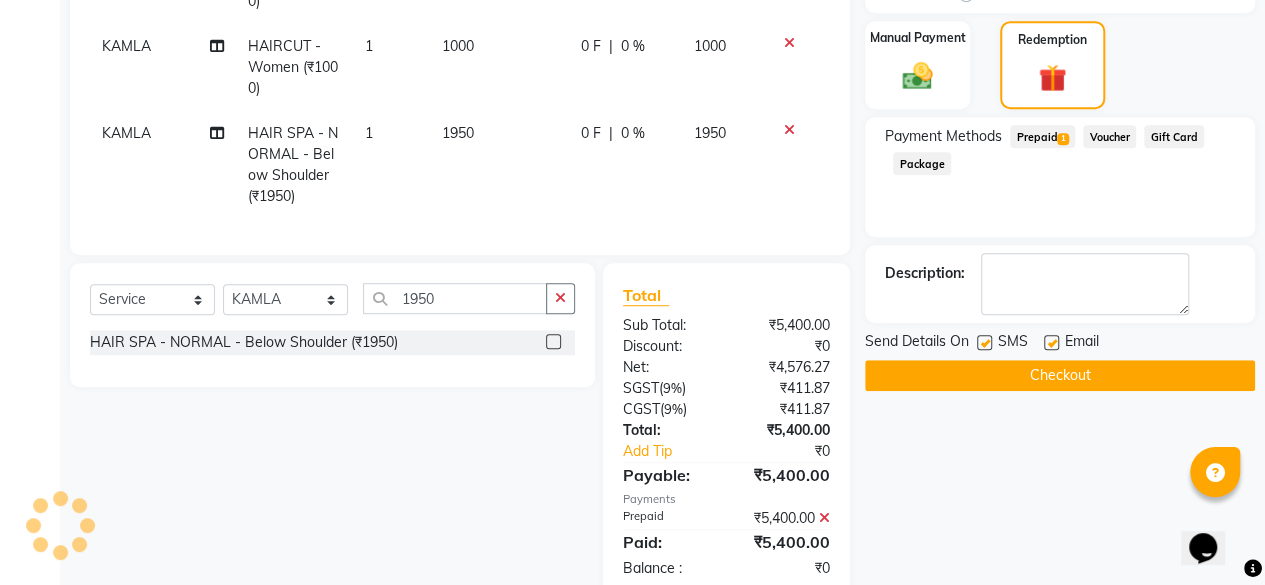 scroll, scrollTop: 555, scrollLeft: 0, axis: vertical 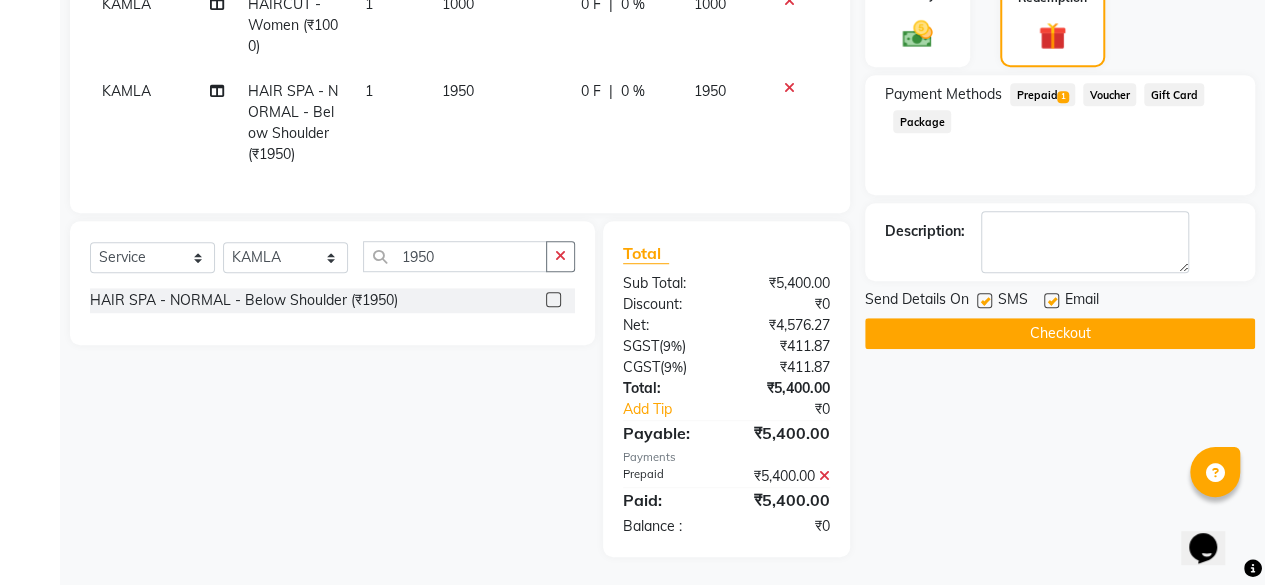 click 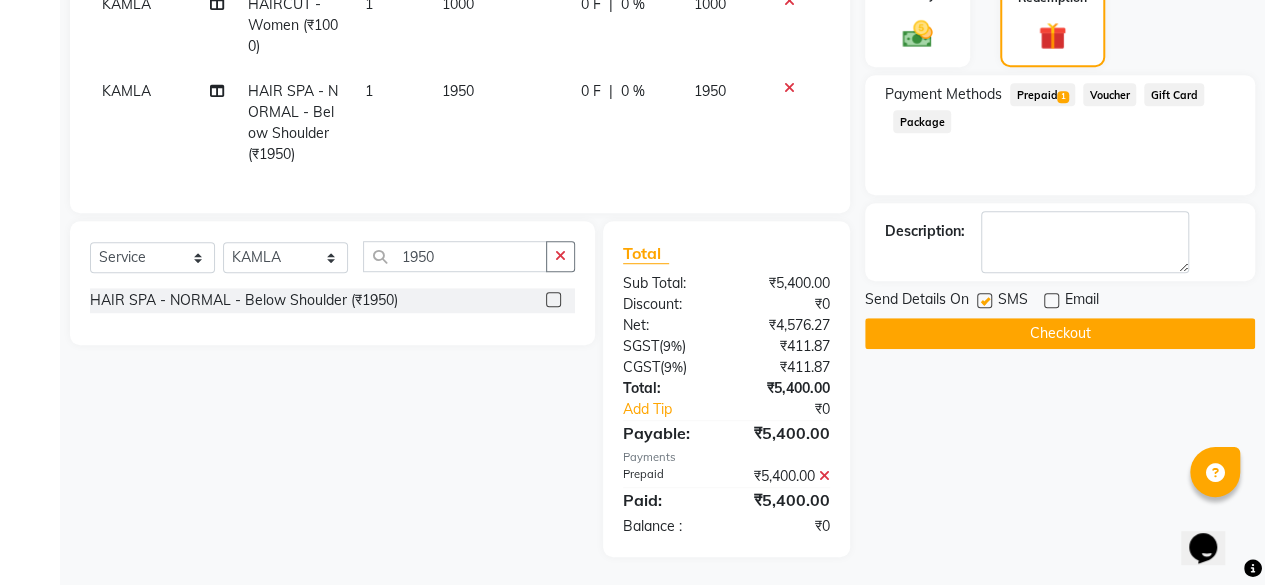 click on "Checkout" 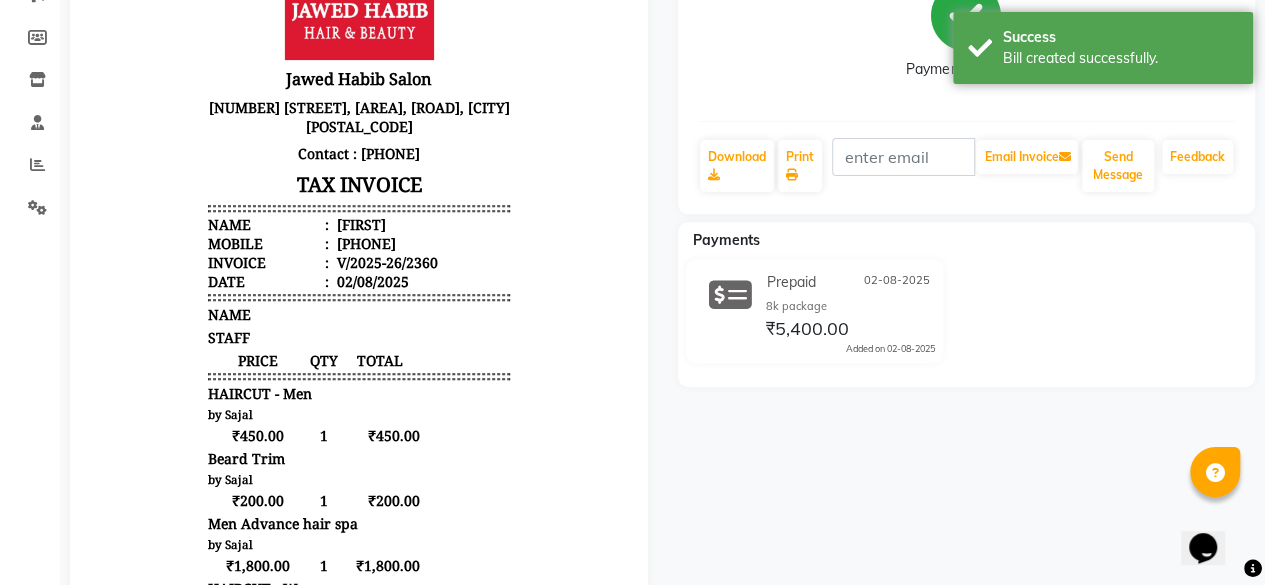 scroll, scrollTop: 0, scrollLeft: 0, axis: both 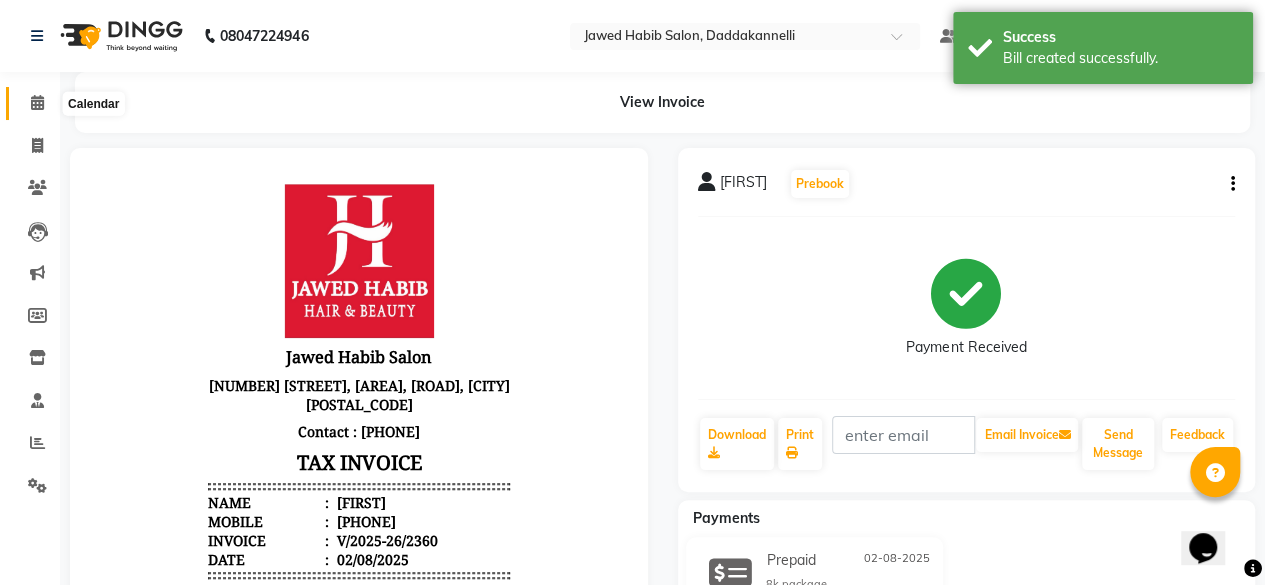 click 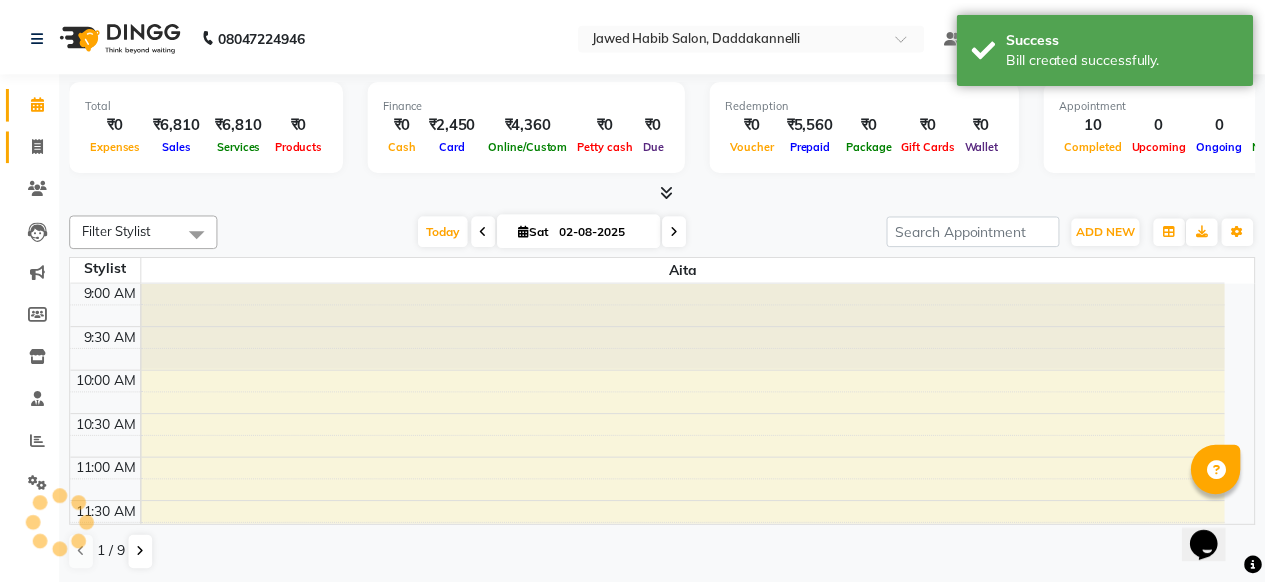 scroll, scrollTop: 0, scrollLeft: 0, axis: both 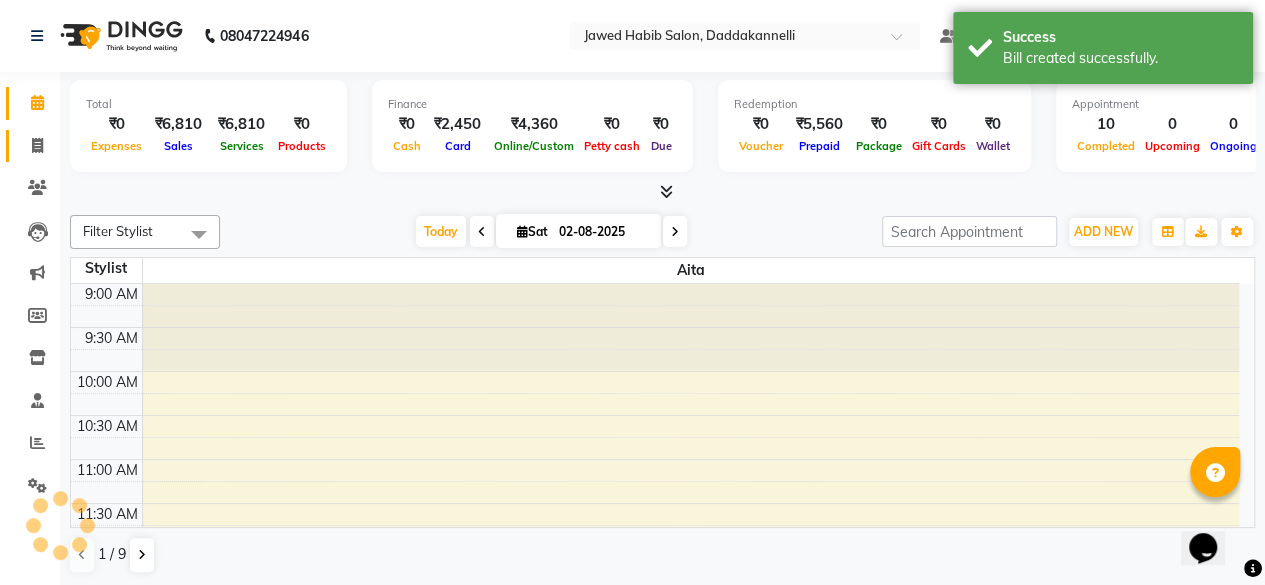 click on "Invoice" 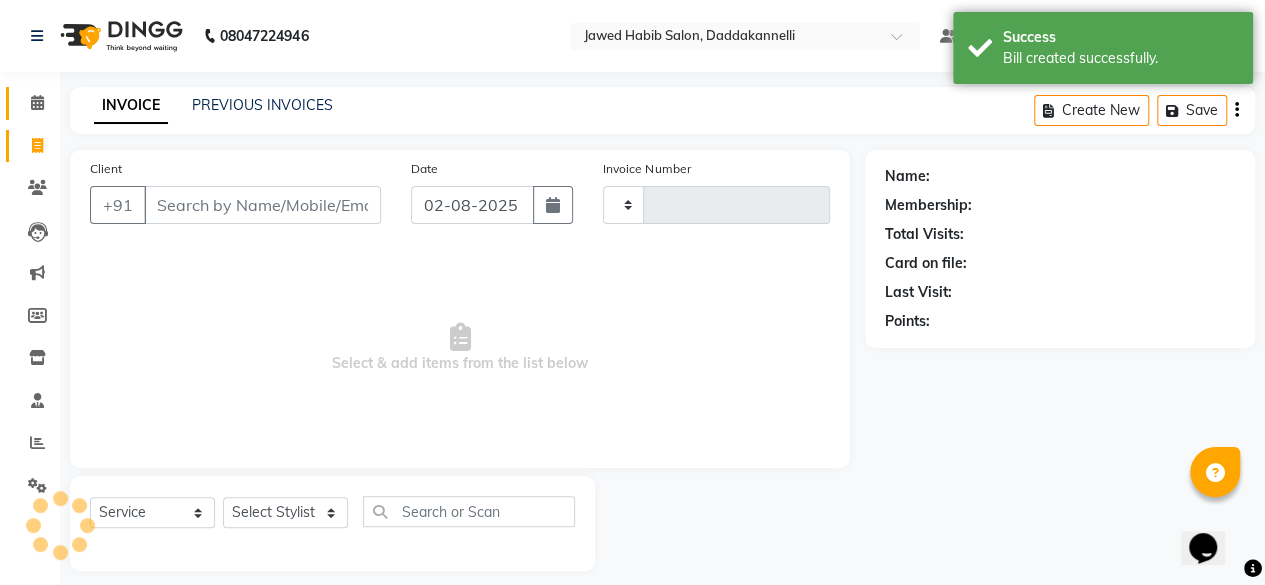 type on "2361" 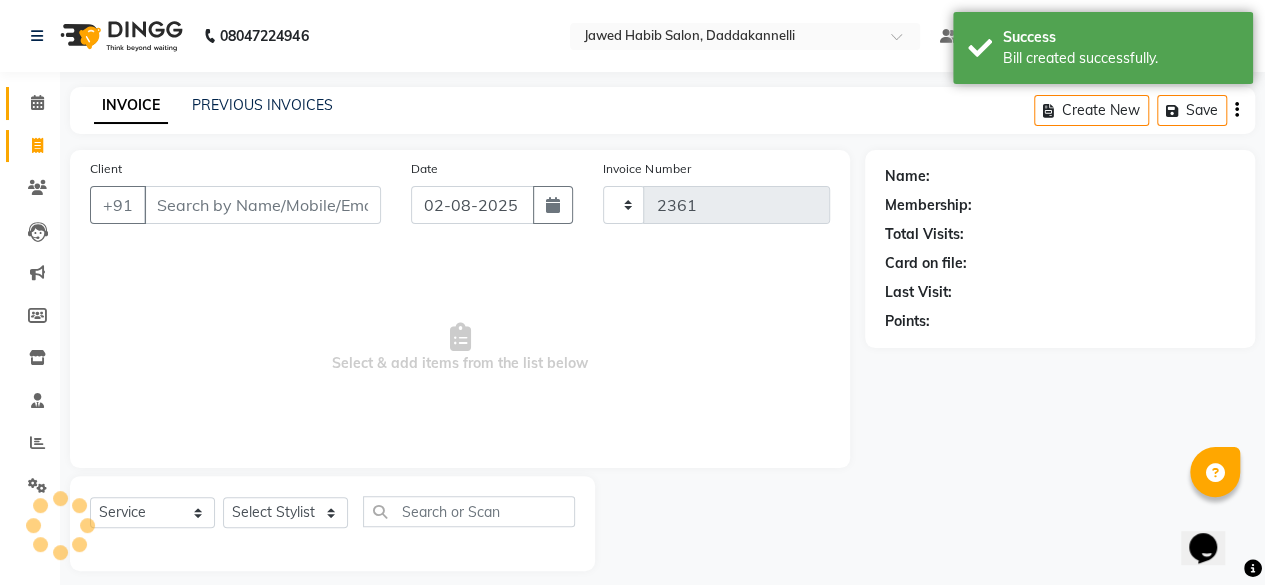 select on "6354" 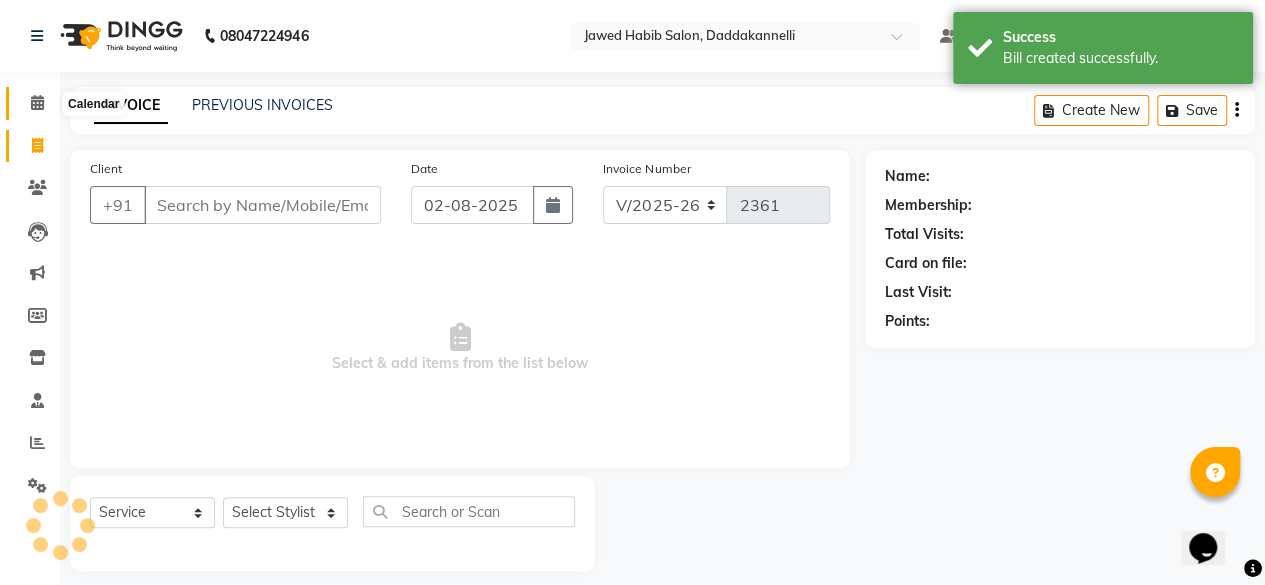 click on "Calendar" 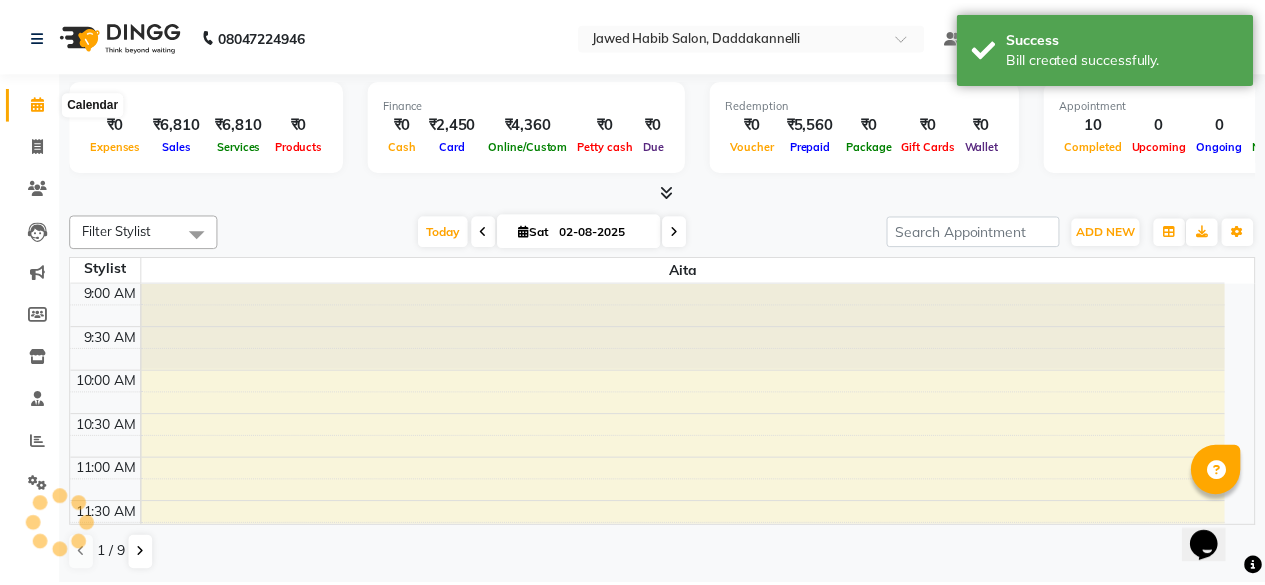 scroll, scrollTop: 0, scrollLeft: 0, axis: both 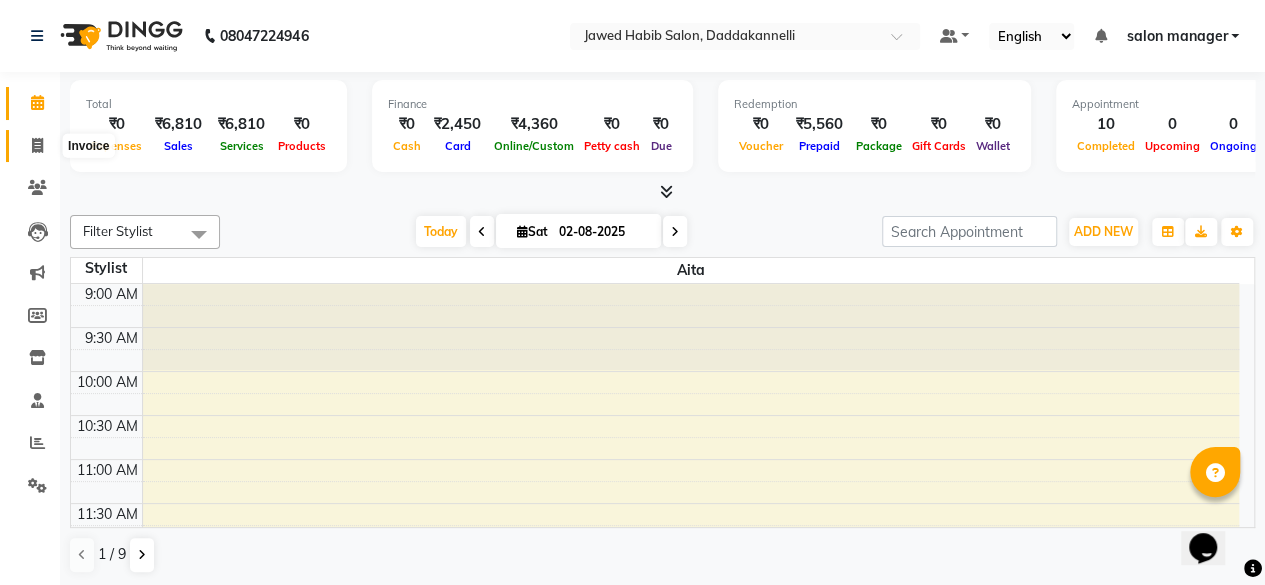 click 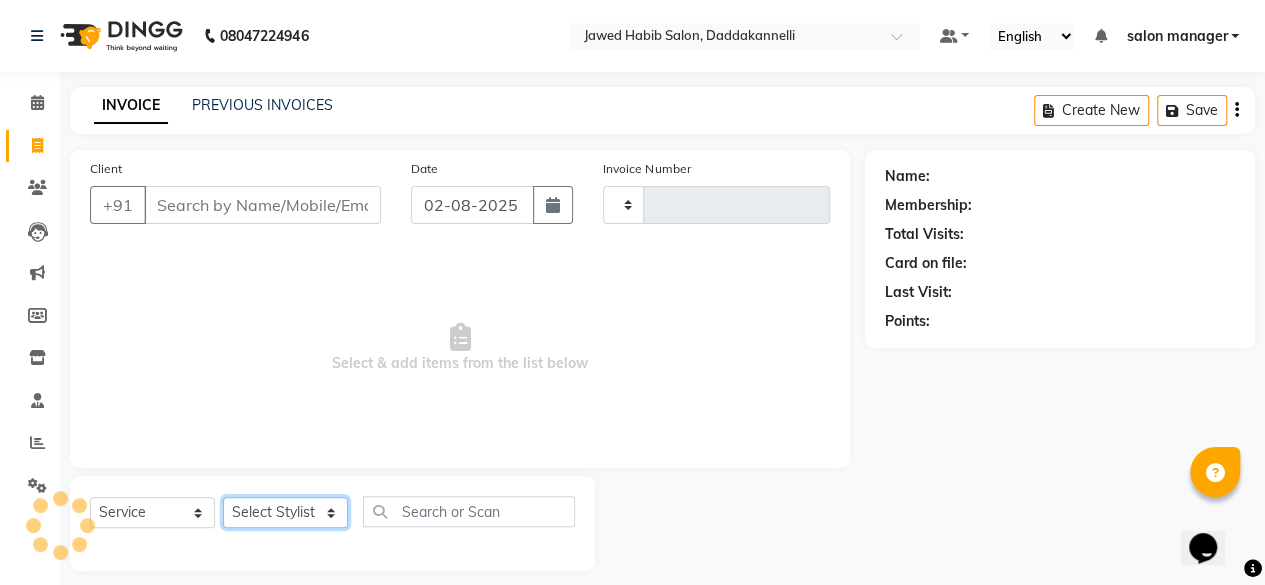 click on "Select Stylist" 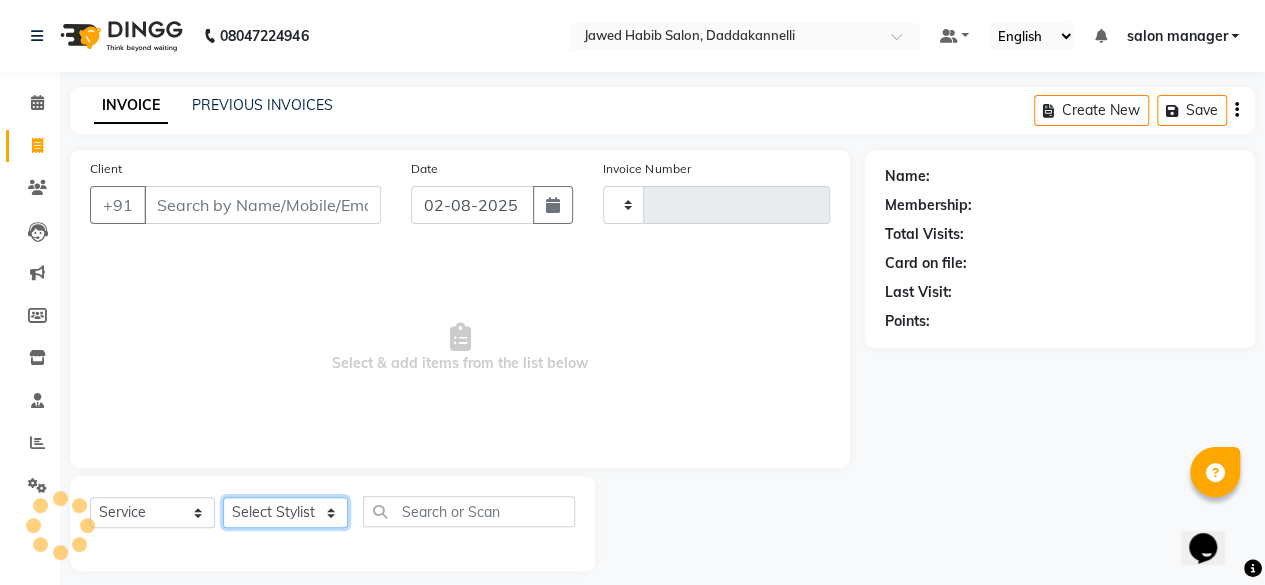 type on "2361" 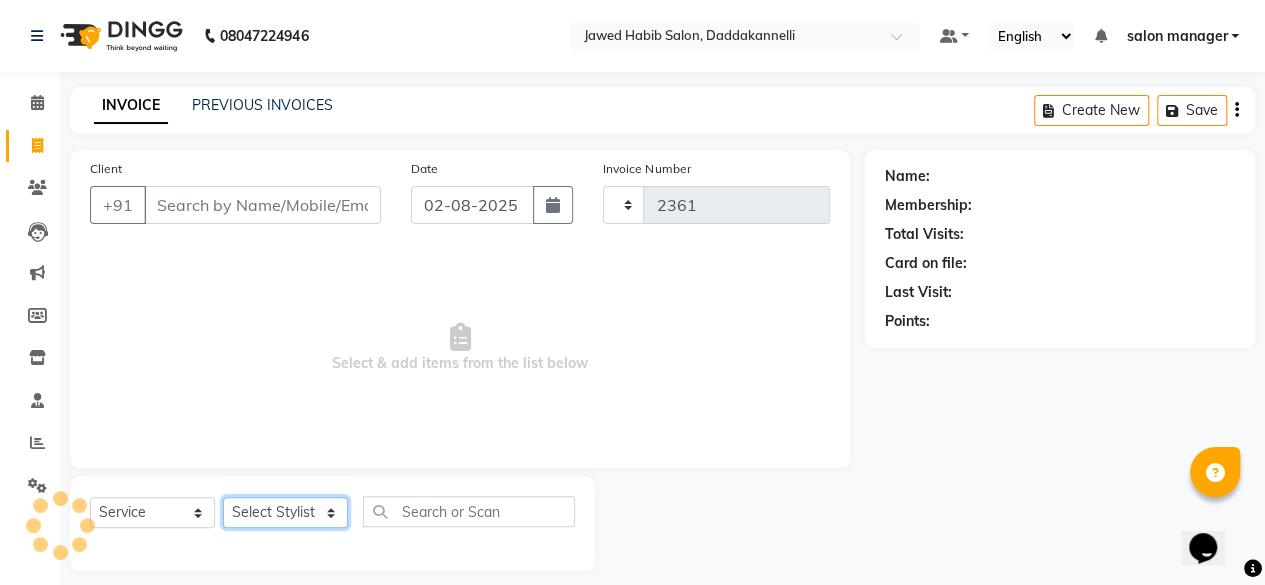 select on "6354" 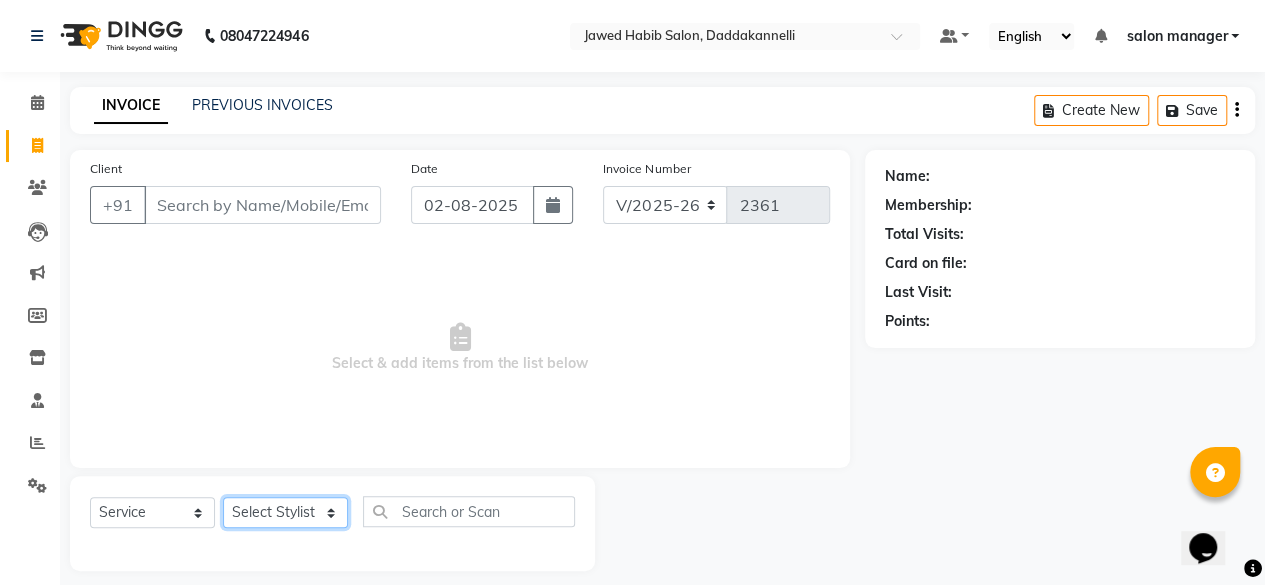 select on "79334" 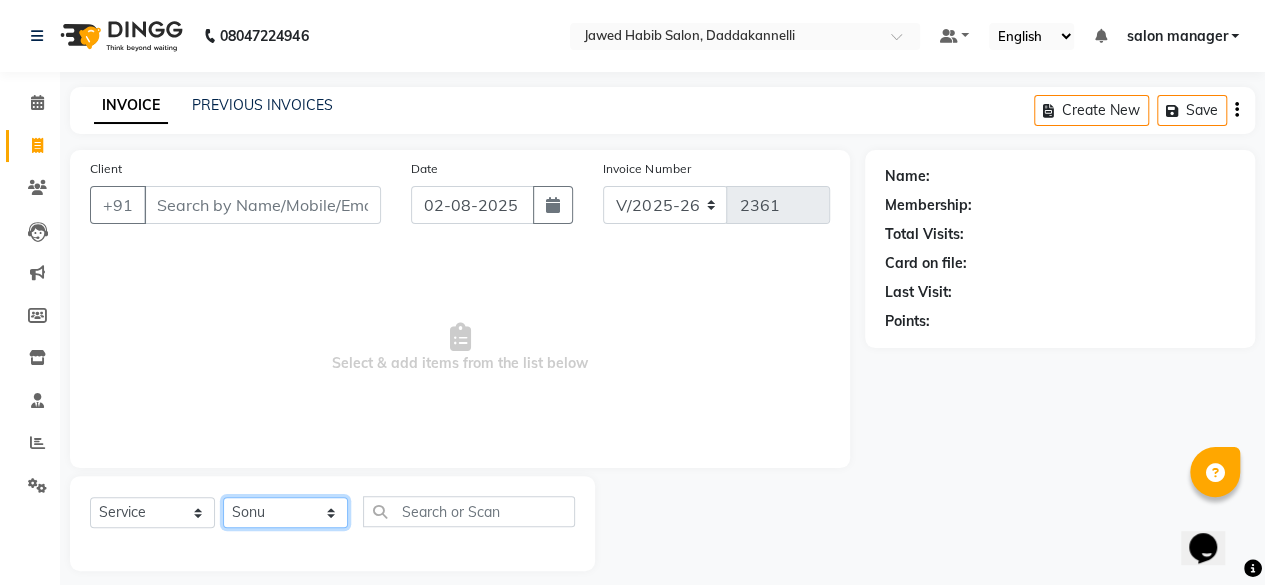 click on "Select Stylist aita DINGG SUPPORT Kabita KAMLA Rahul Riya Tamang Sajal salon manager Sonu Vimal" 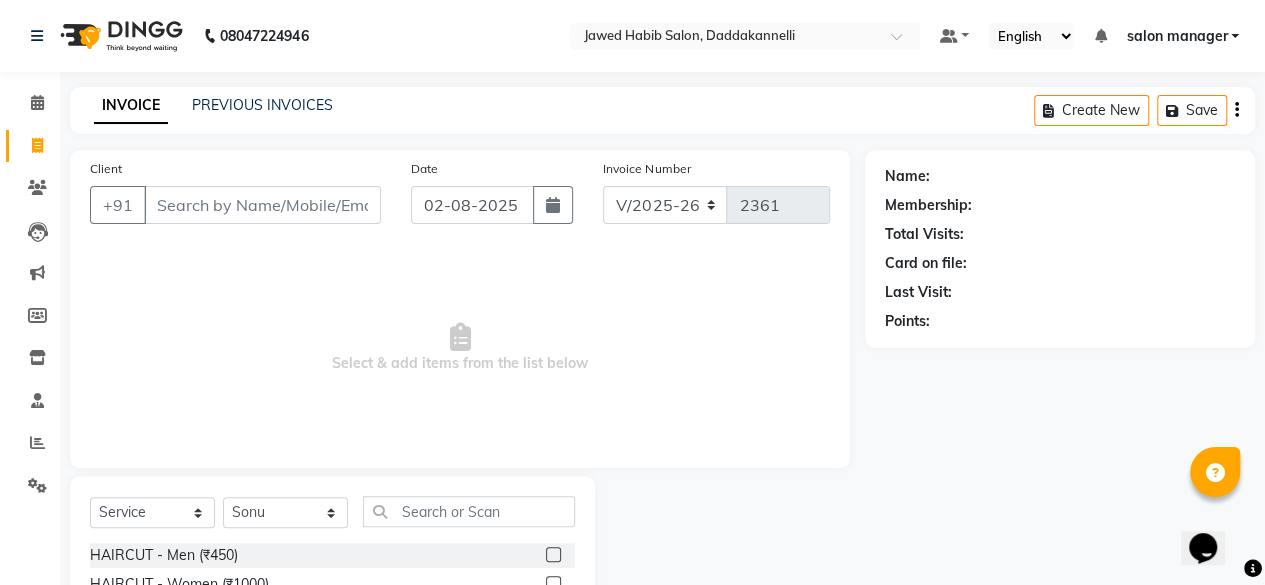 click 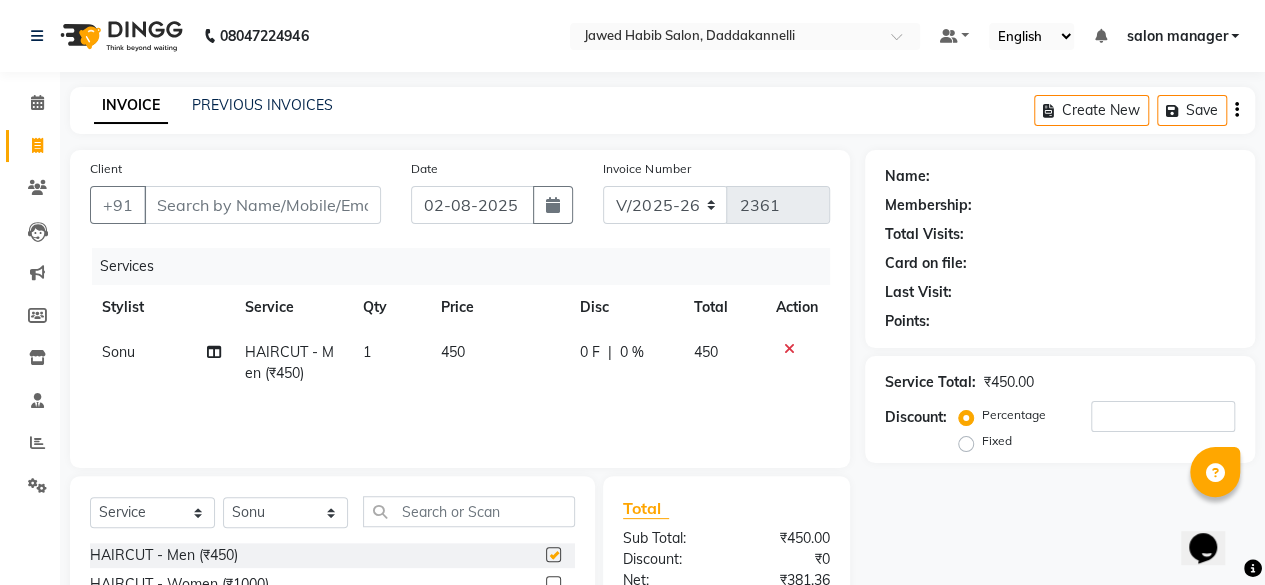 checkbox on "false" 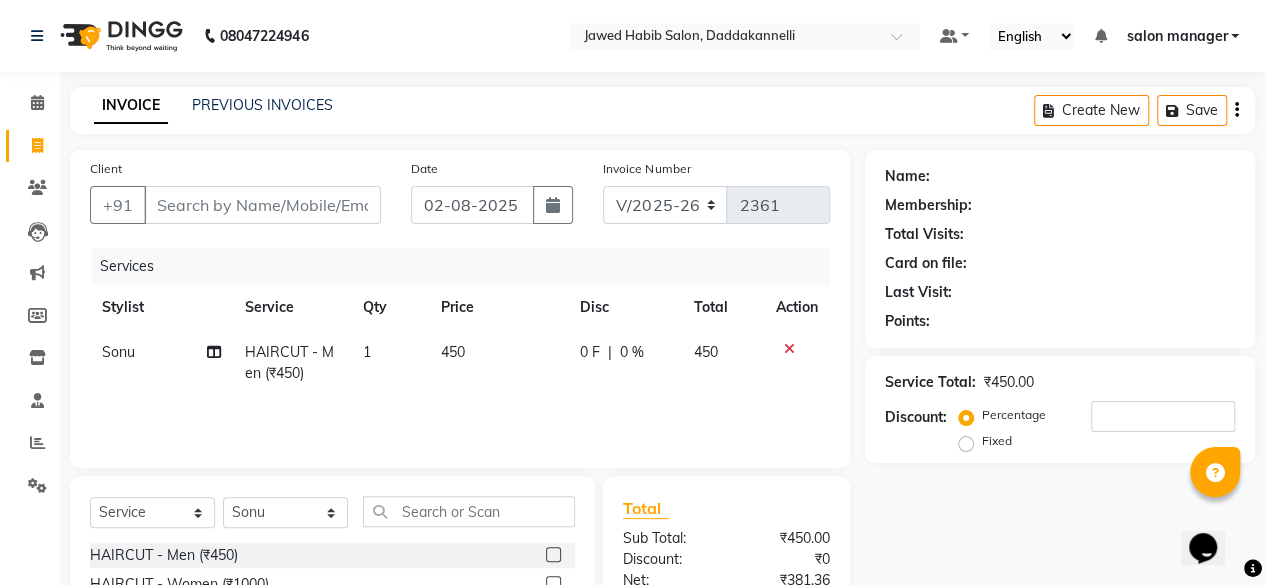 scroll, scrollTop: 100, scrollLeft: 0, axis: vertical 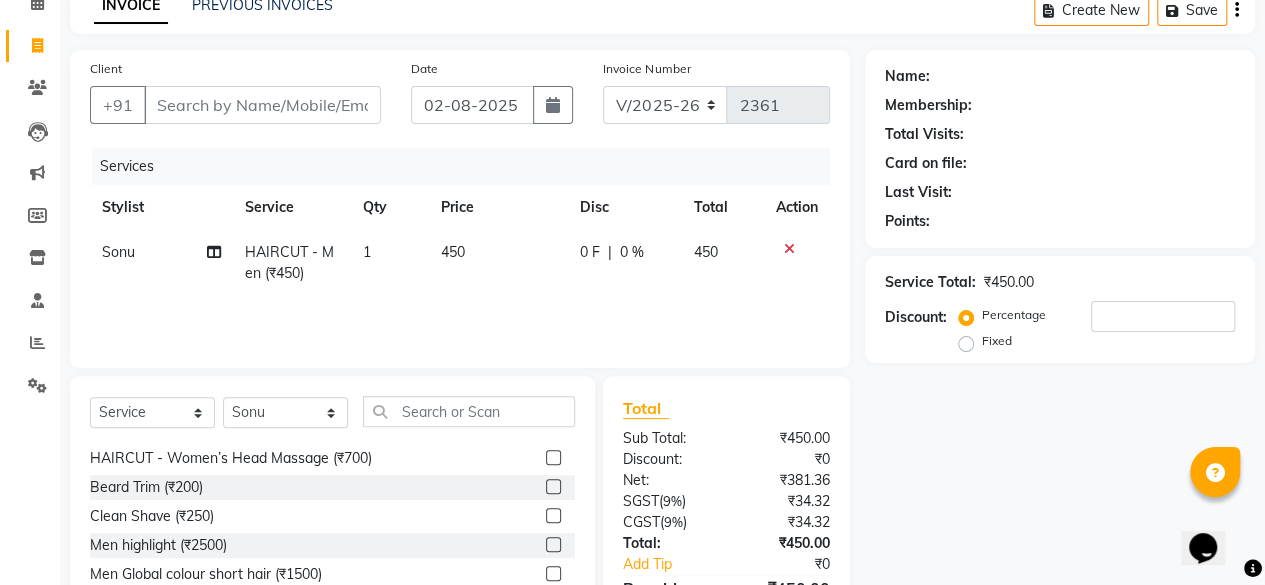 click 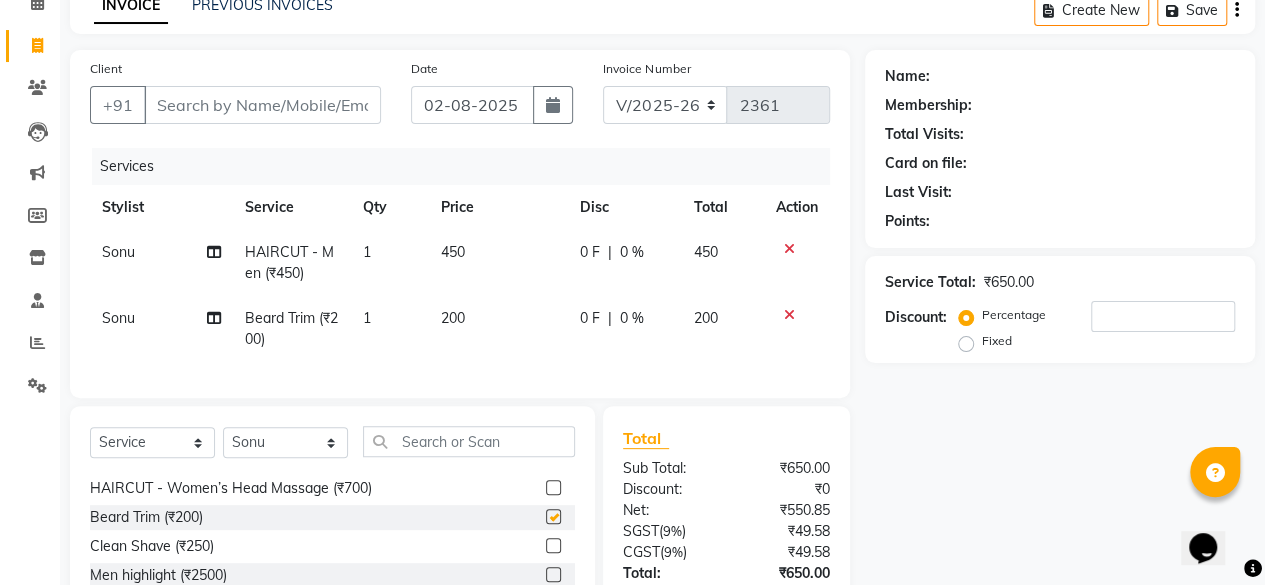 checkbox on "false" 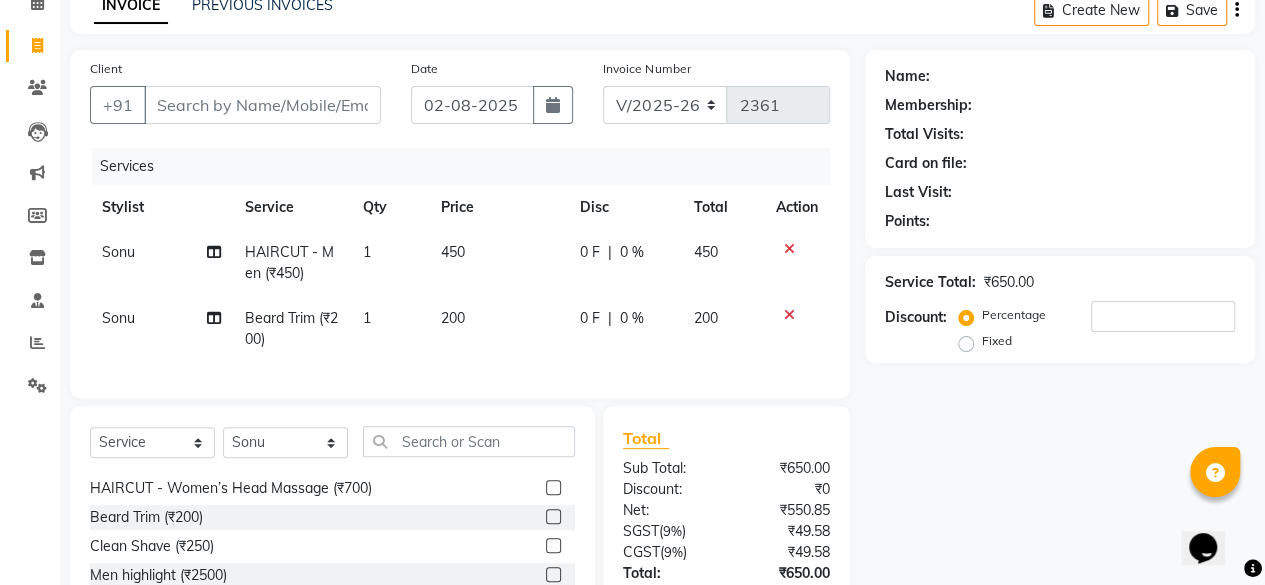 scroll, scrollTop: 0, scrollLeft: 0, axis: both 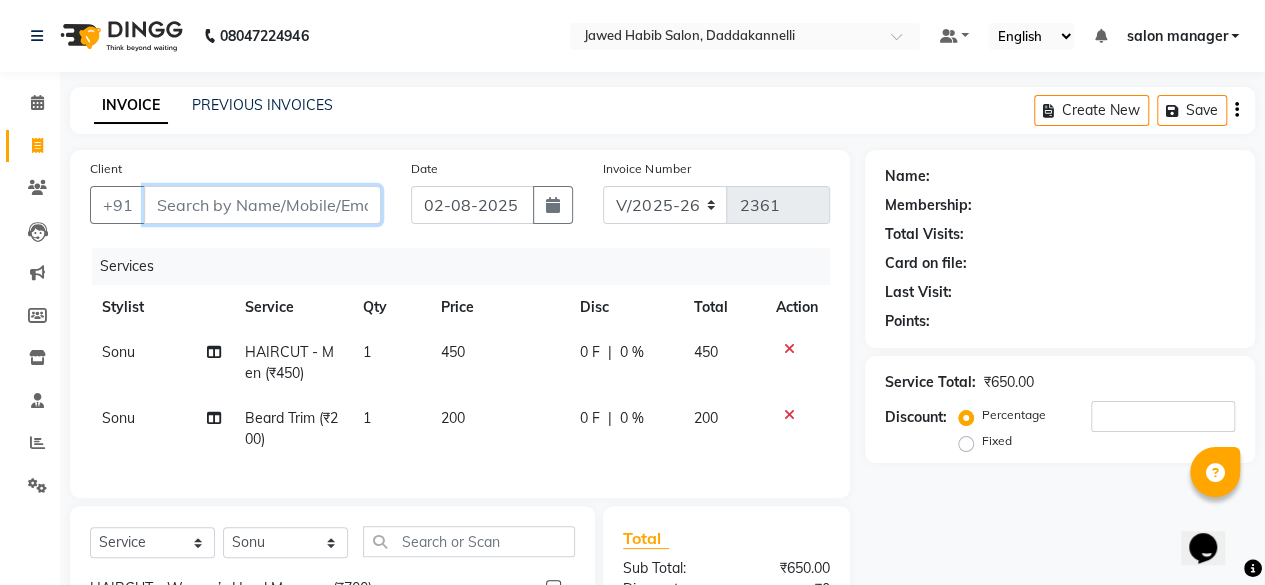 click on "Client" at bounding box center (262, 205) 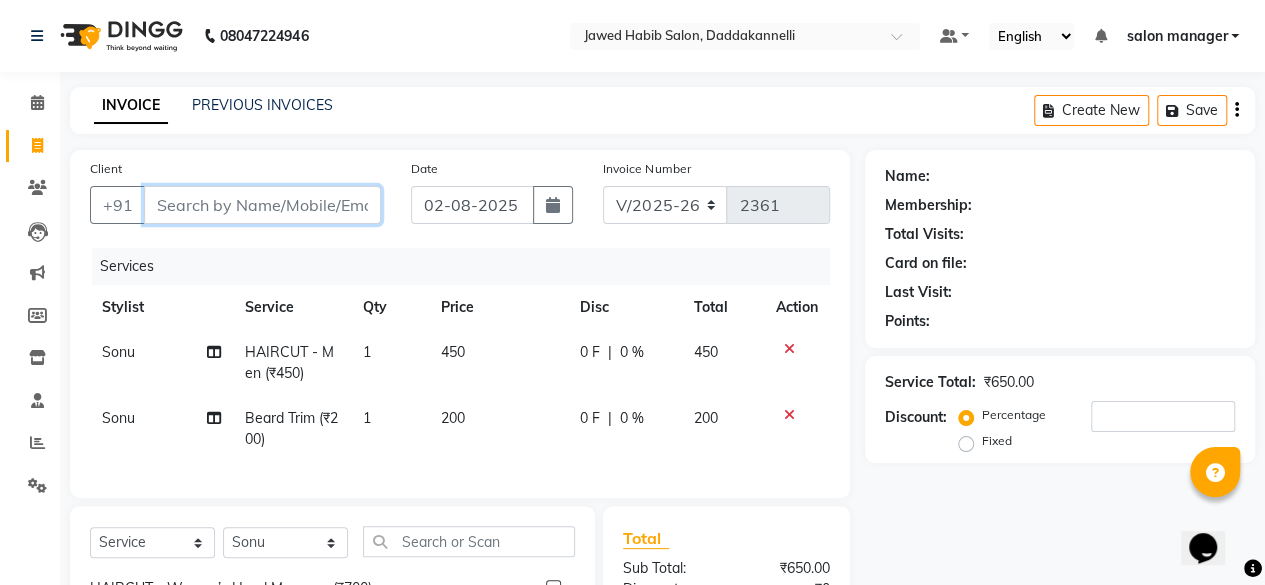 click on "Client" at bounding box center (262, 205) 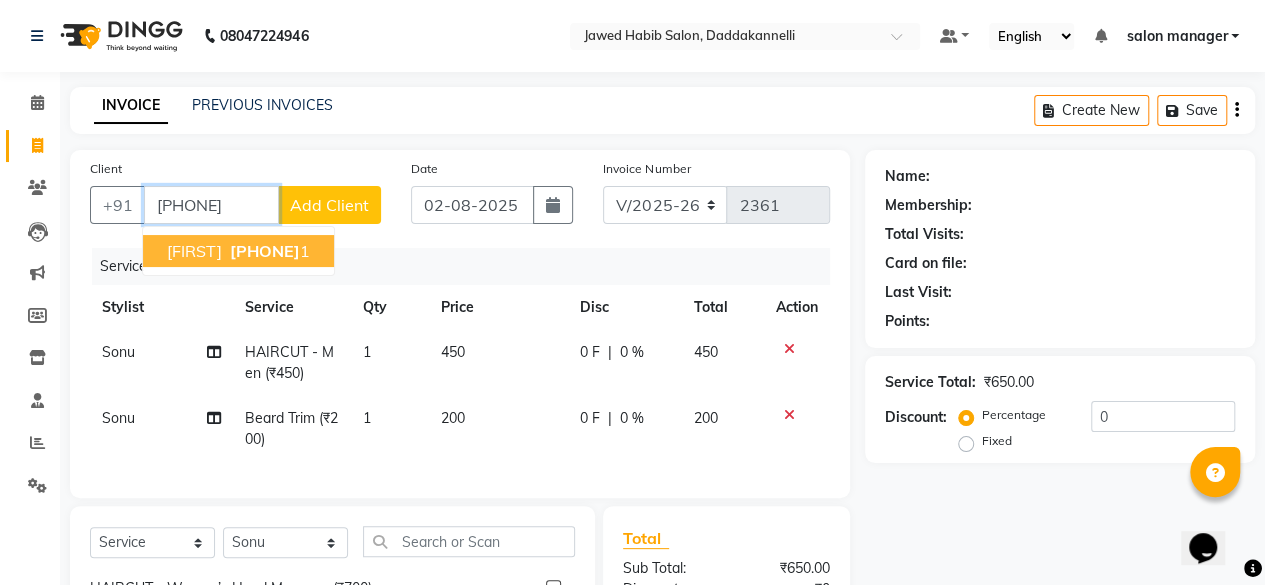 click on "[PHONE]" at bounding box center (265, 251) 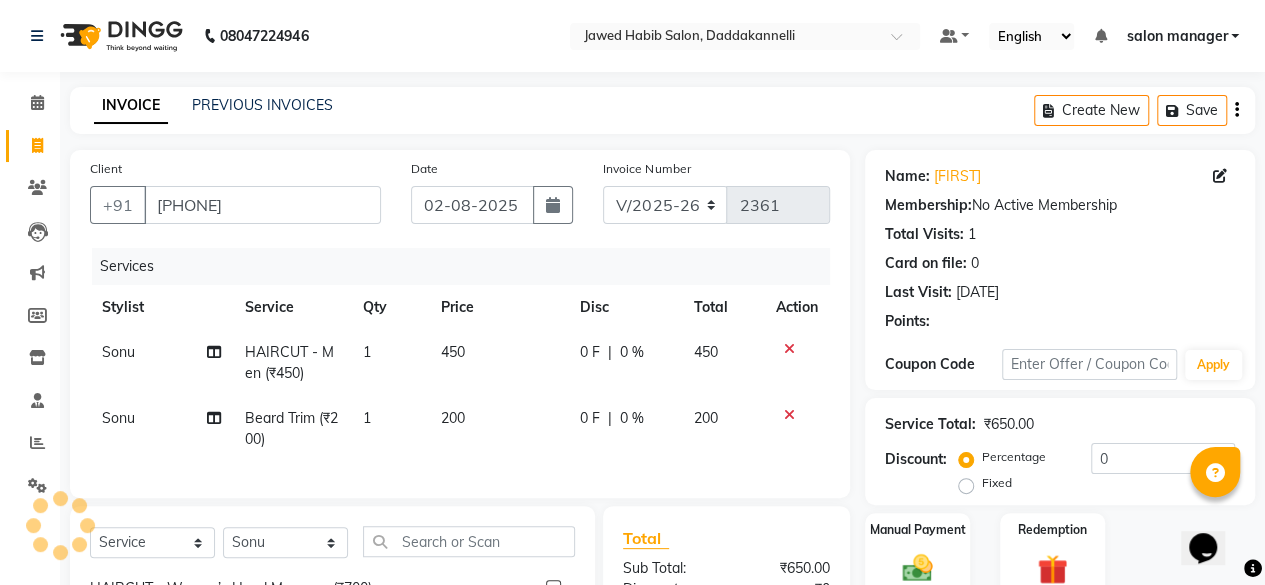 scroll, scrollTop: 260, scrollLeft: 0, axis: vertical 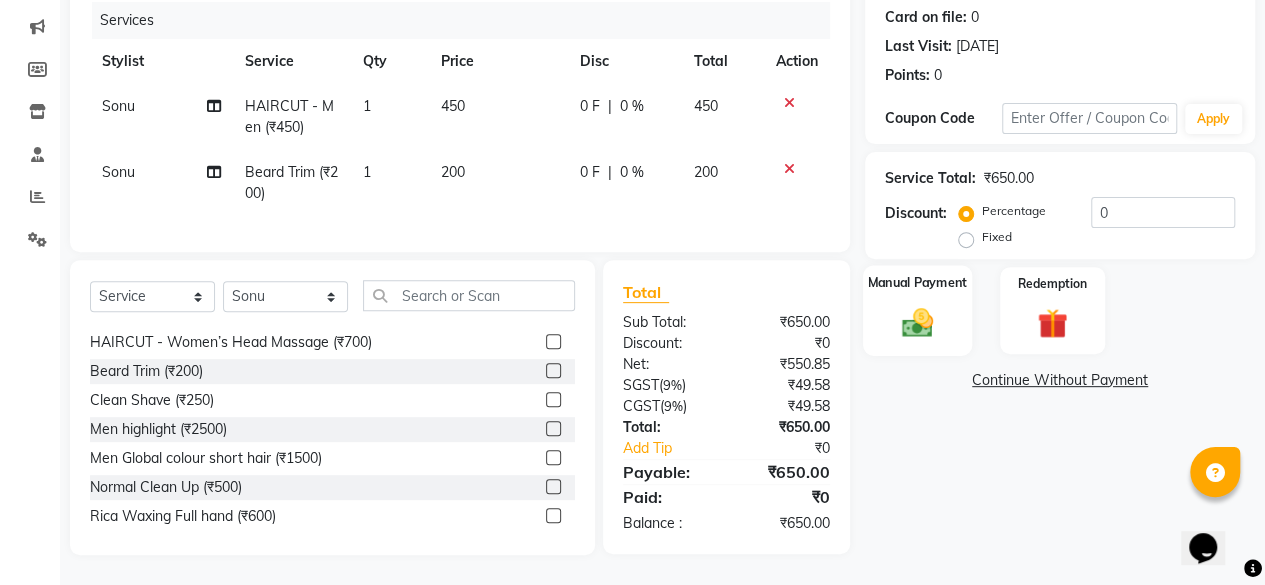 click on "Manual Payment" 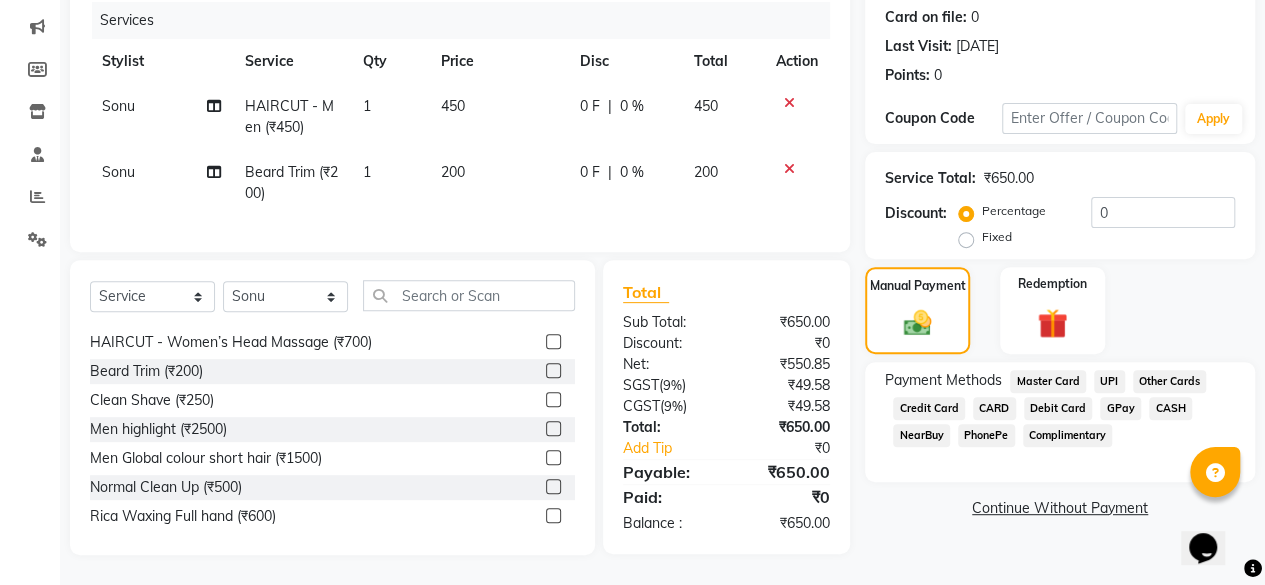 click on "UPI" 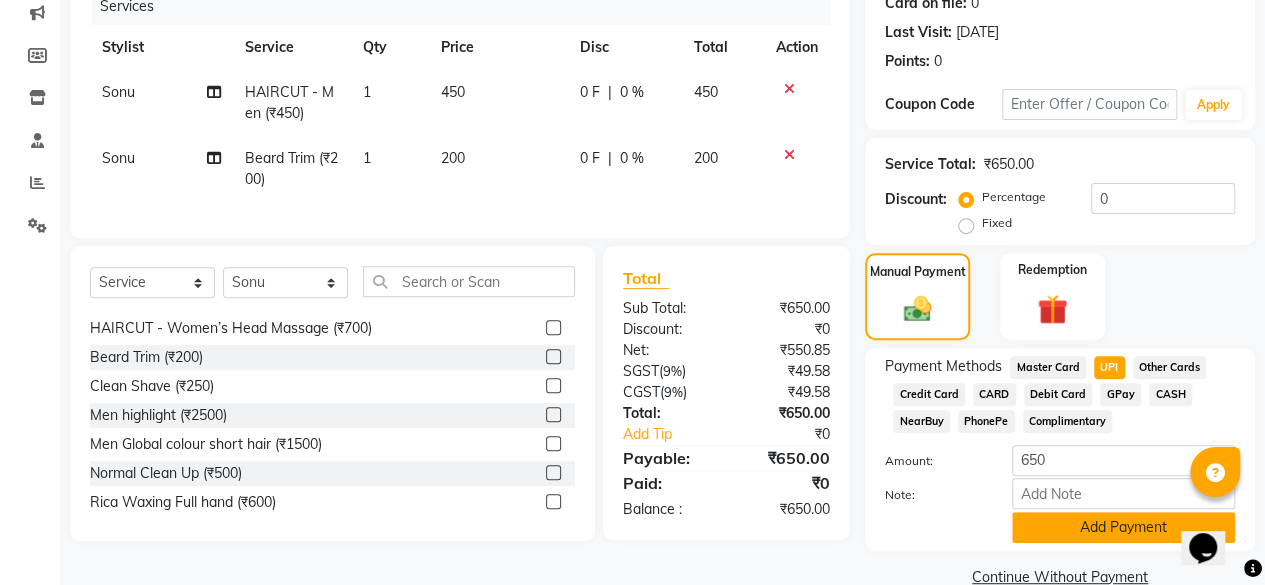 click on "Add Payment" 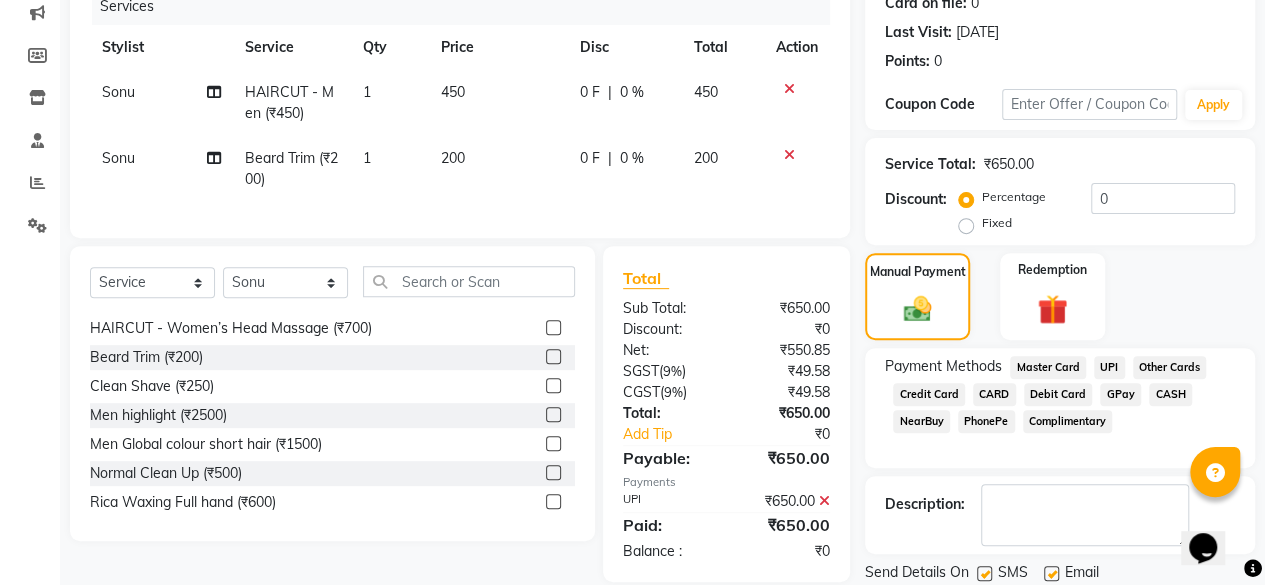 scroll, scrollTop: 324, scrollLeft: 0, axis: vertical 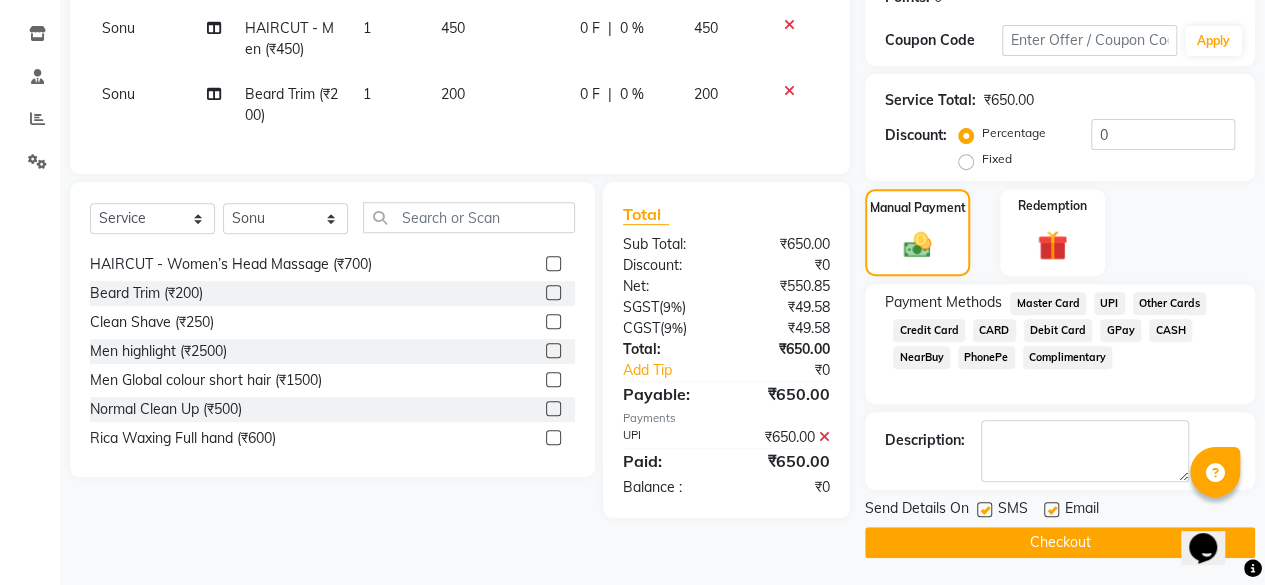 click 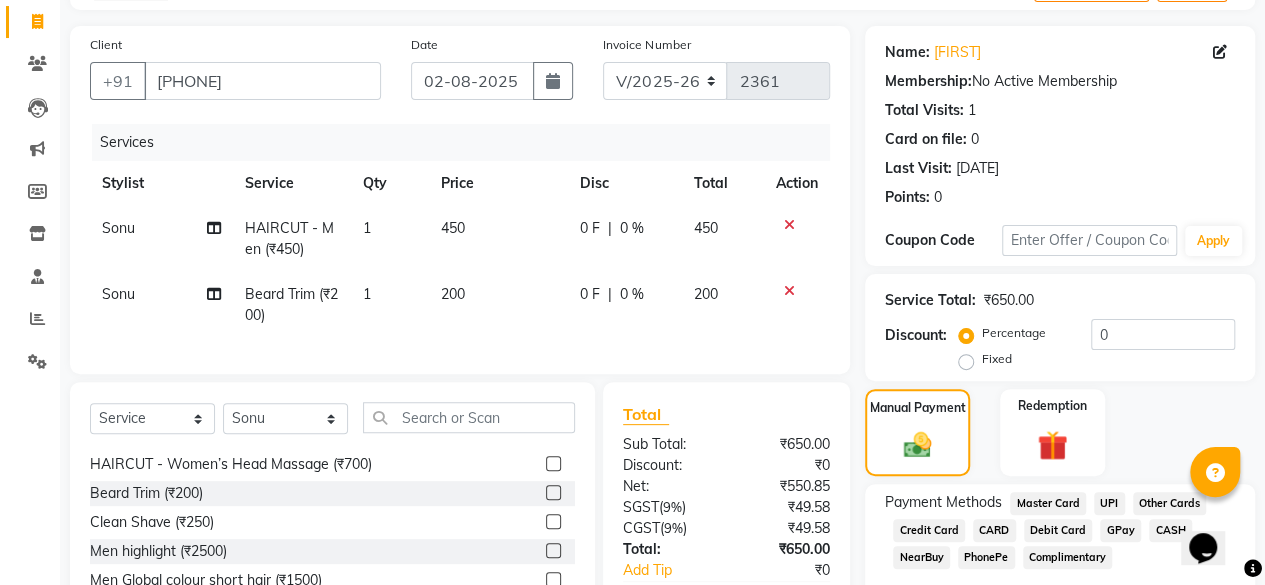 scroll, scrollTop: 324, scrollLeft: 0, axis: vertical 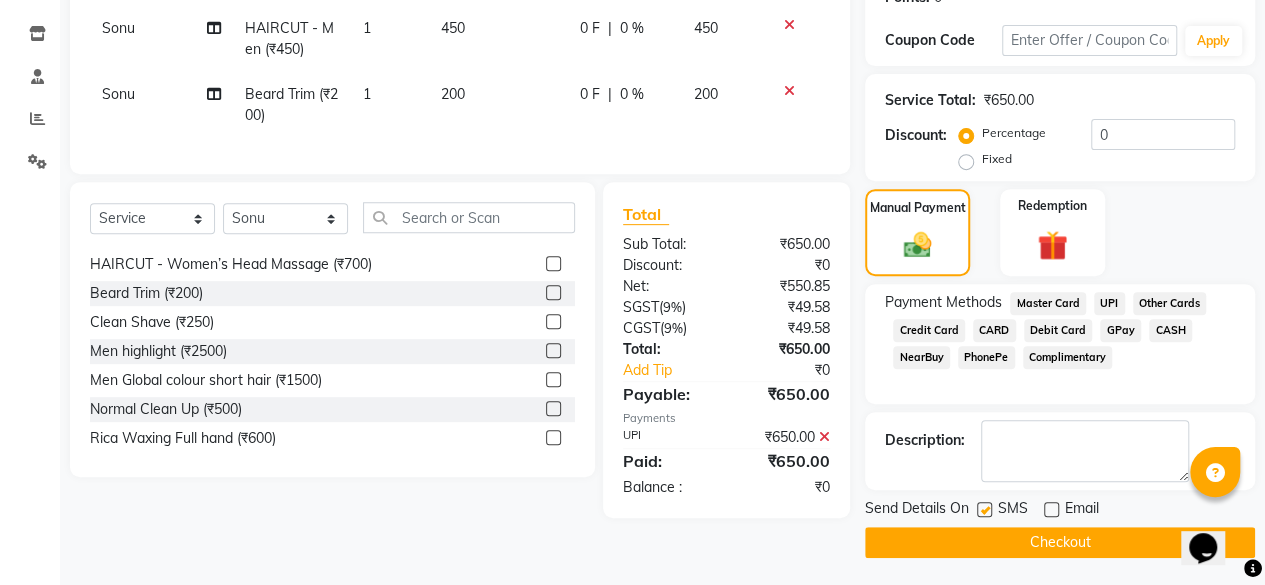click on "Checkout" 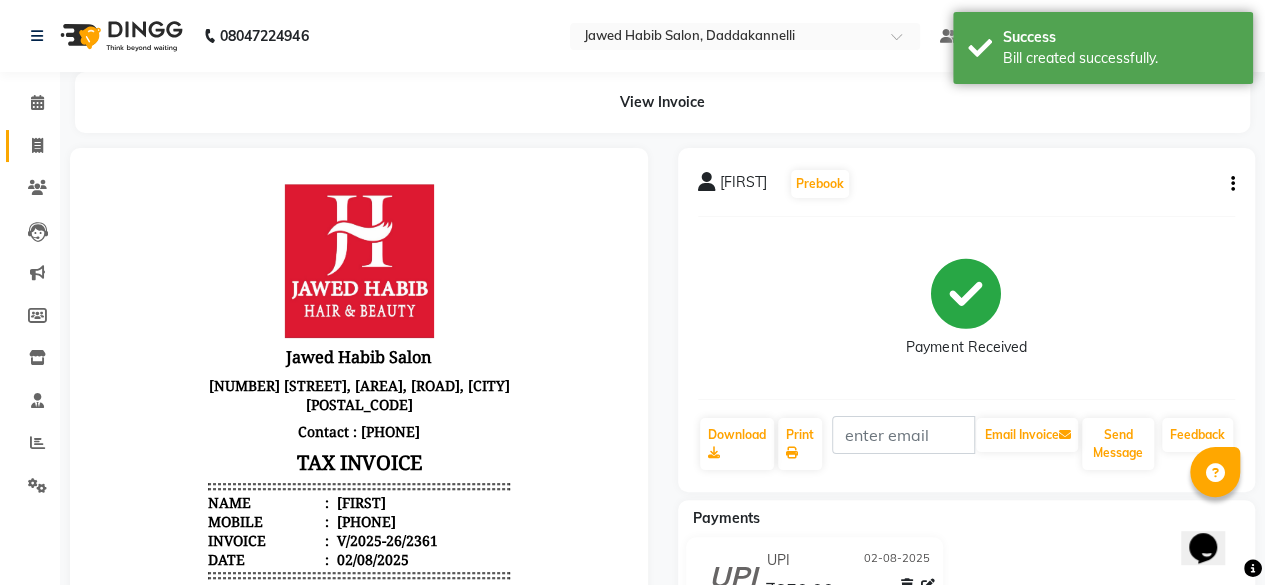 scroll, scrollTop: 0, scrollLeft: 0, axis: both 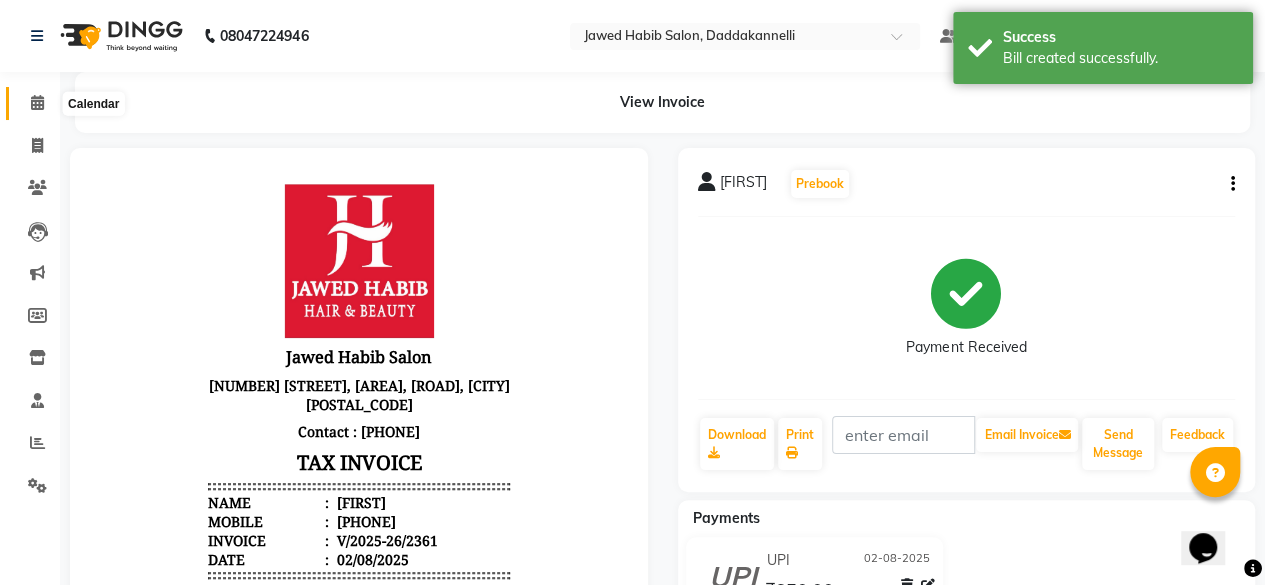 click 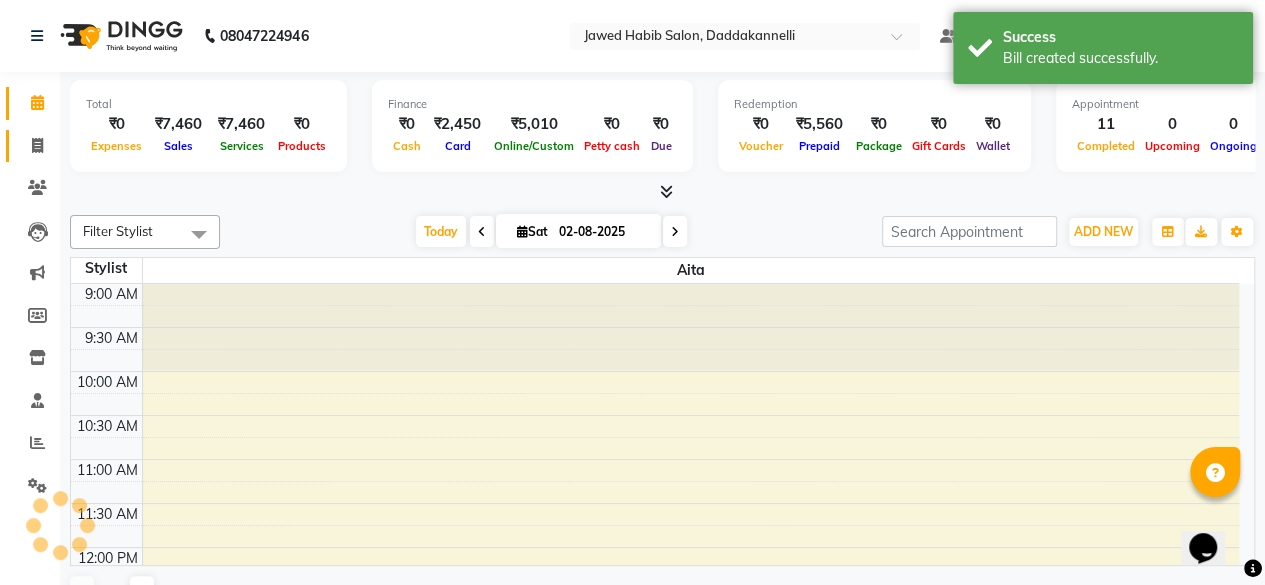 scroll, scrollTop: 0, scrollLeft: 0, axis: both 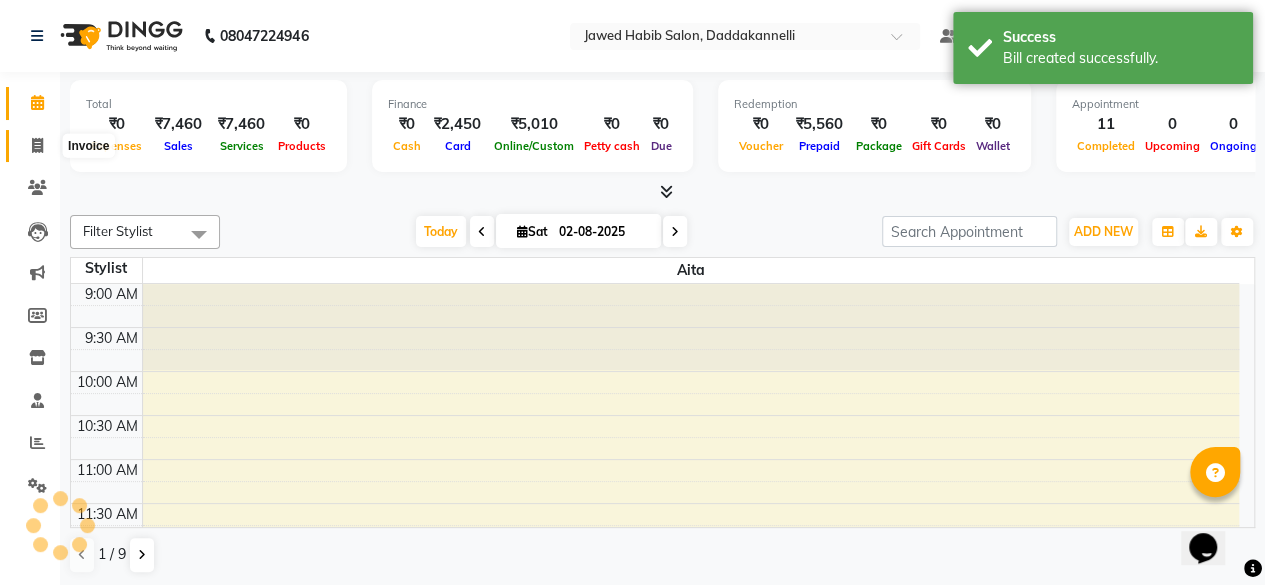 click 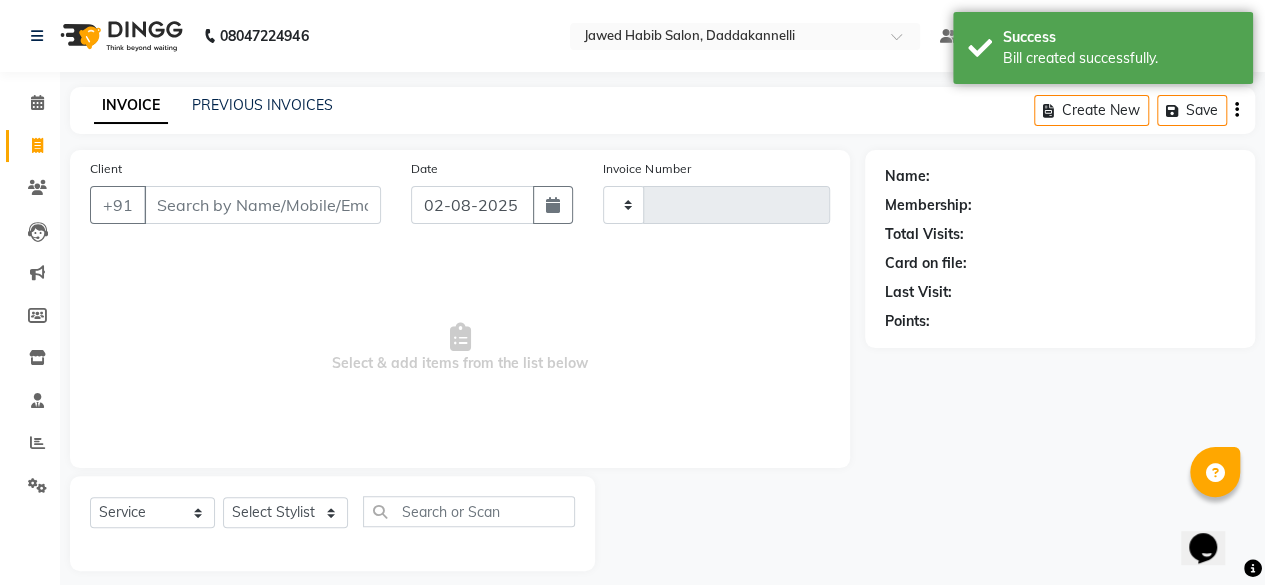 type on "2362" 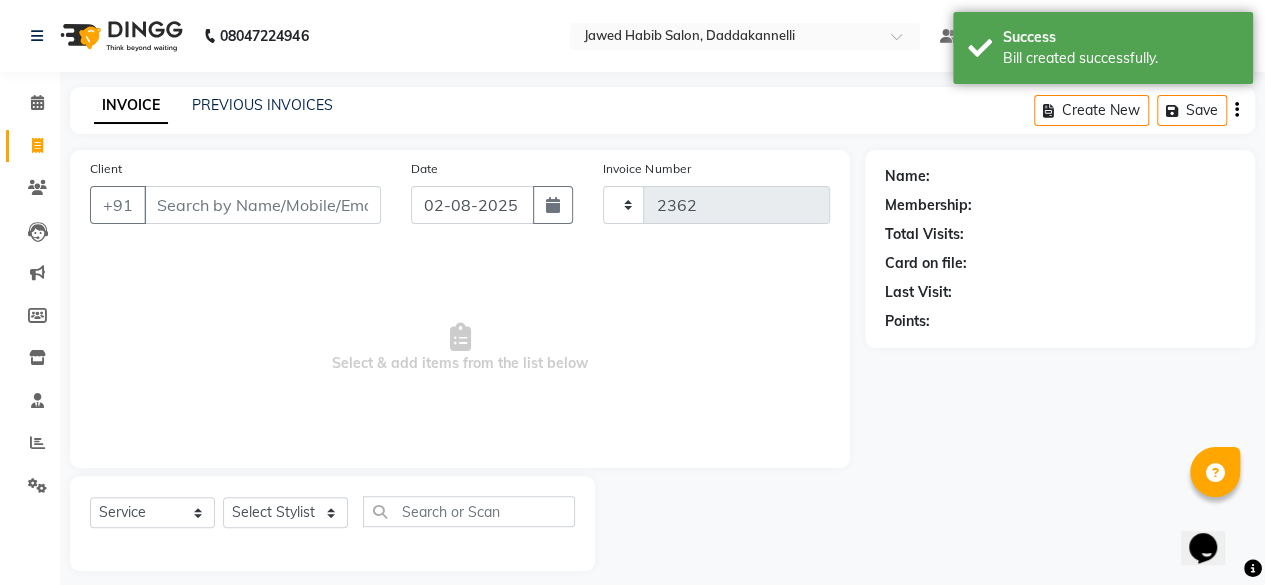 select on "6354" 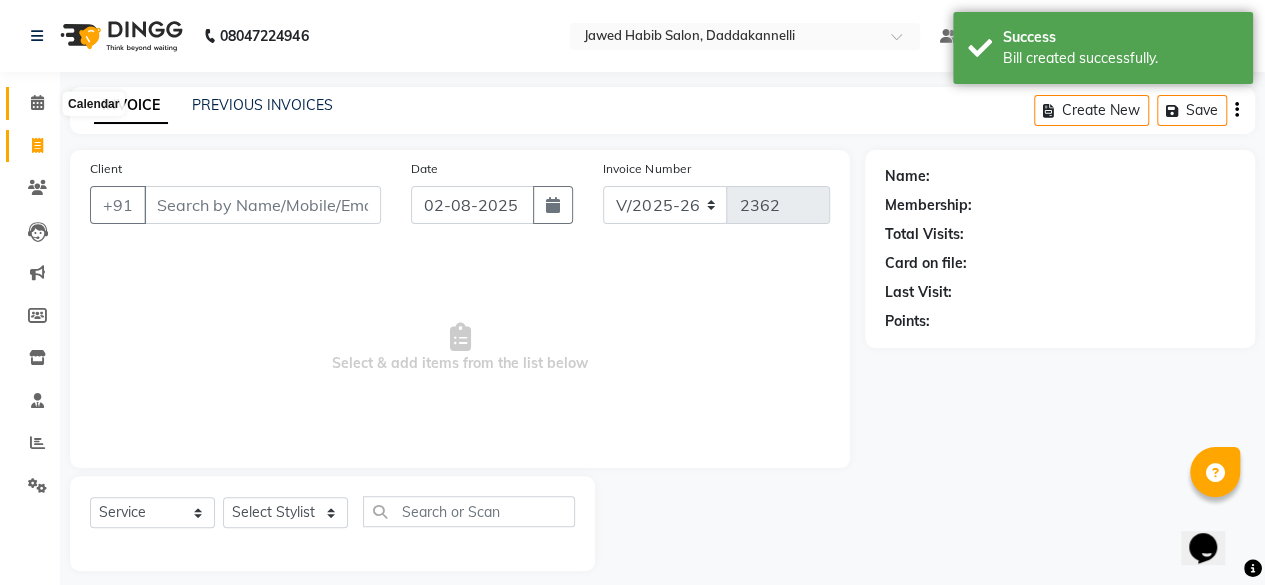 click 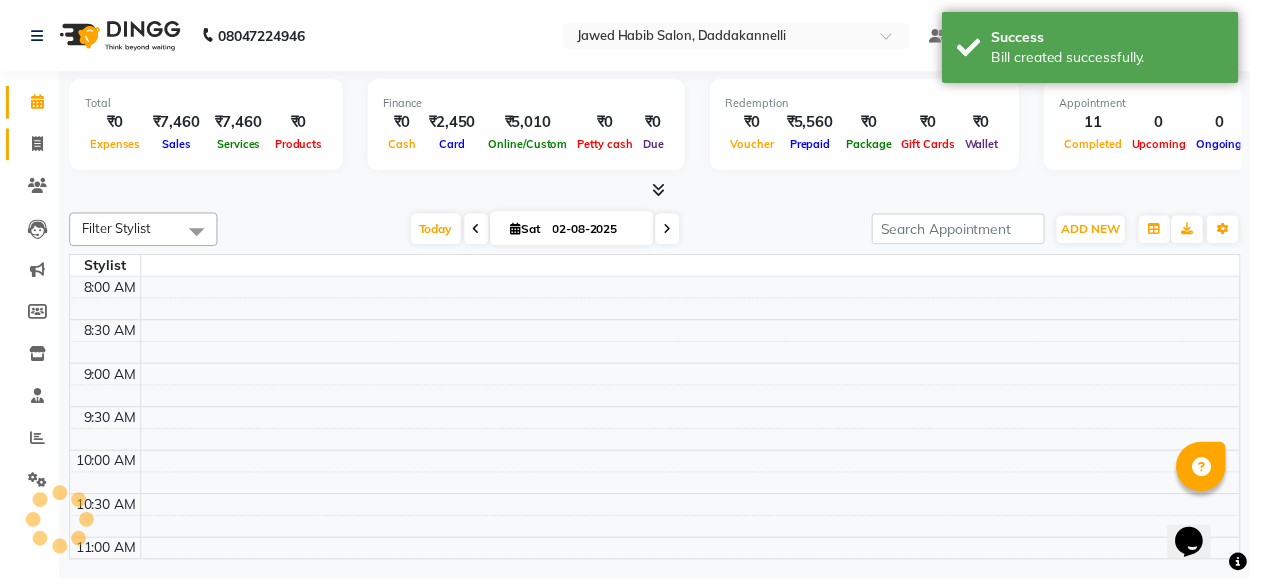 scroll, scrollTop: 0, scrollLeft: 0, axis: both 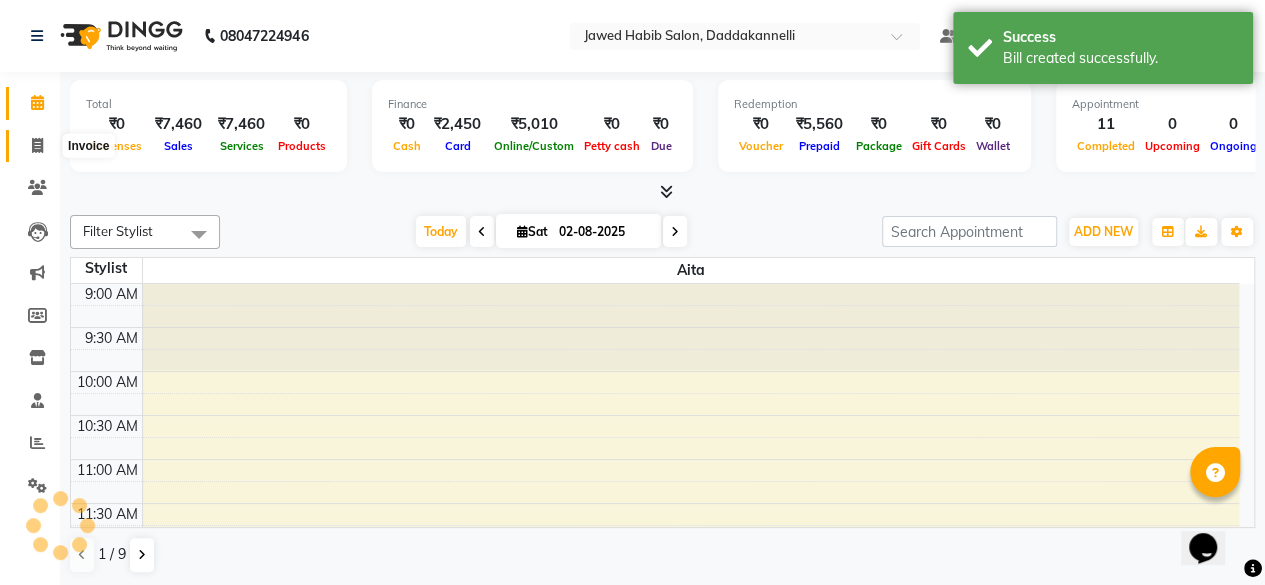 click 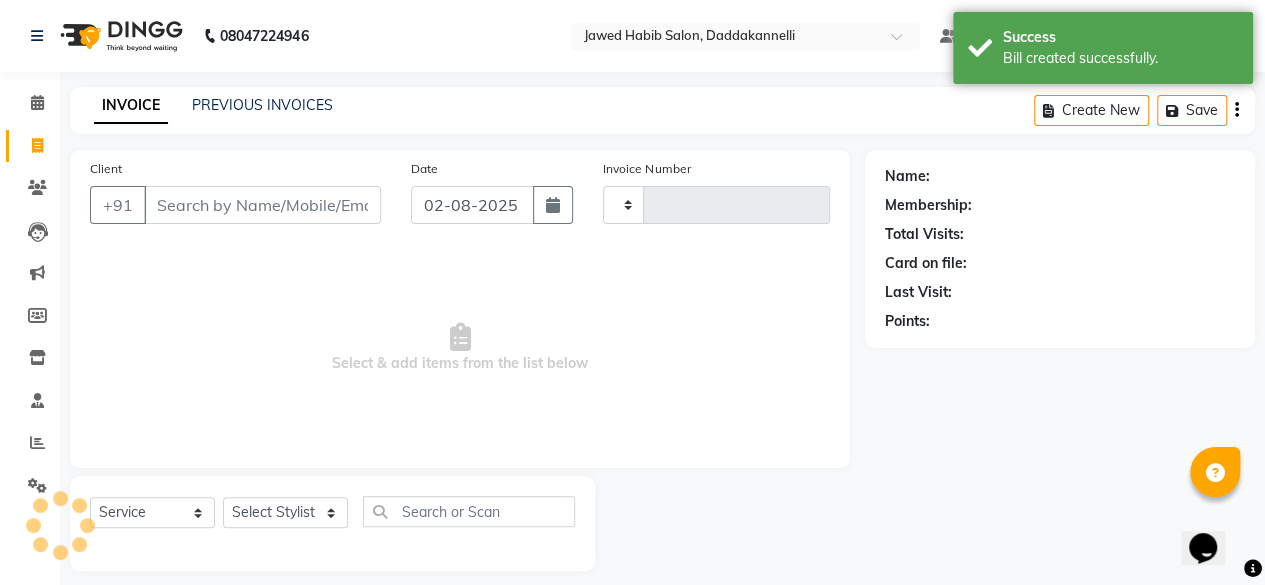 type on "2362" 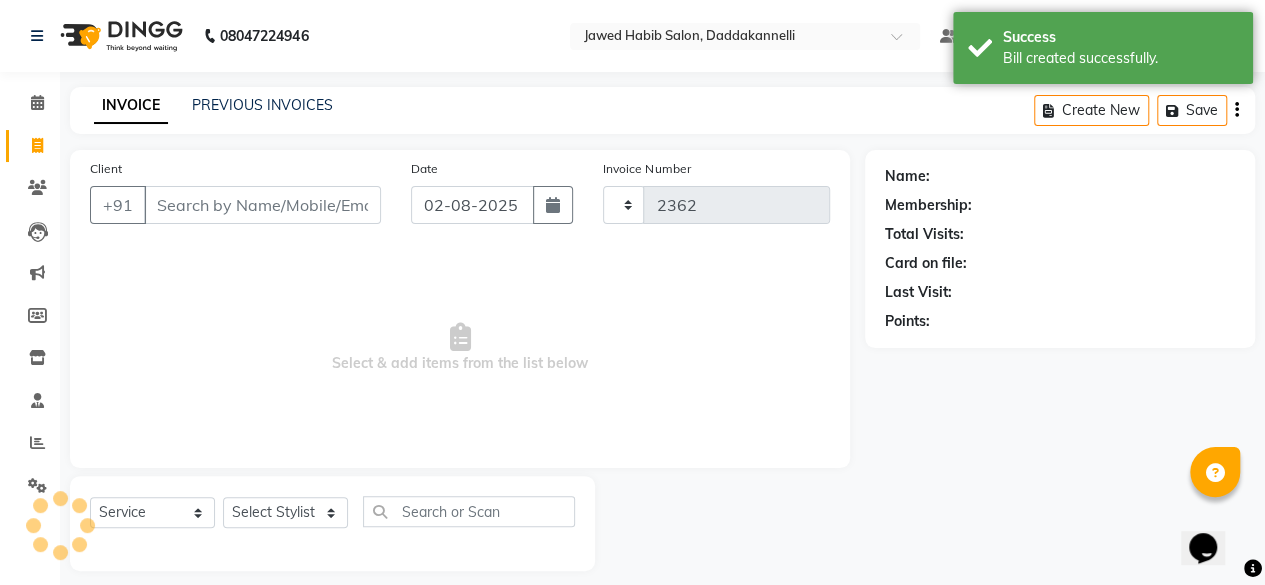 select on "6354" 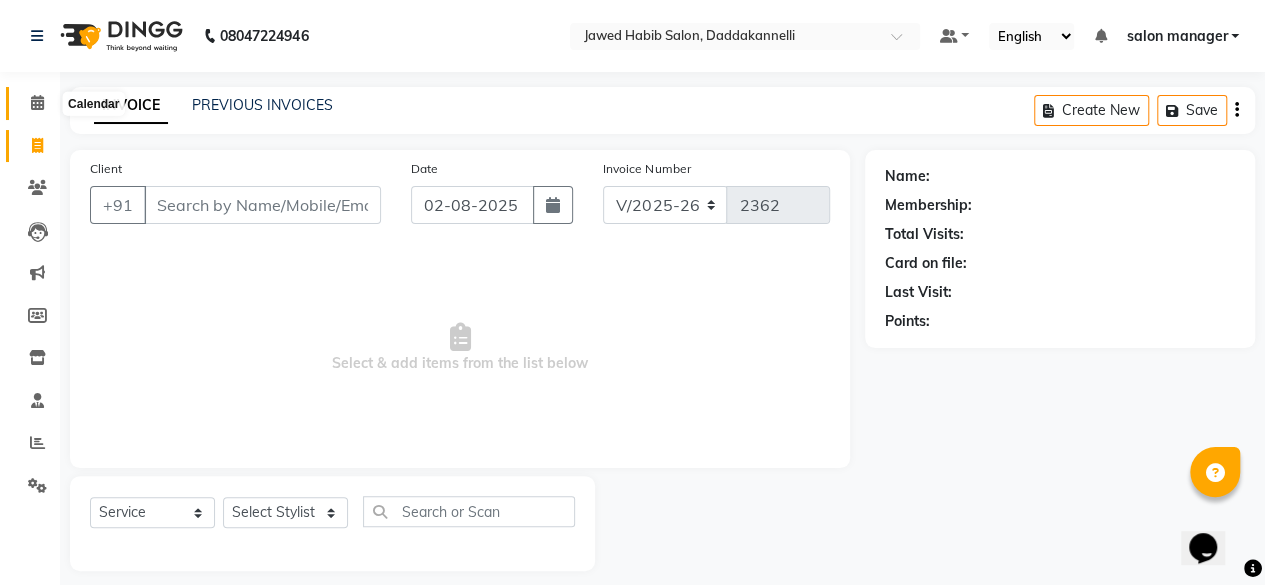 click 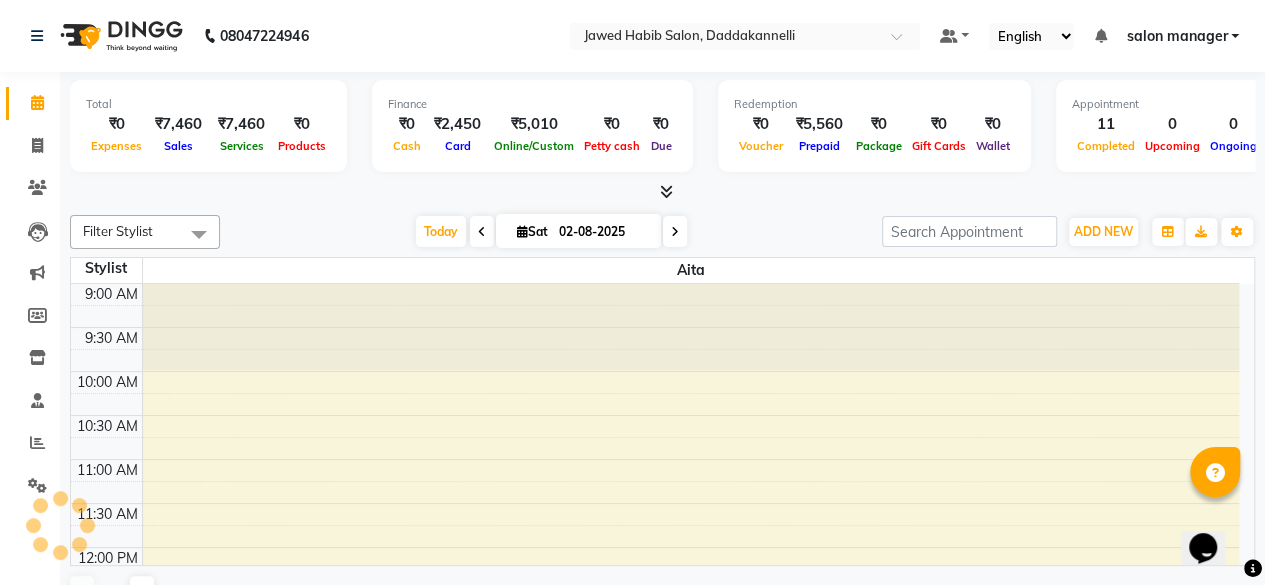 scroll, scrollTop: 0, scrollLeft: 0, axis: both 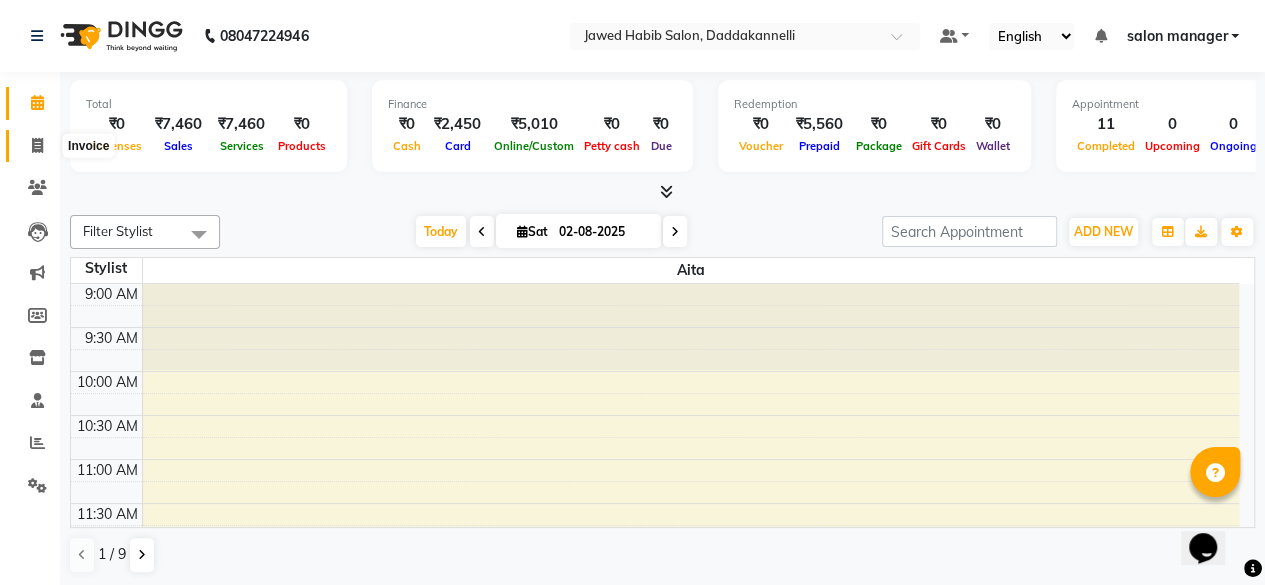 click 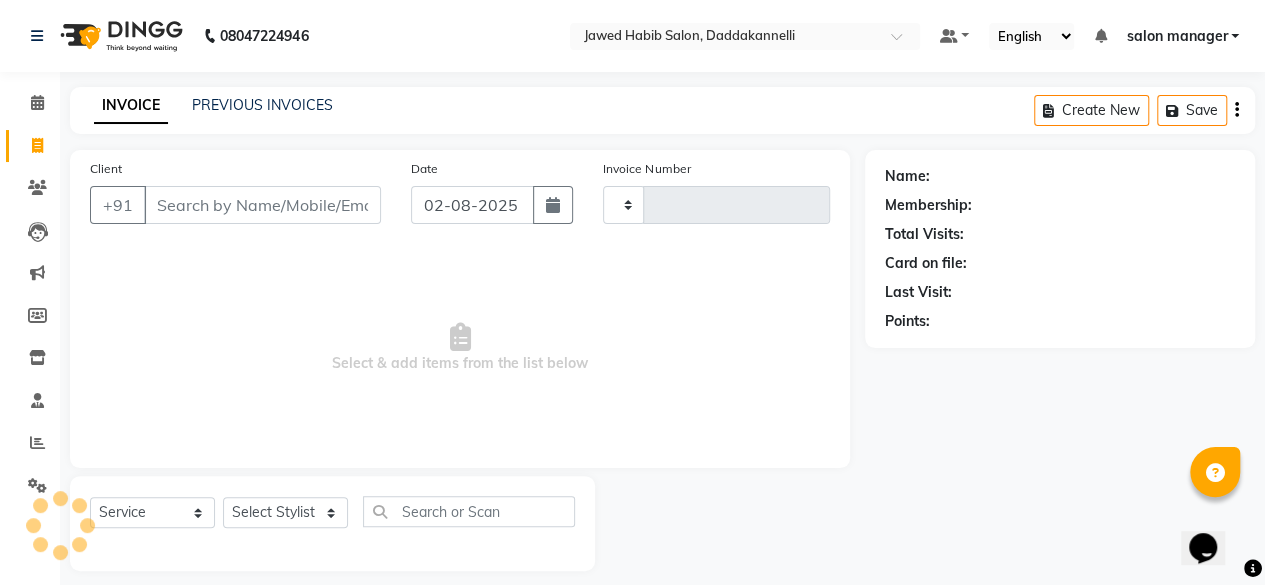 type on "2362" 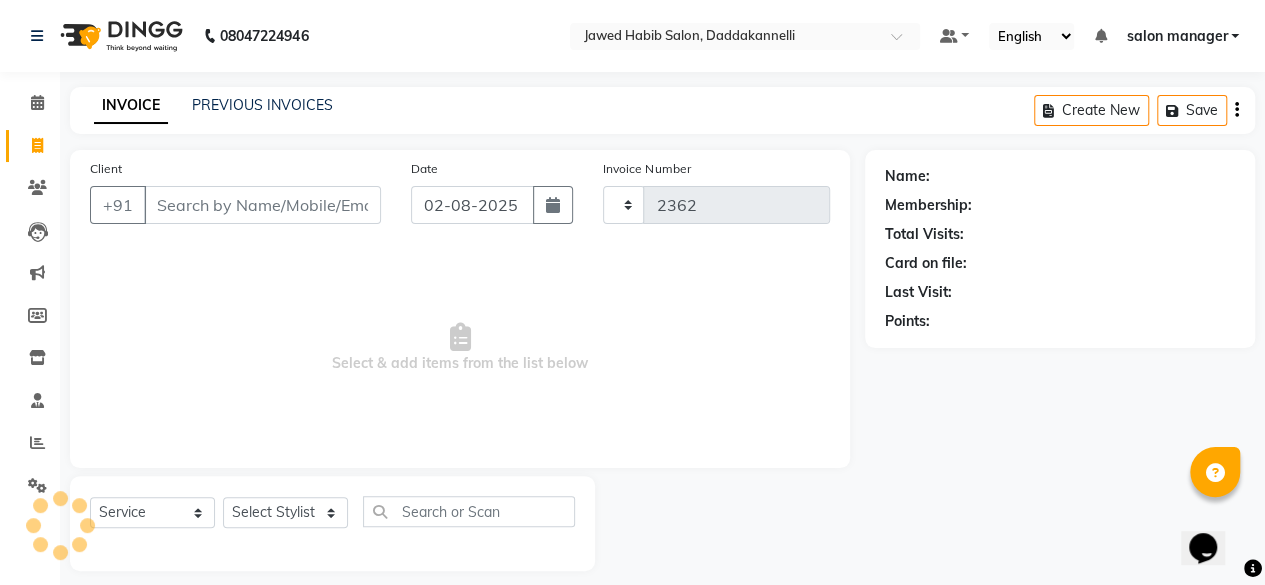 select on "6354" 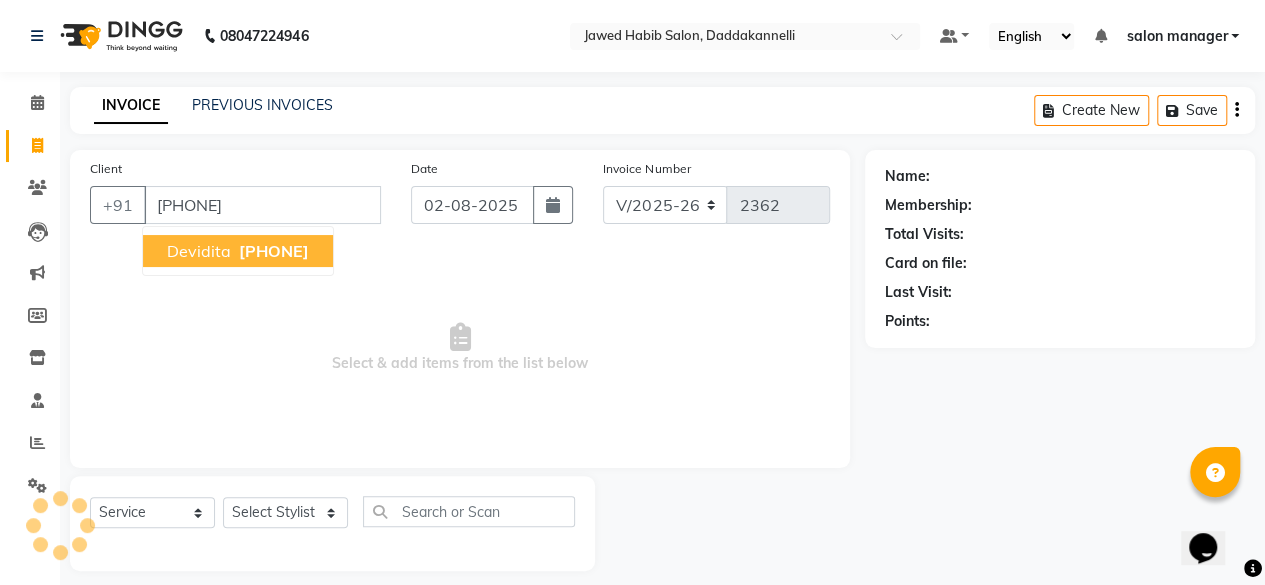 type on "[PHONE]" 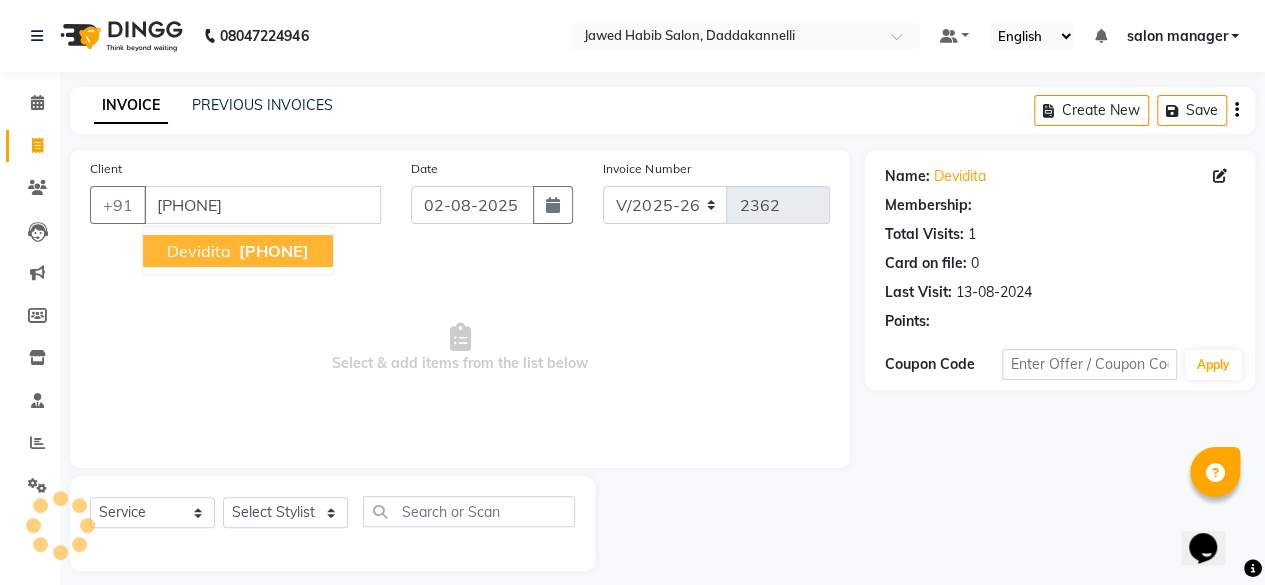 click on "[PHONE]" at bounding box center [274, 251] 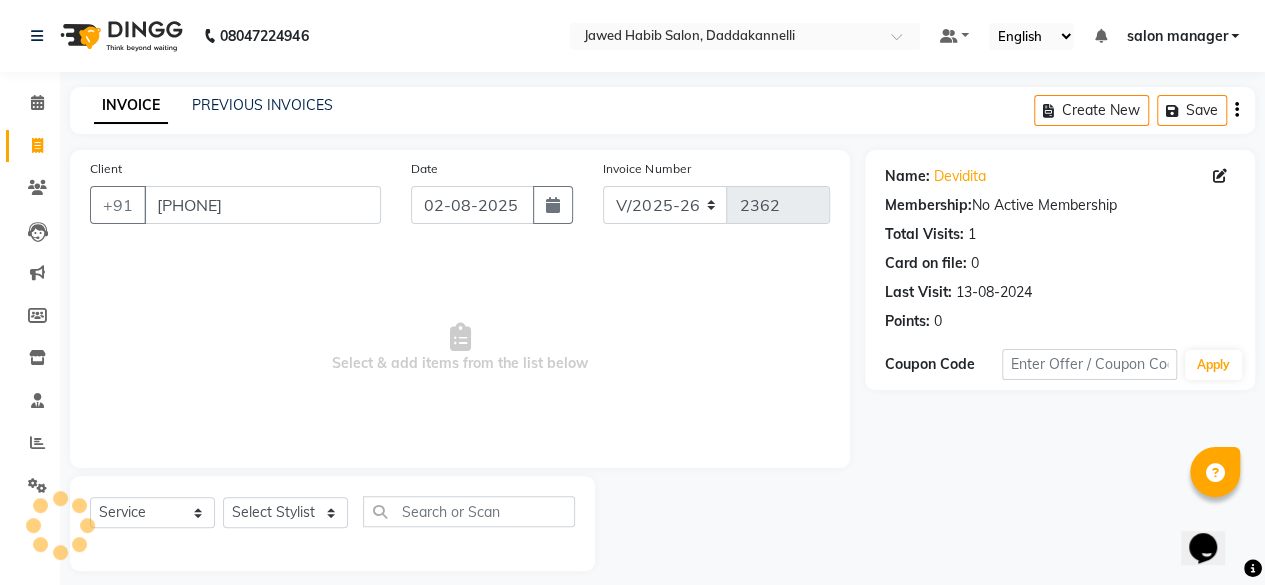 scroll, scrollTop: 15, scrollLeft: 0, axis: vertical 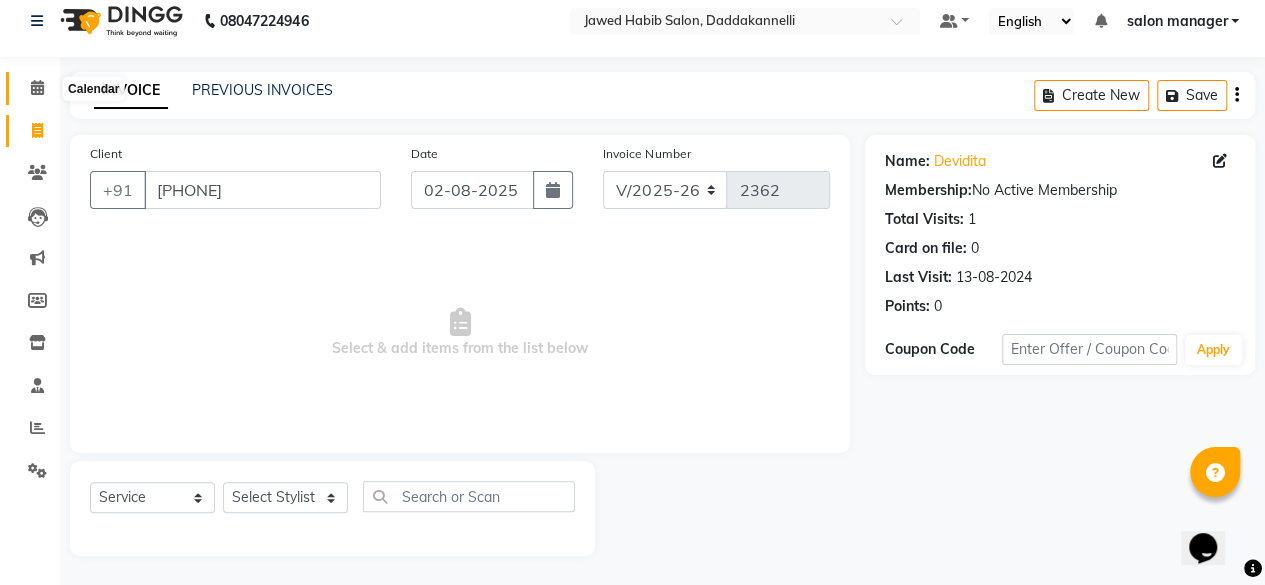 click 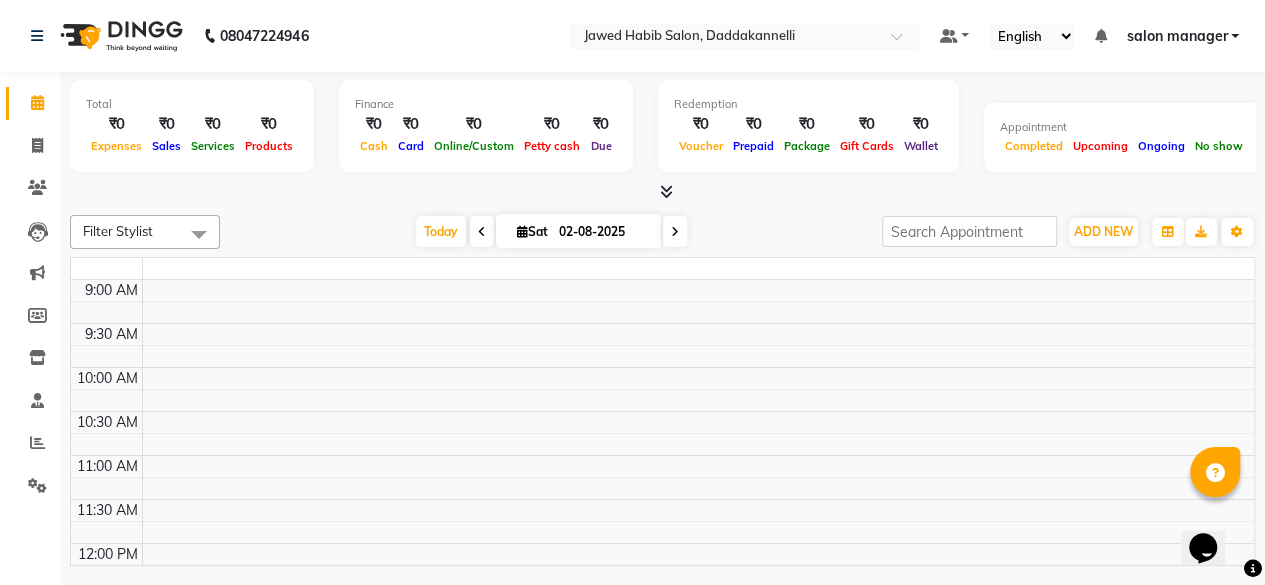 scroll, scrollTop: 0, scrollLeft: 0, axis: both 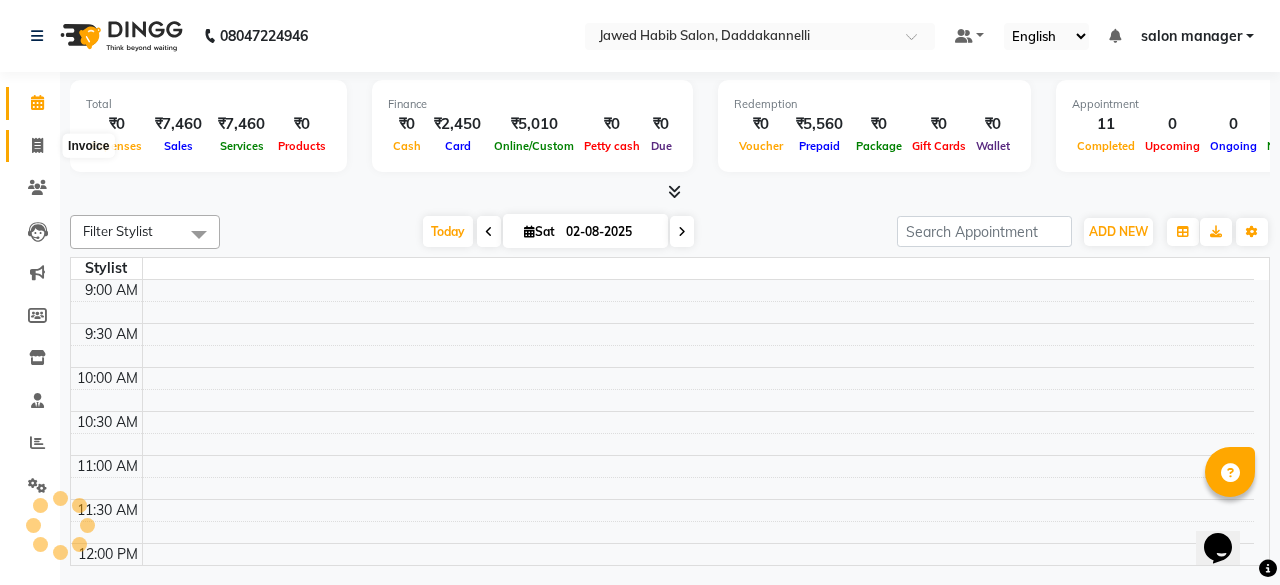 click 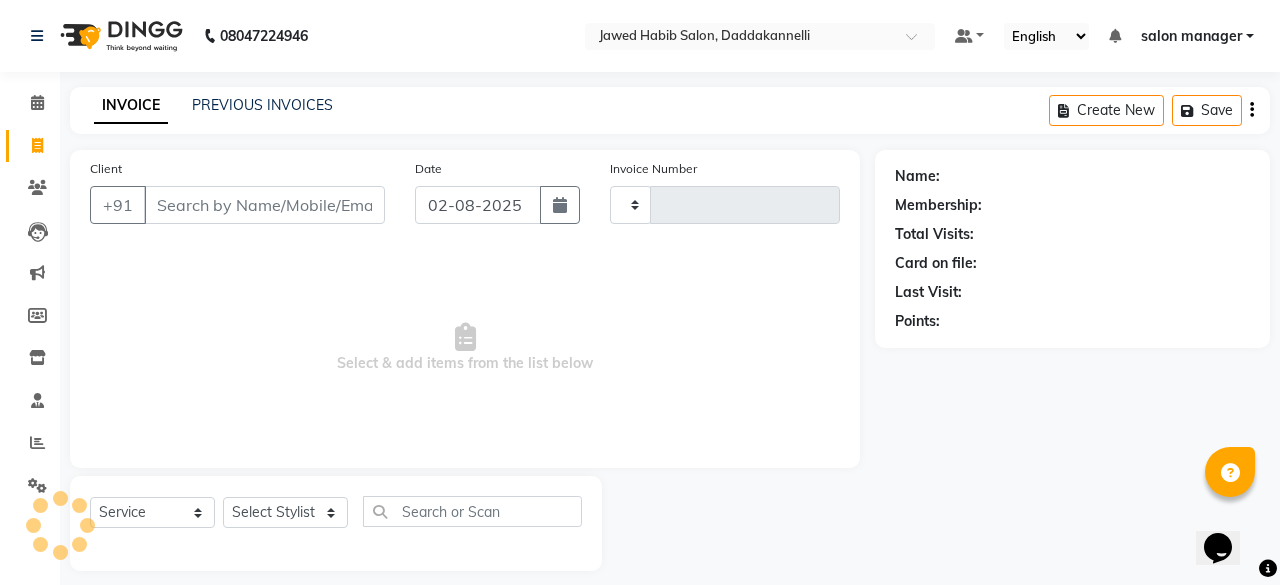 type on "2362" 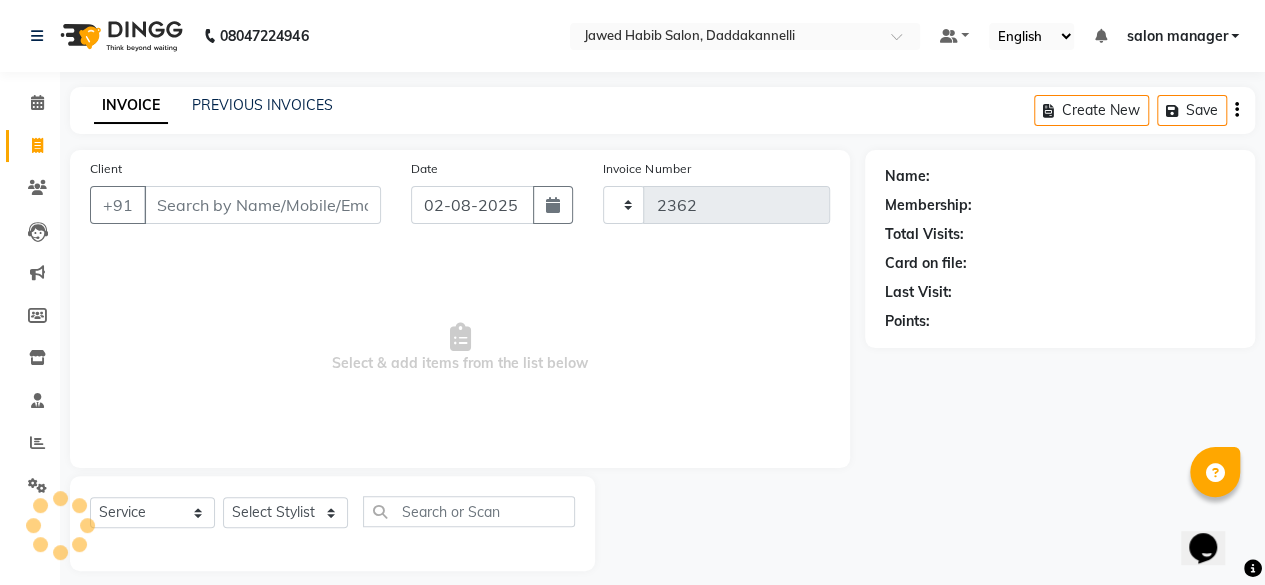 select on "6354" 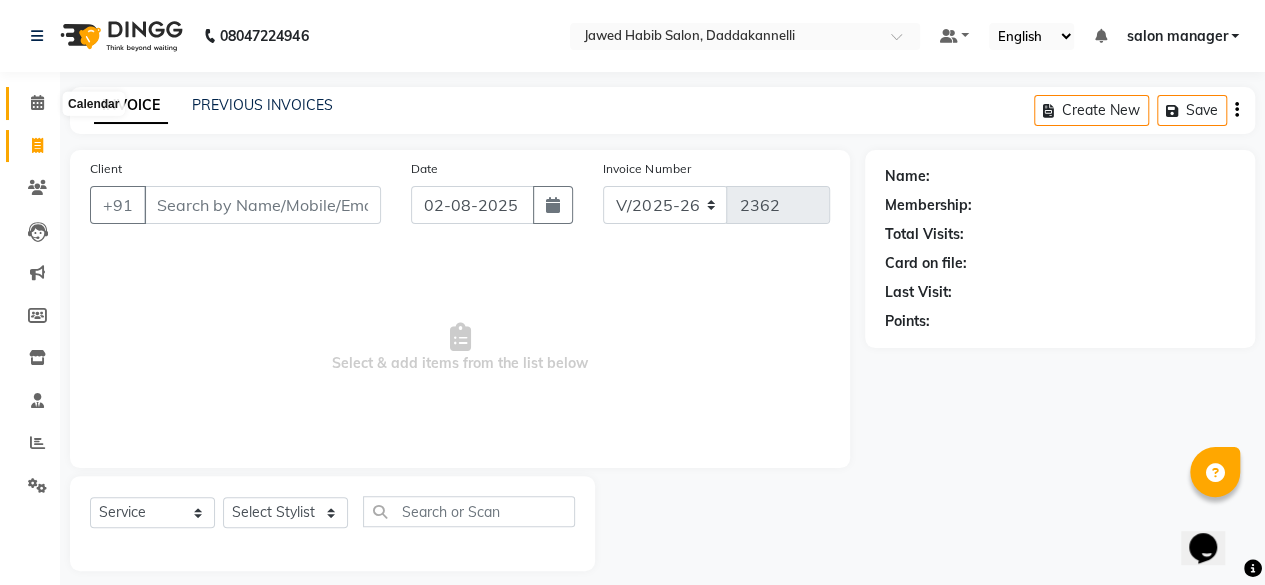 click 